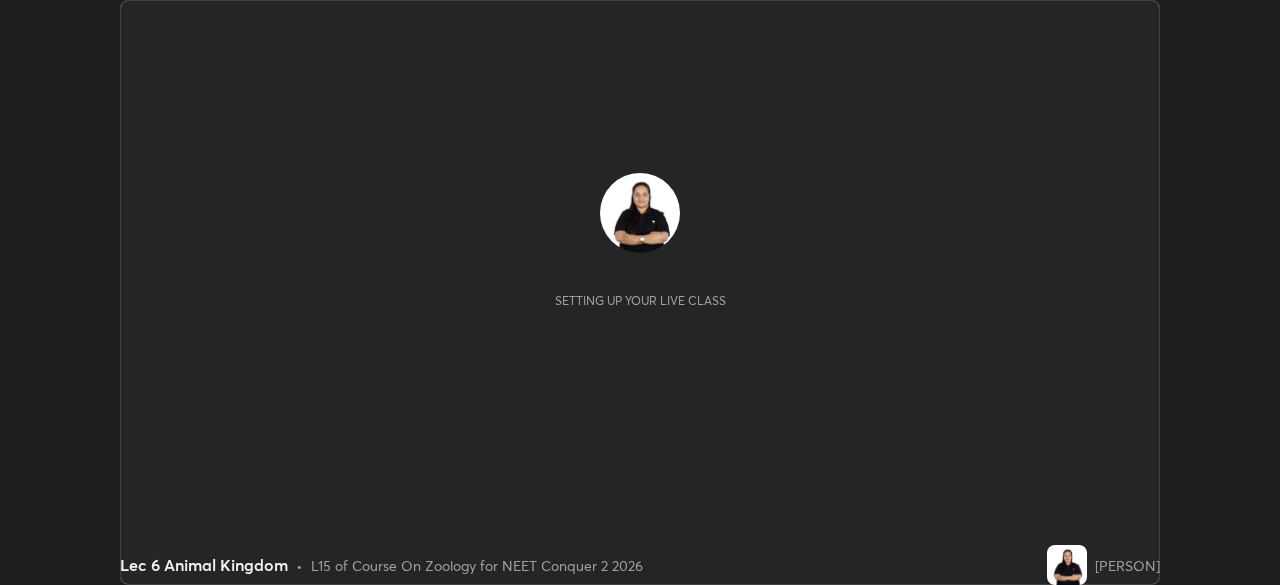 scroll, scrollTop: 0, scrollLeft: 0, axis: both 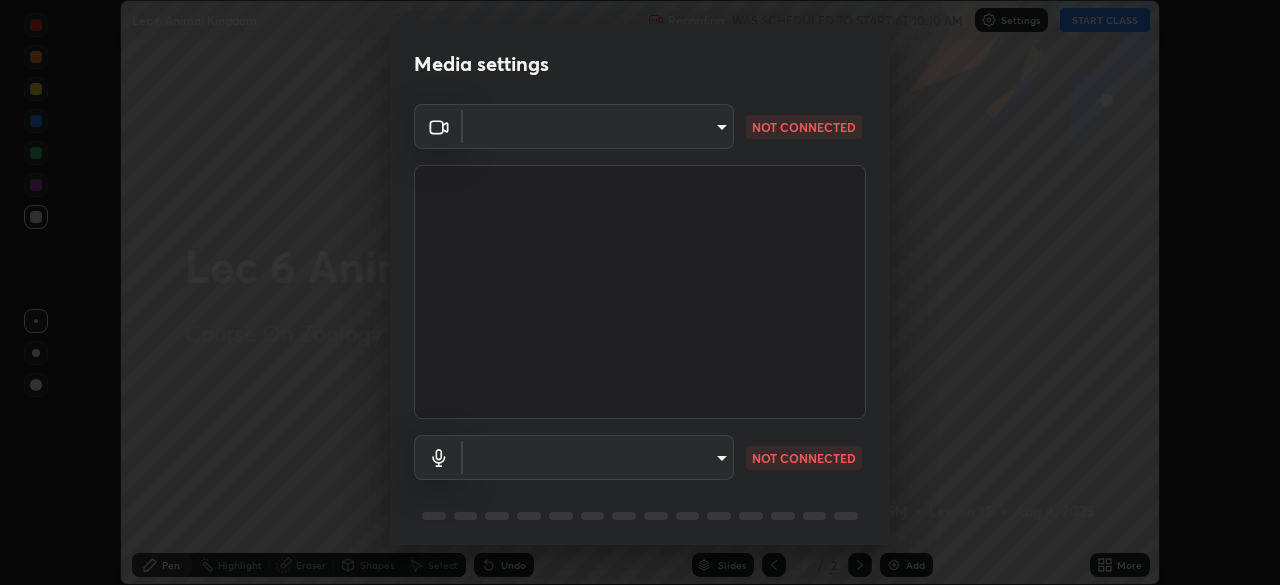 type on "bba66c41345857dcc9a6d4c580dc01eb5c8f13e357e582705132971b55534d29" 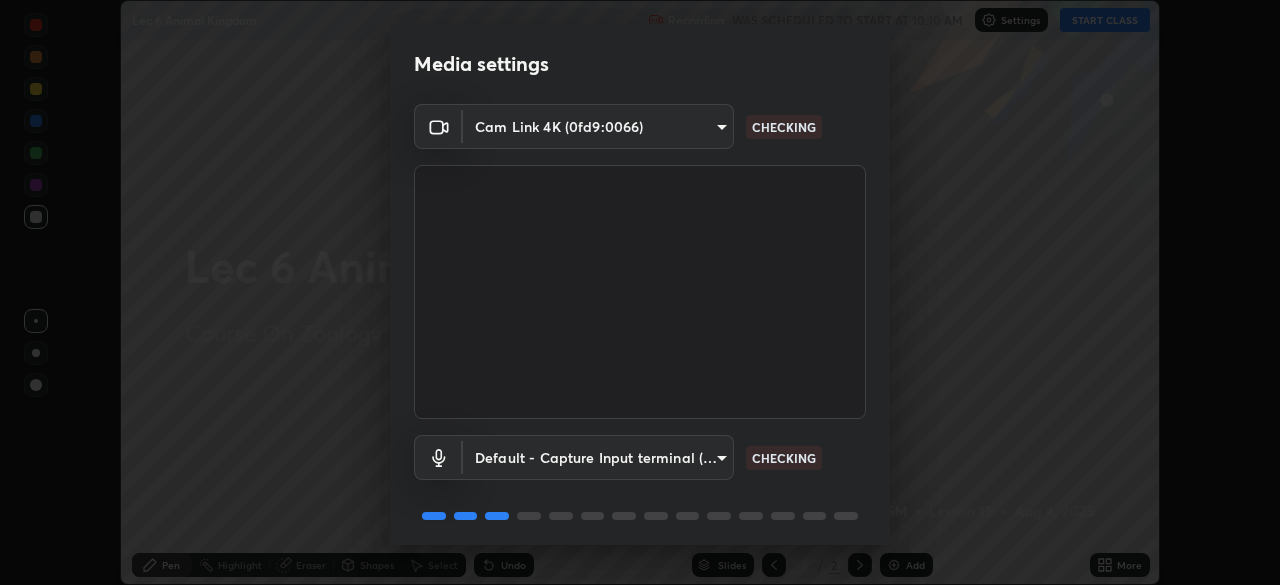 scroll, scrollTop: 71, scrollLeft: 0, axis: vertical 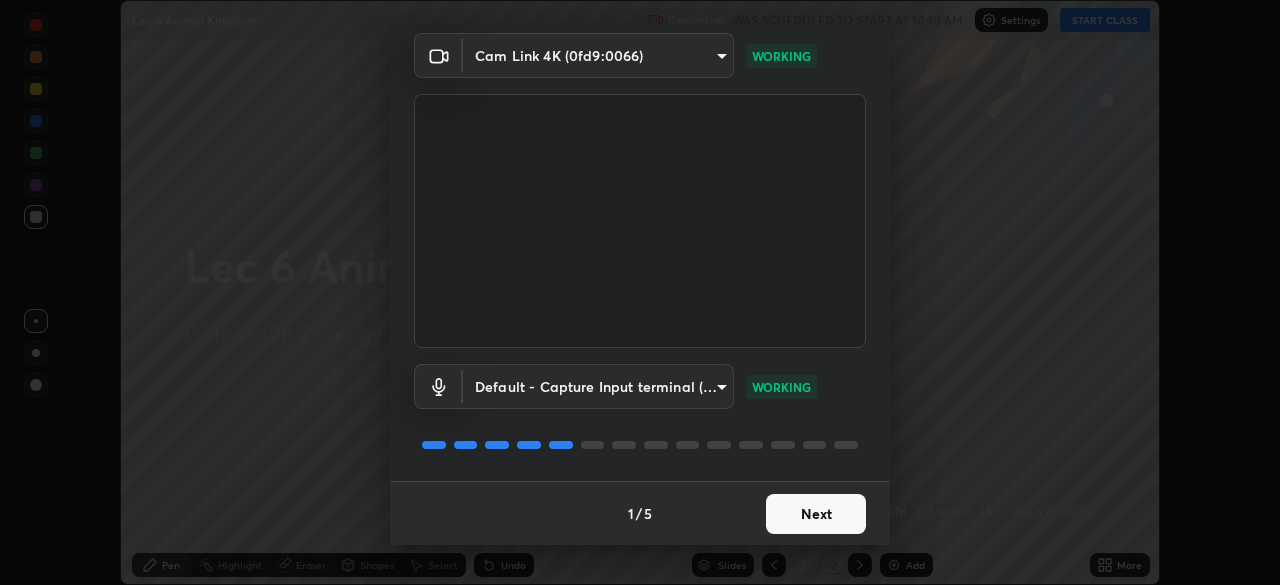 click on "Next" at bounding box center (816, 514) 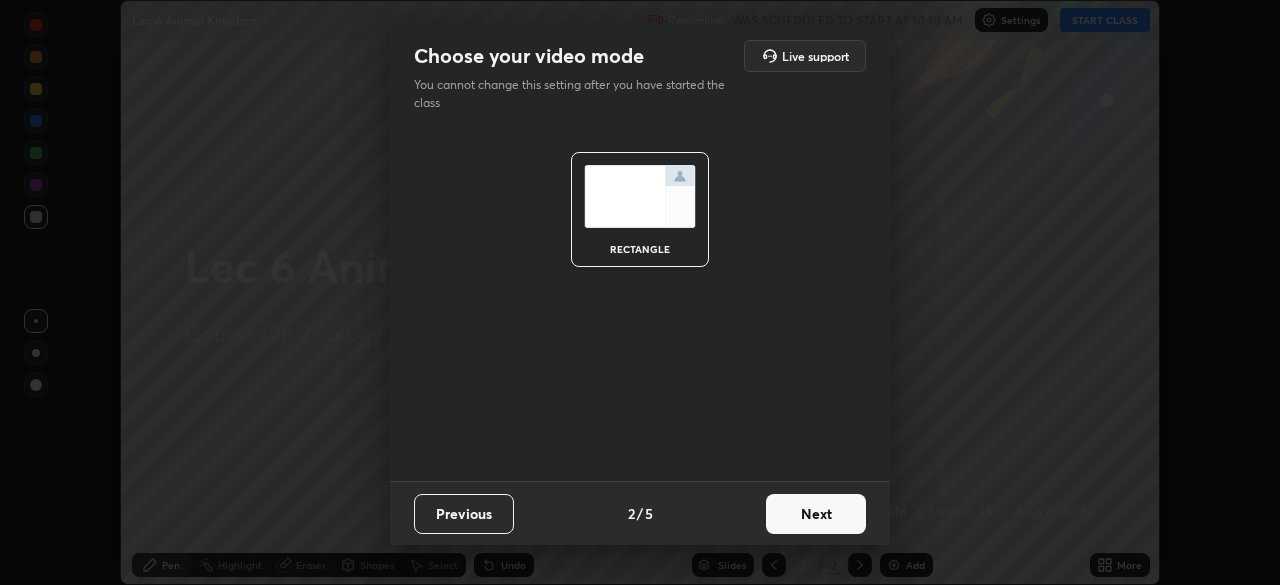 scroll, scrollTop: 0, scrollLeft: 0, axis: both 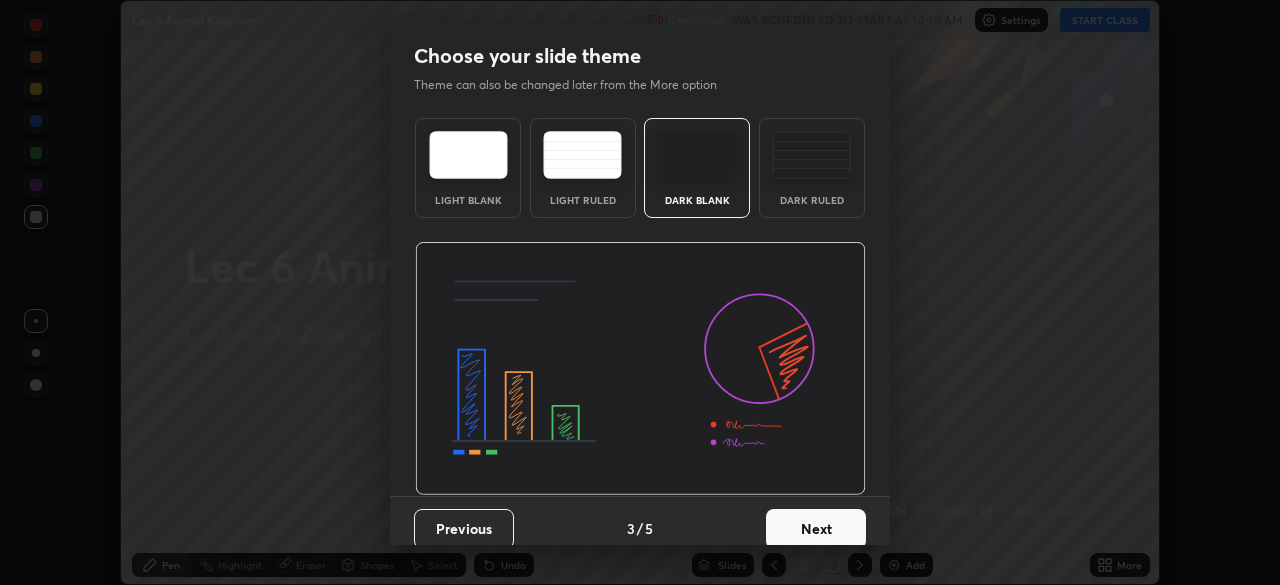 click on "Next" at bounding box center (816, 529) 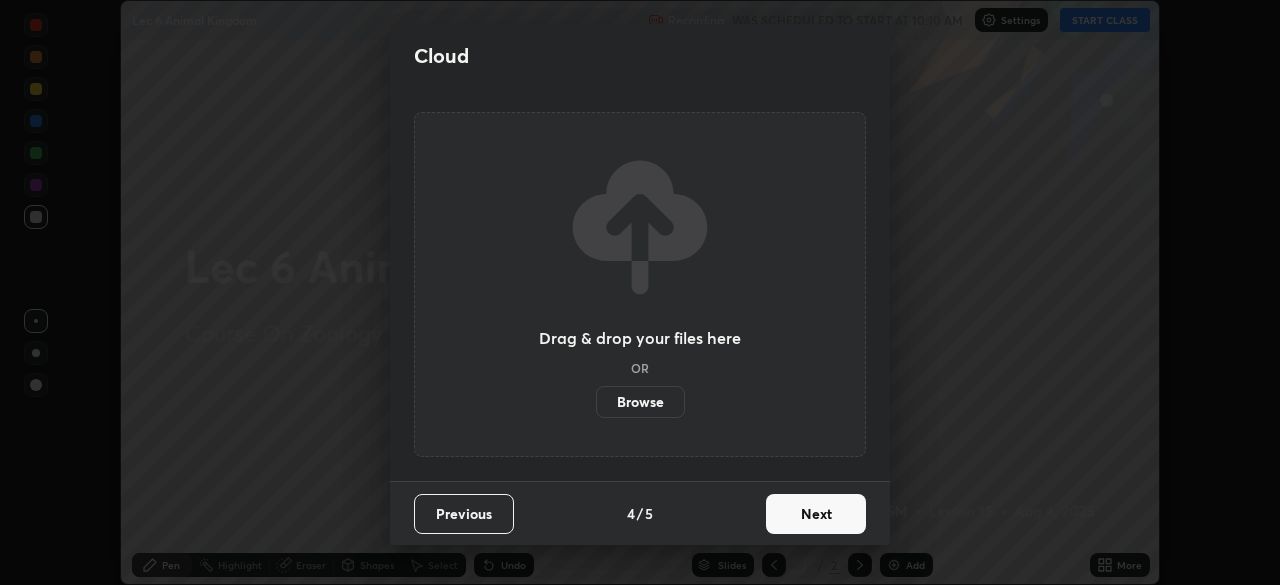 click on "Next" at bounding box center (816, 514) 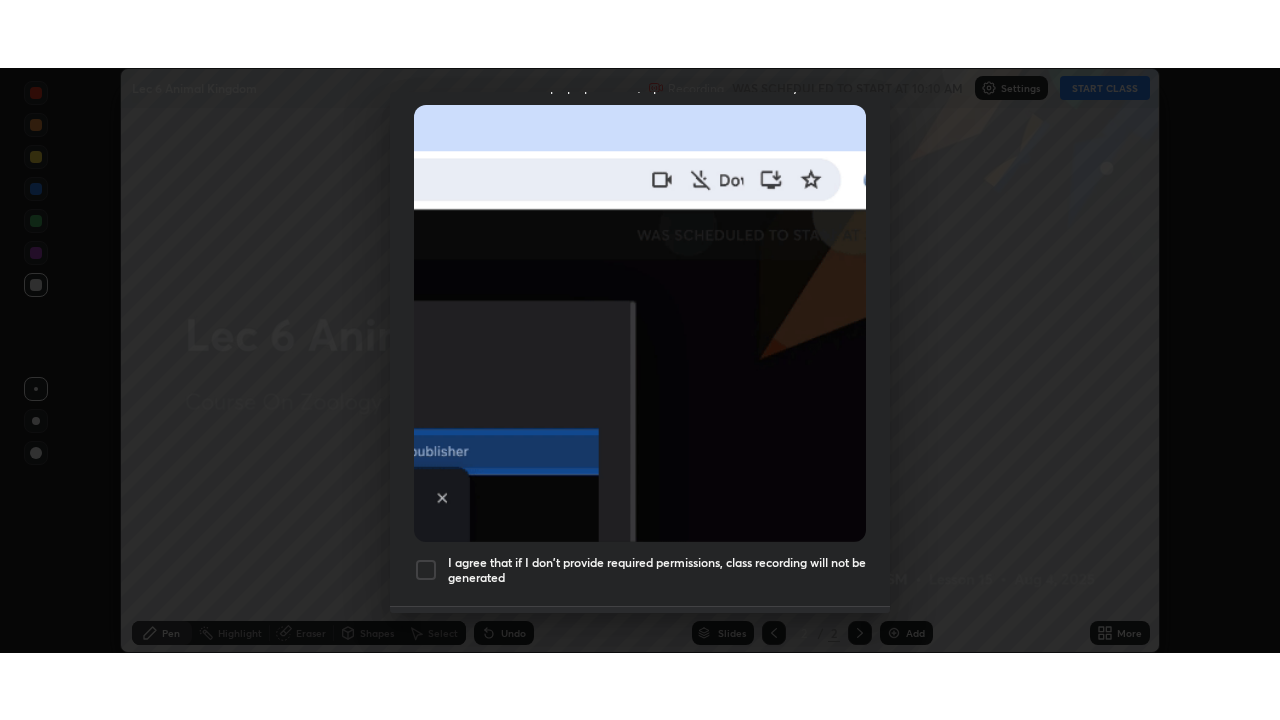 scroll, scrollTop: 479, scrollLeft: 0, axis: vertical 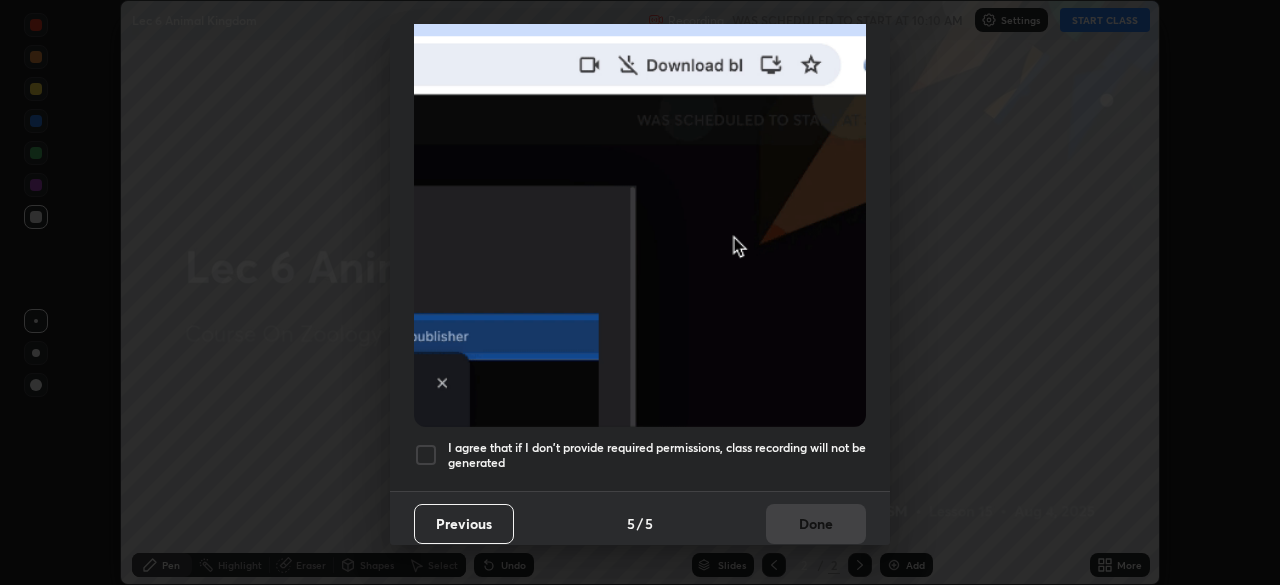 click at bounding box center [426, 455] 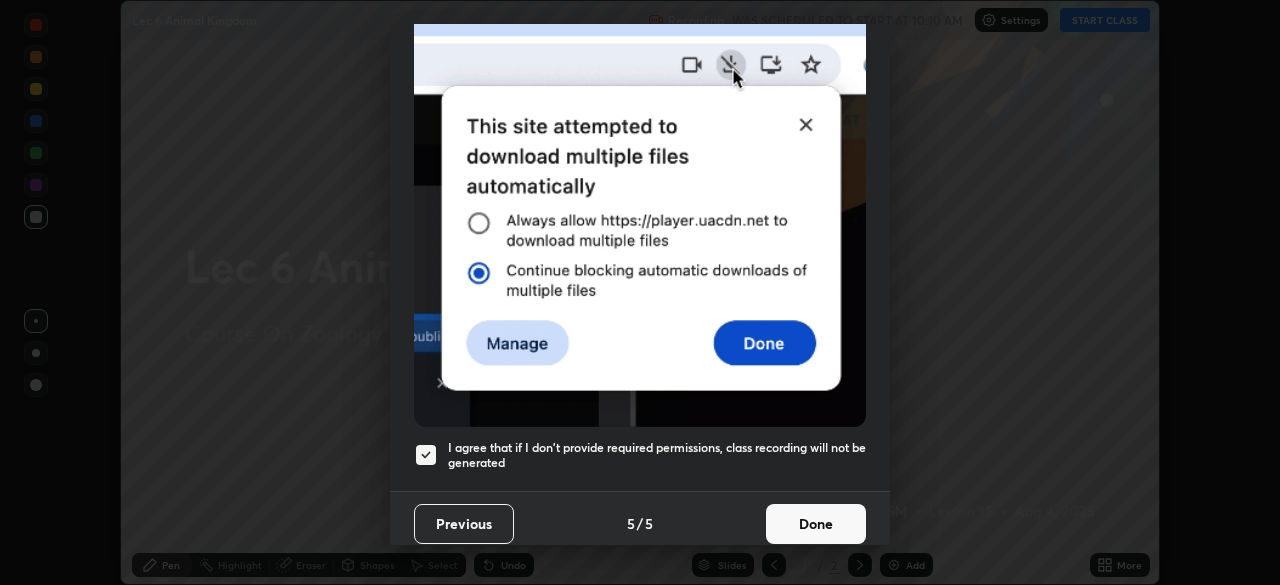 click on "Done" at bounding box center (816, 524) 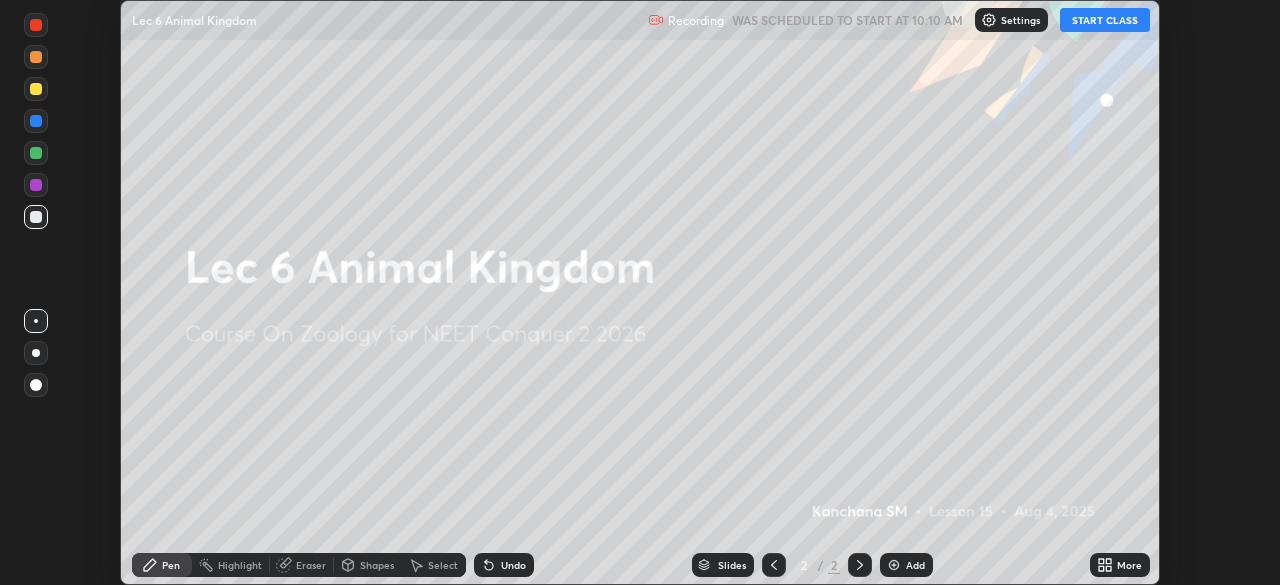 click on "START CLASS" at bounding box center (1105, 20) 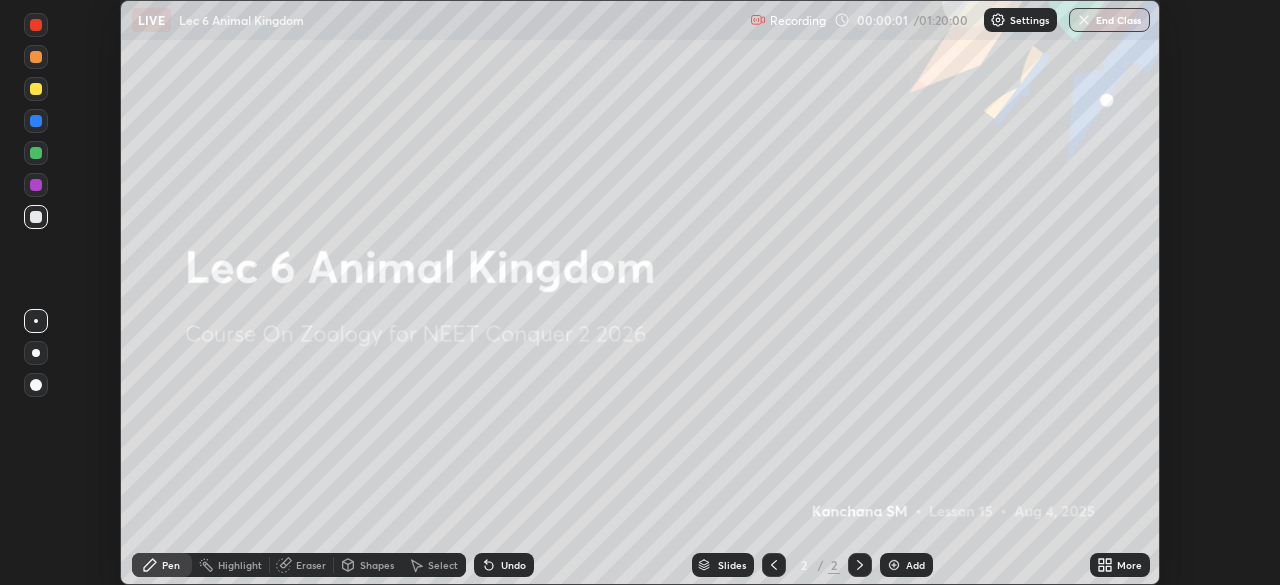 click 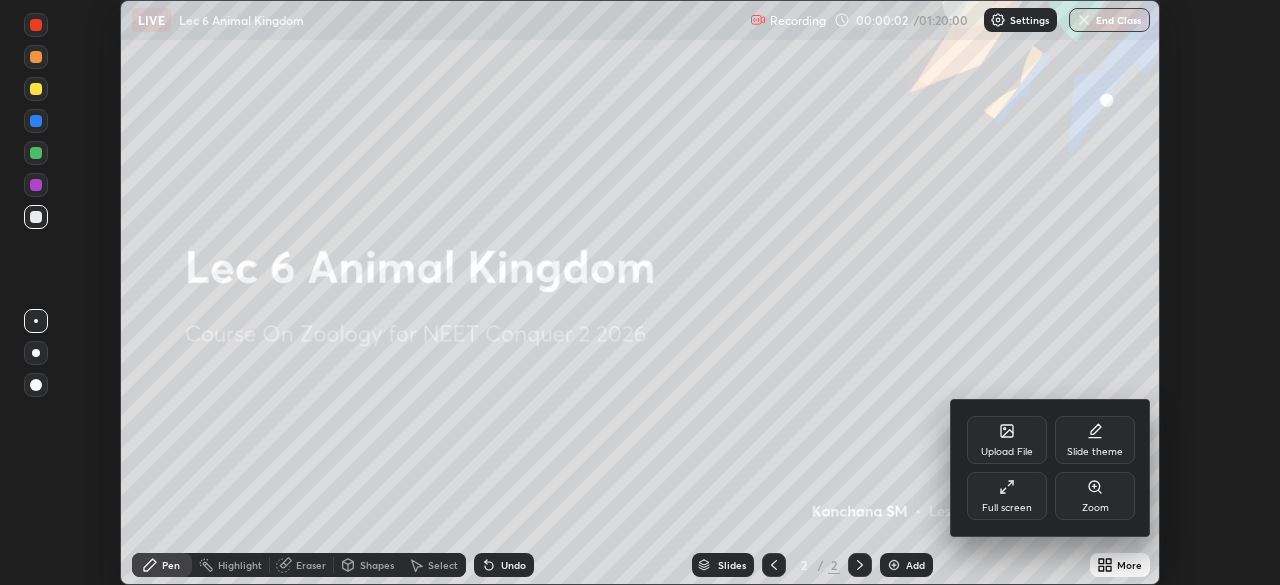 click on "Full screen" at bounding box center (1007, 508) 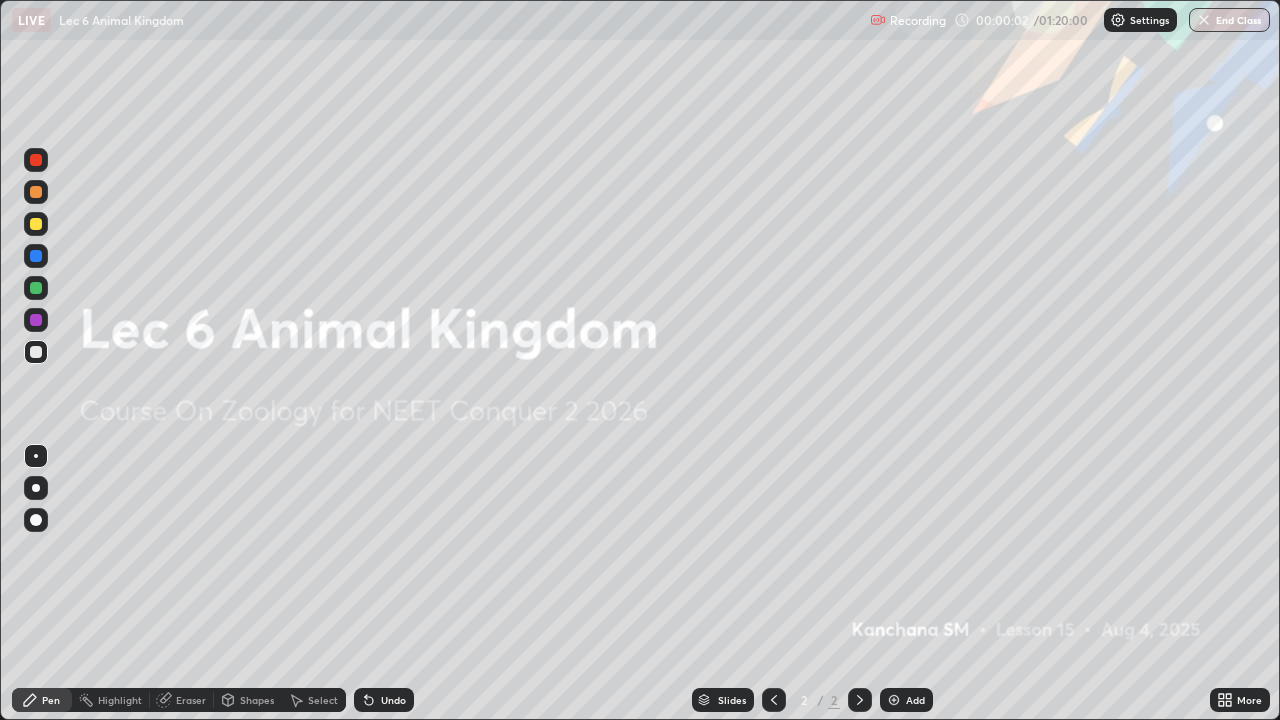 scroll, scrollTop: 99280, scrollLeft: 98720, axis: both 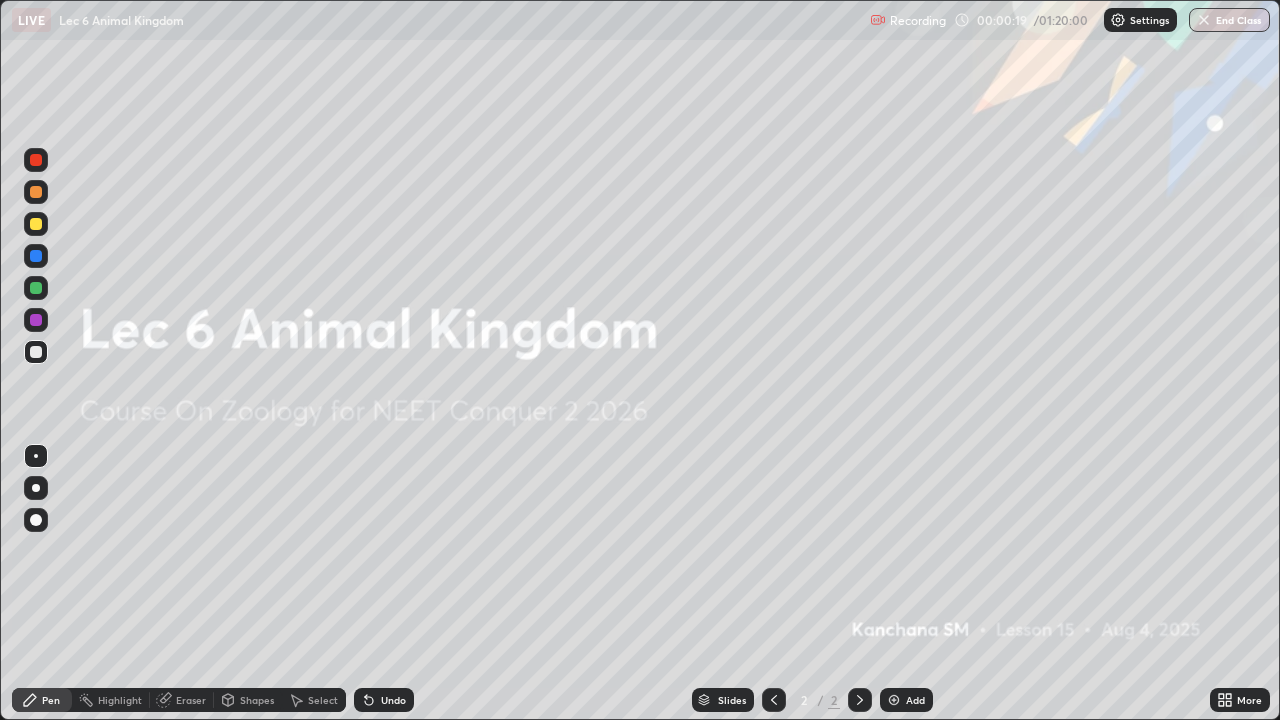 click at bounding box center [894, 700] 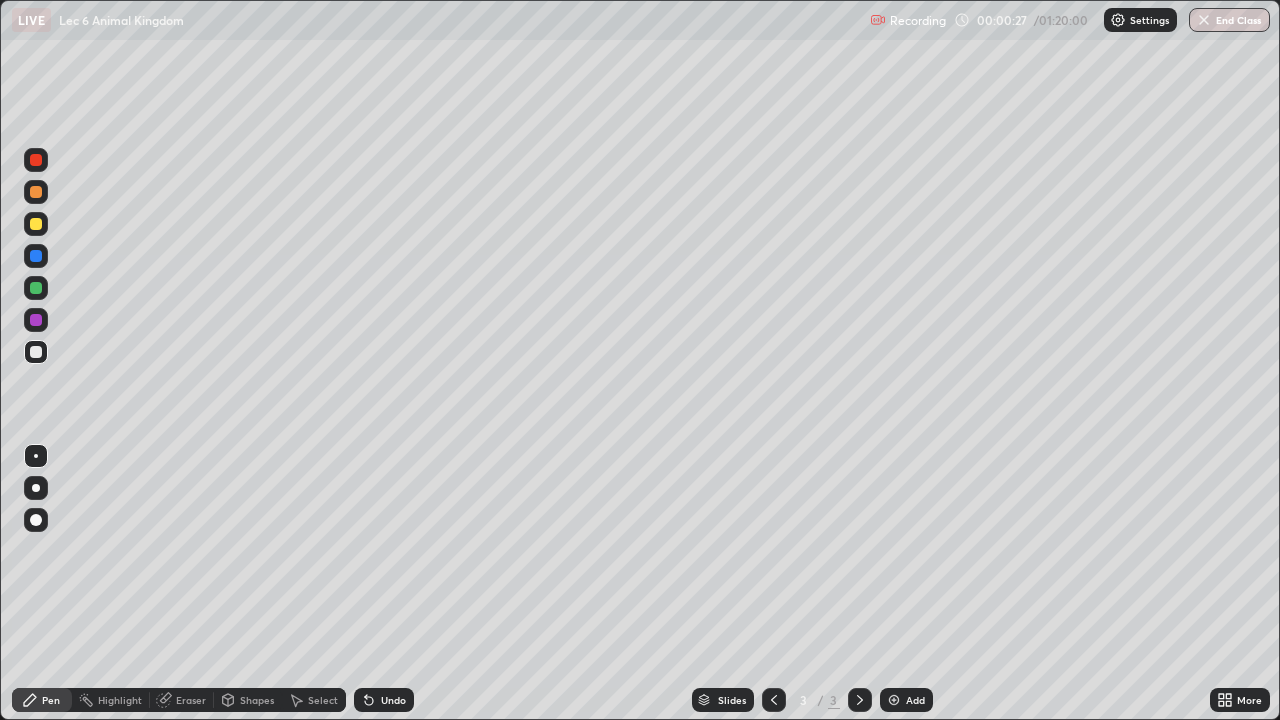 click at bounding box center [36, 224] 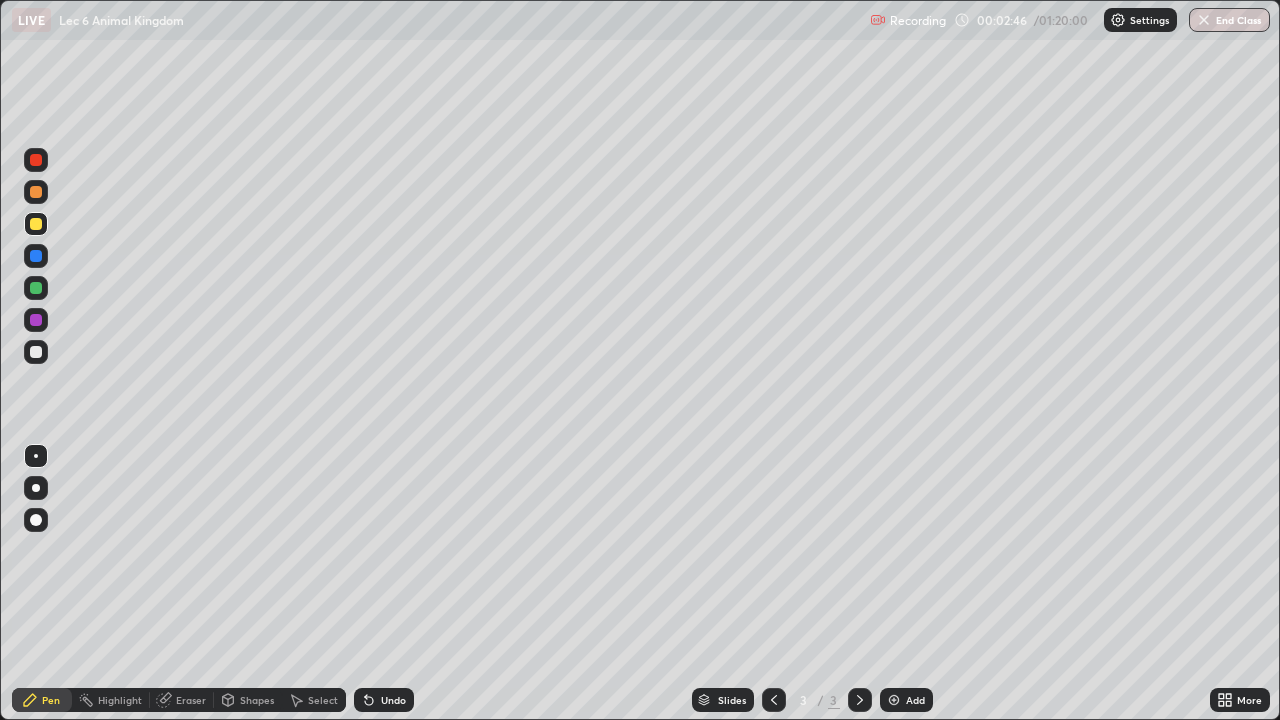 click at bounding box center (36, 520) 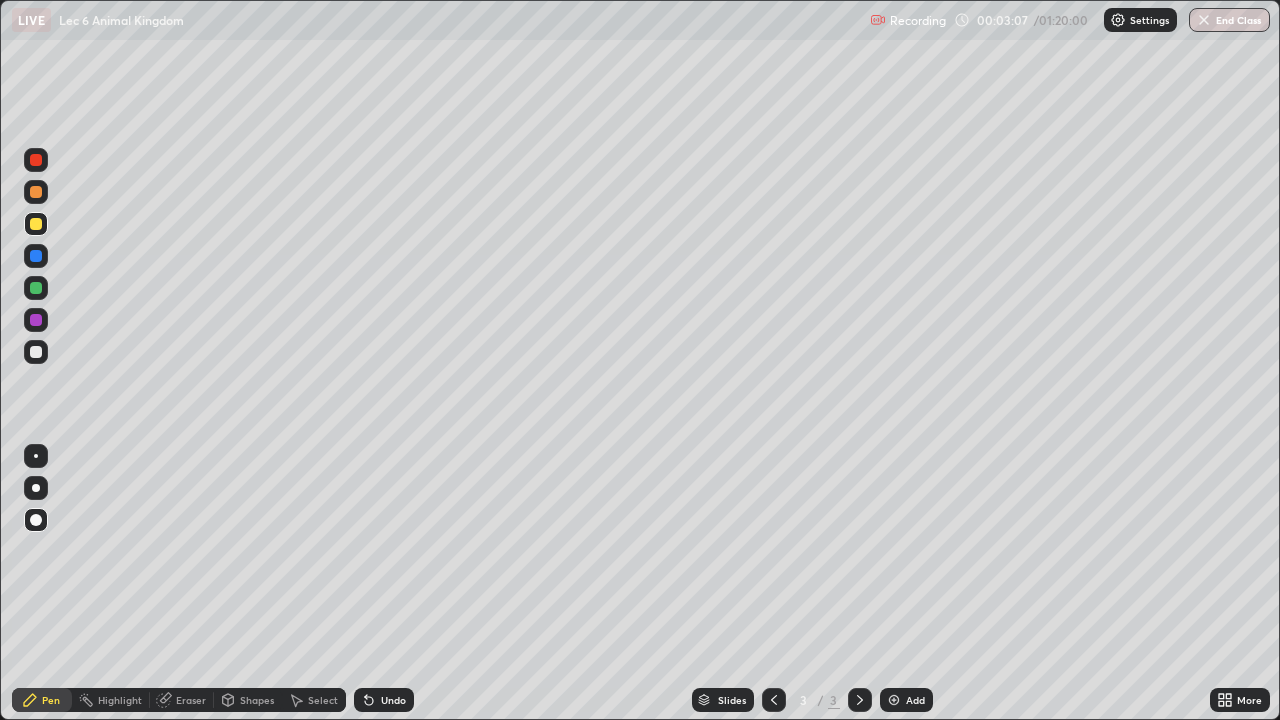 click at bounding box center [36, 352] 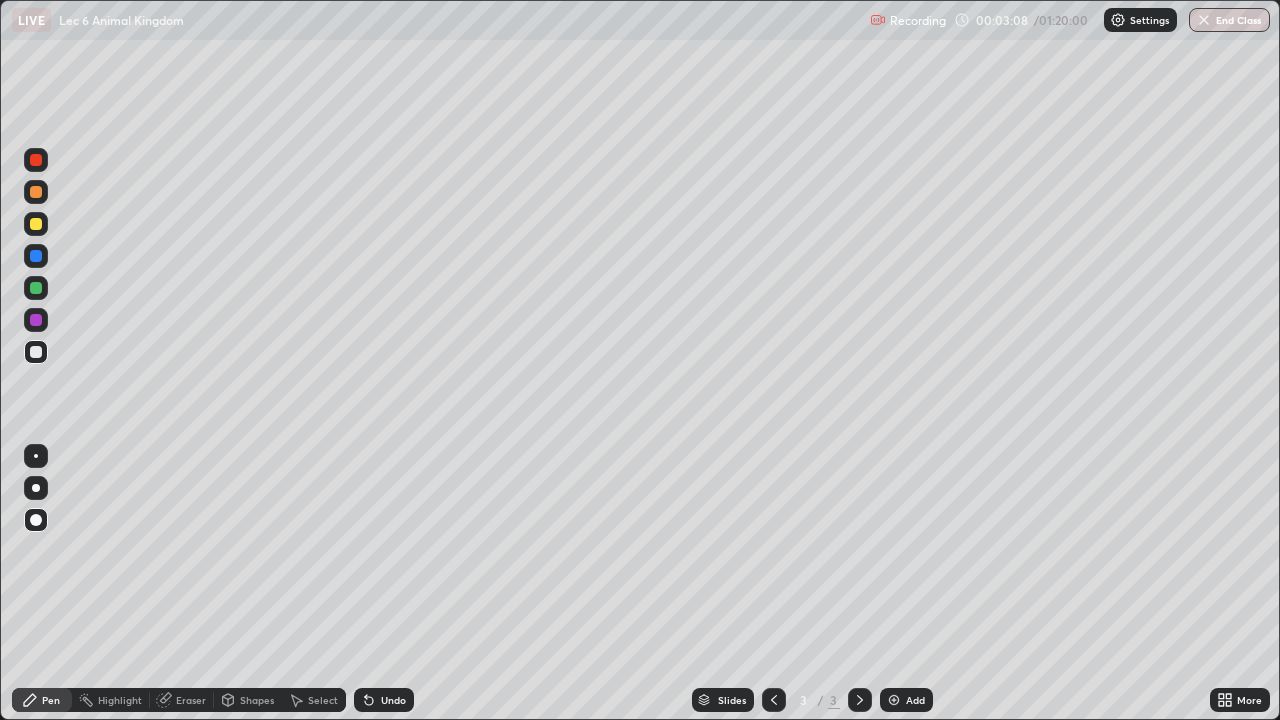 click at bounding box center (36, 456) 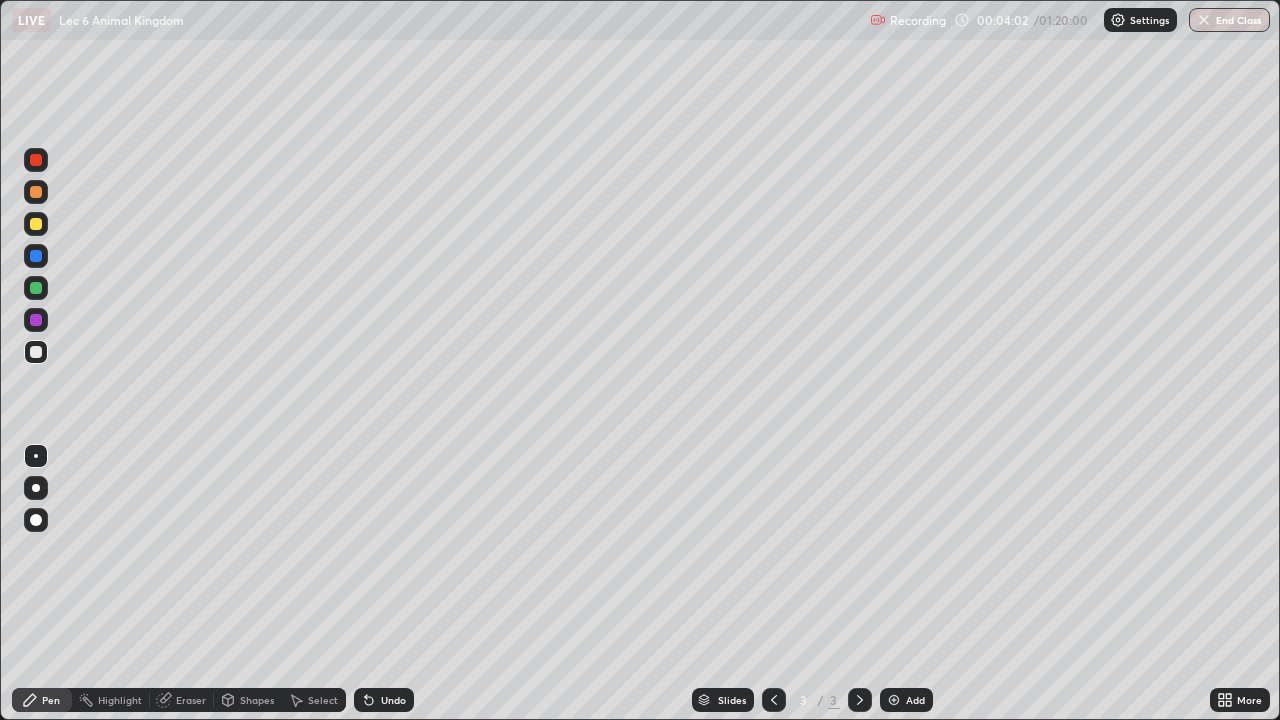 click 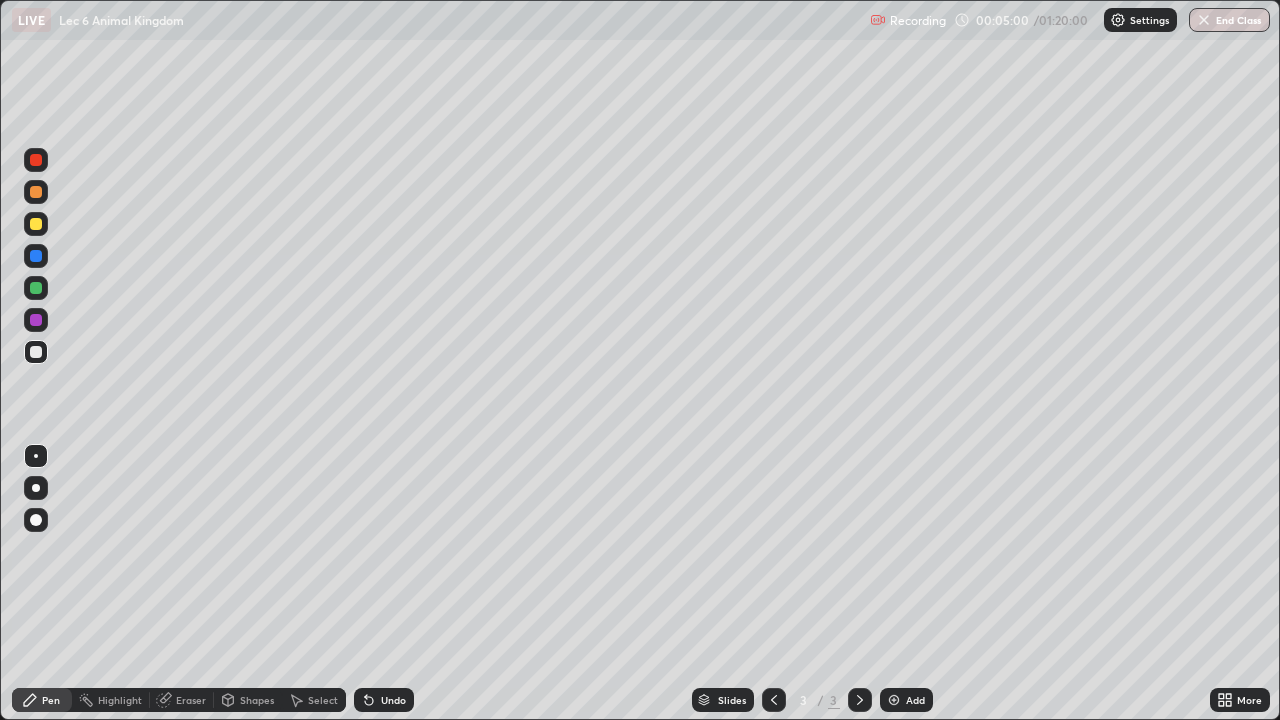 click on "Eraser" at bounding box center [191, 700] 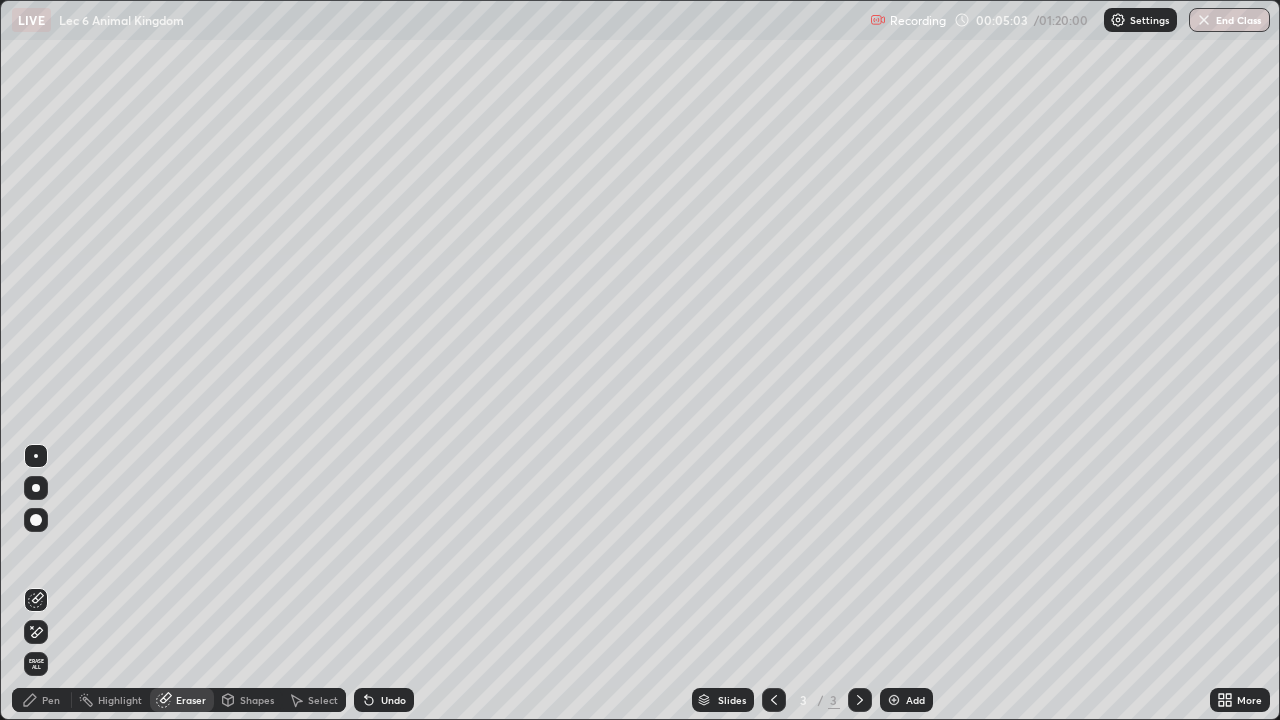 click on "Pen" at bounding box center [51, 700] 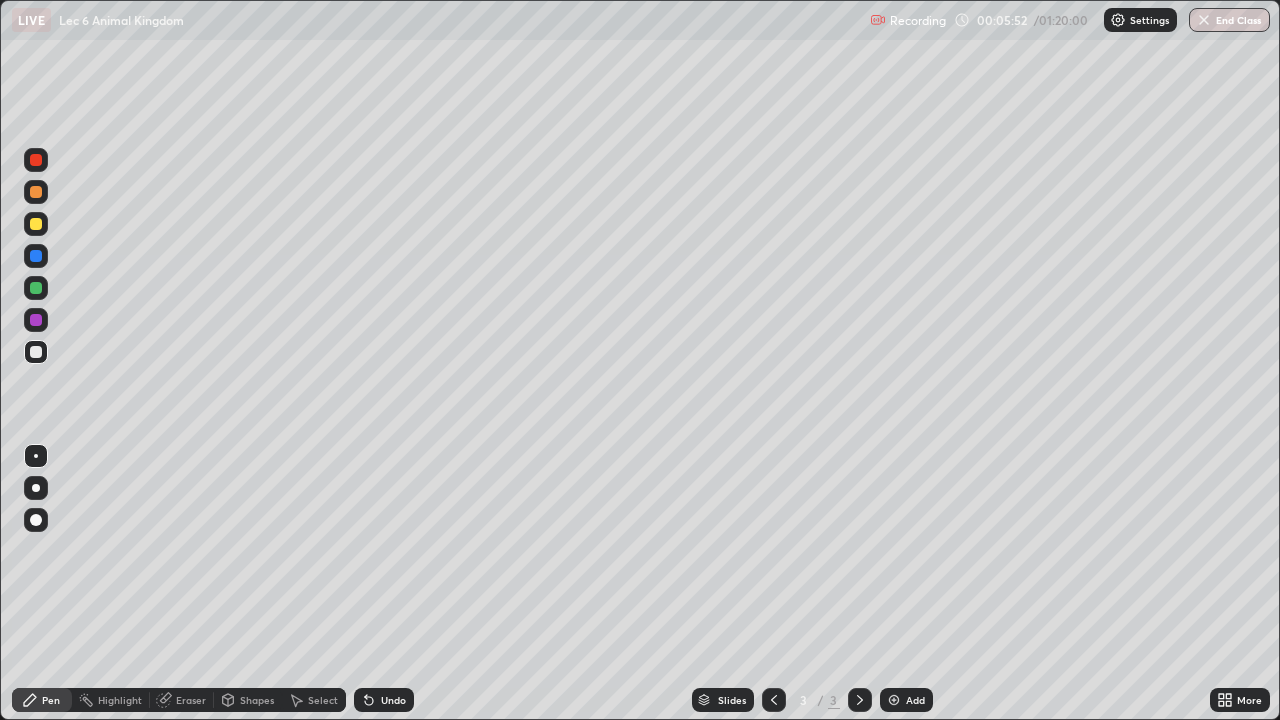 click on "Select" at bounding box center [323, 700] 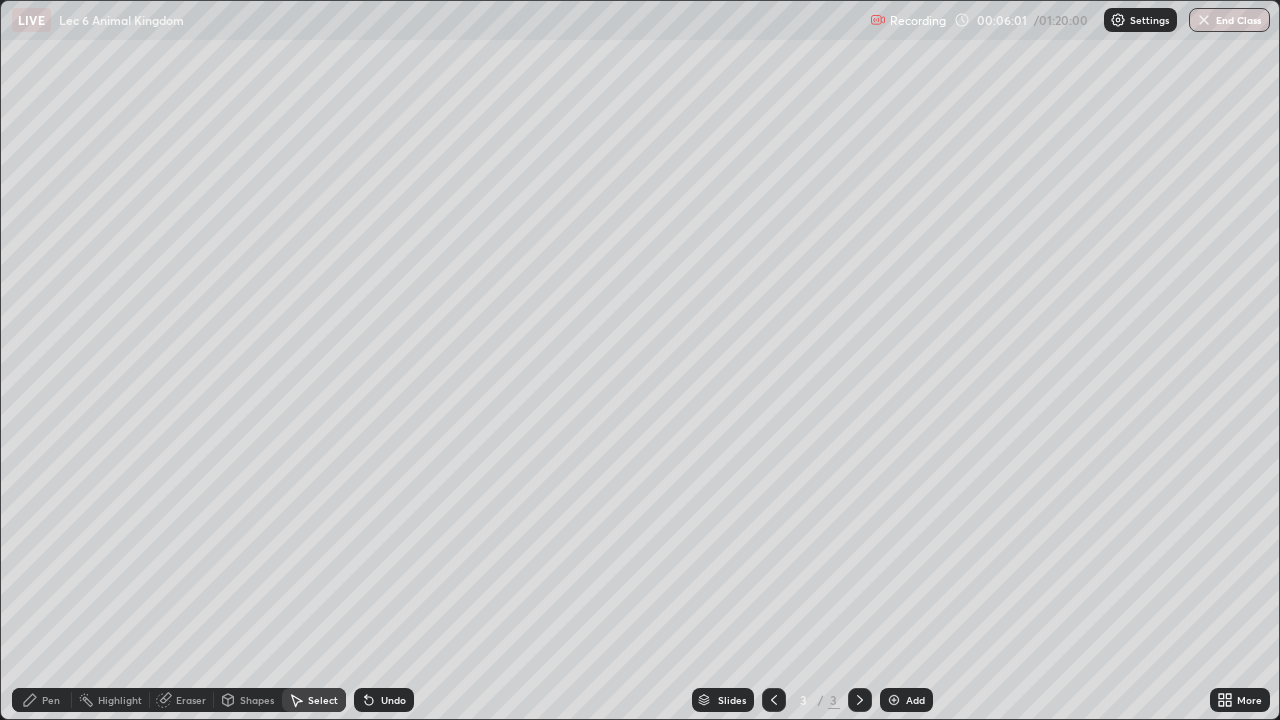 click on "0 ° Undo Copy Duplicate Duplicate to new slide Delete" at bounding box center (640, 360) 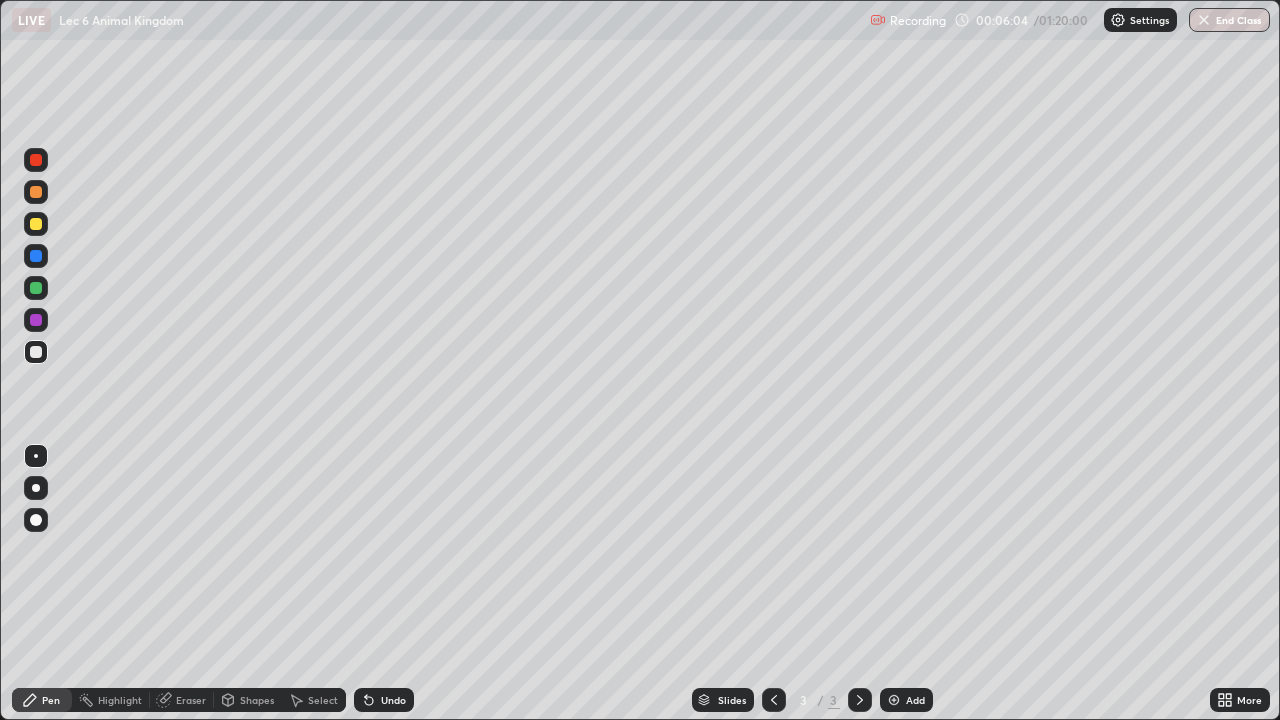 click at bounding box center (36, 224) 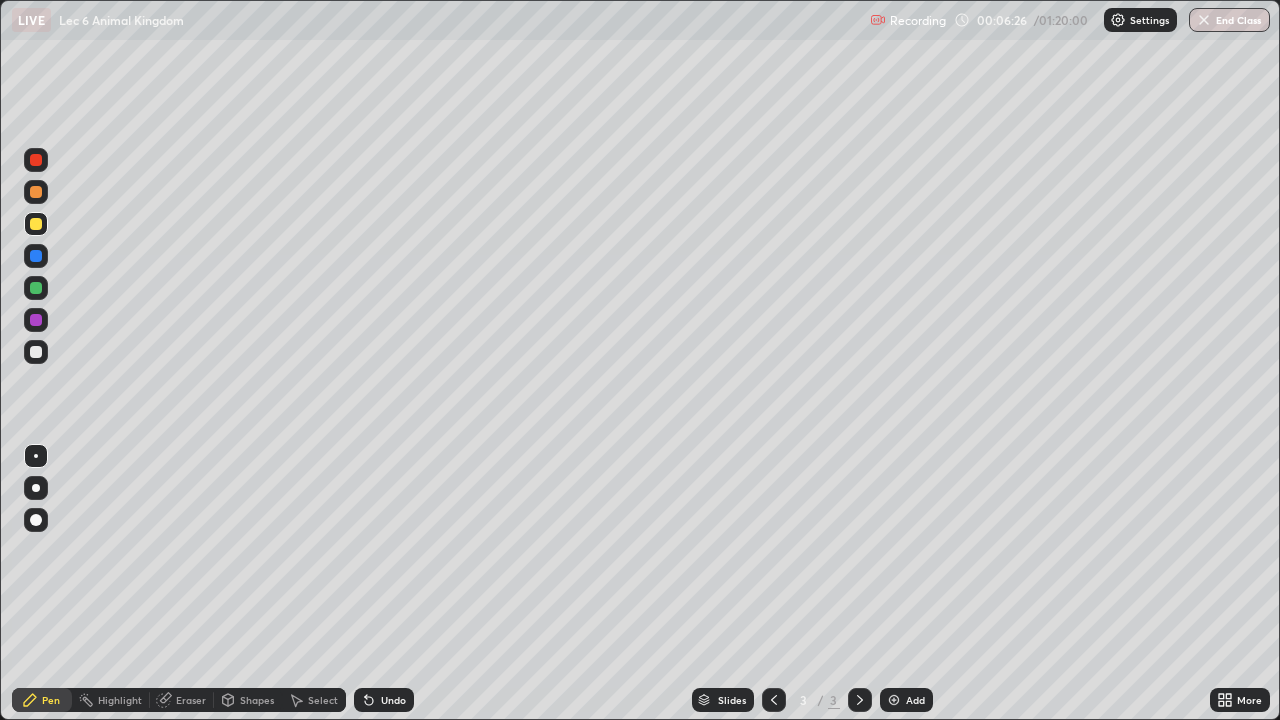 click at bounding box center [36, 352] 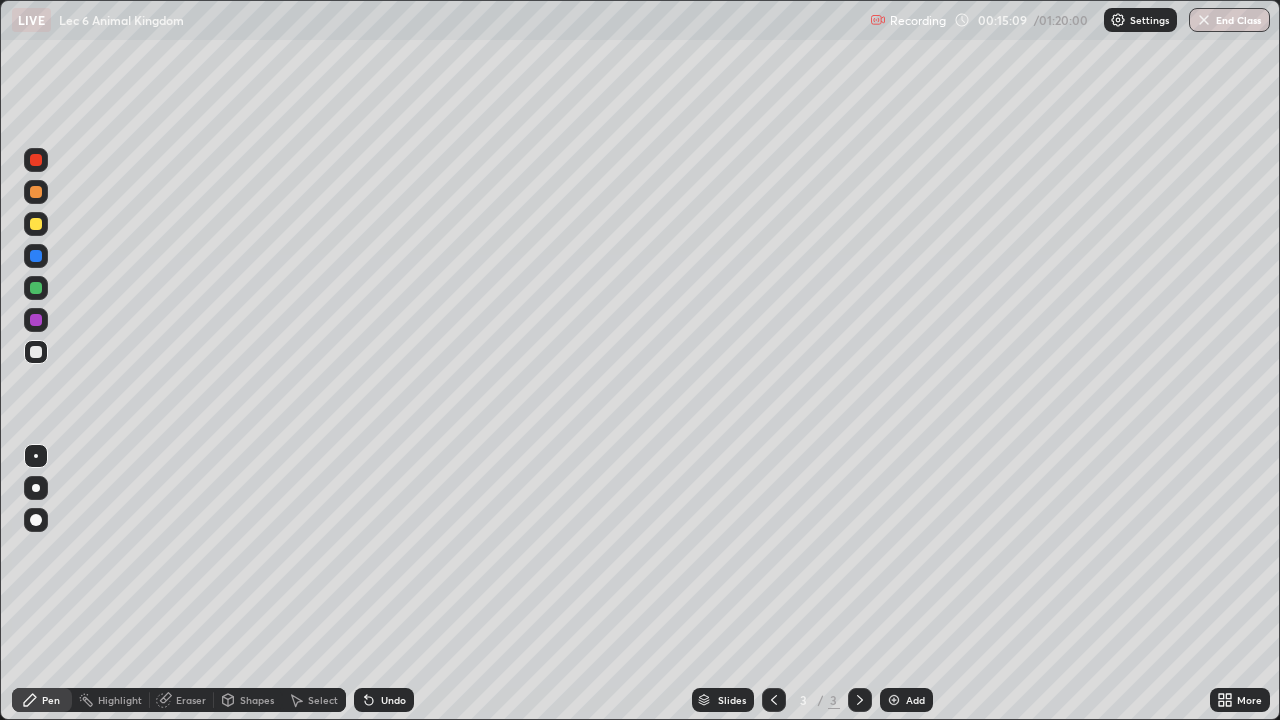 click on "Eraser" at bounding box center (191, 700) 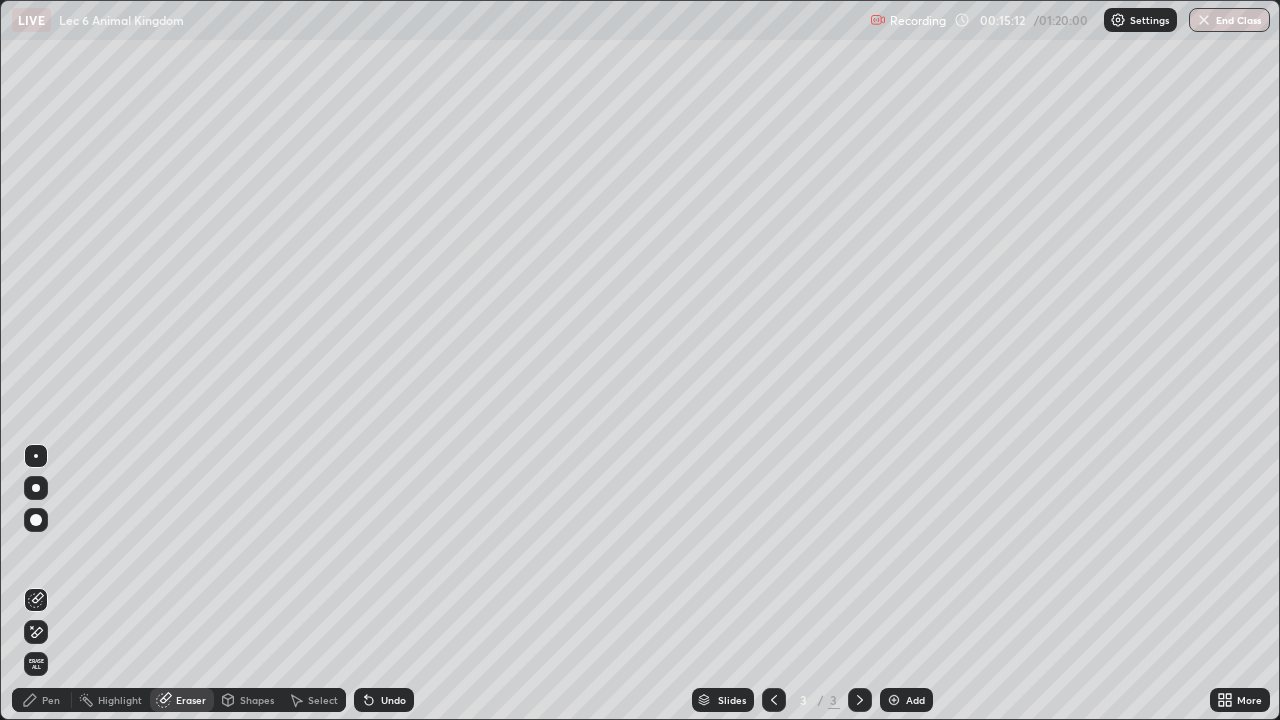 click on "Pen" at bounding box center [42, 700] 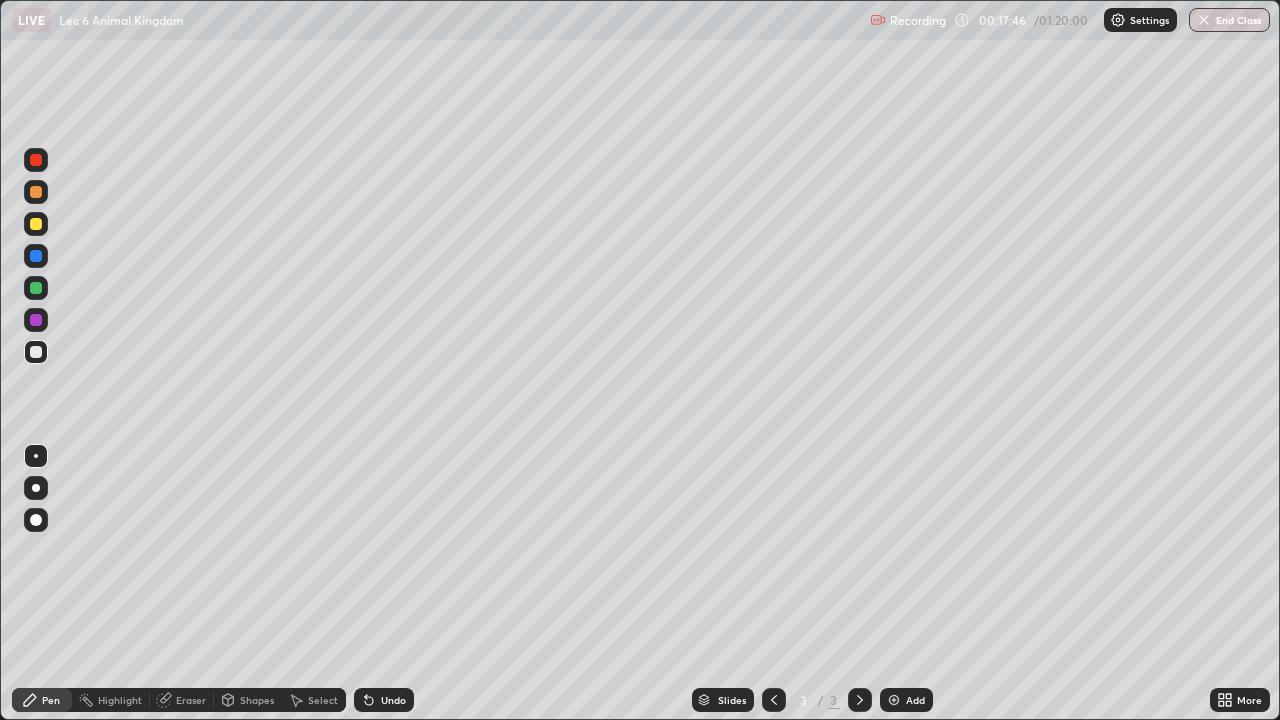 click 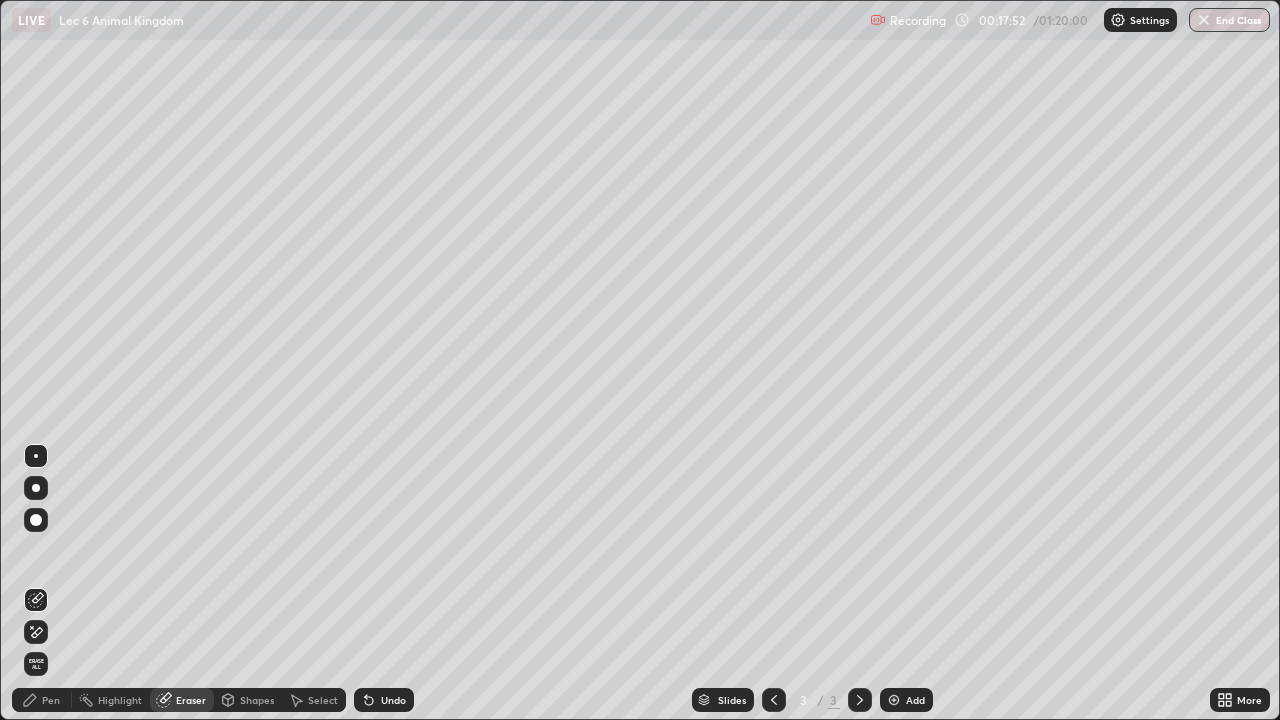 click on "Pen" at bounding box center (42, 700) 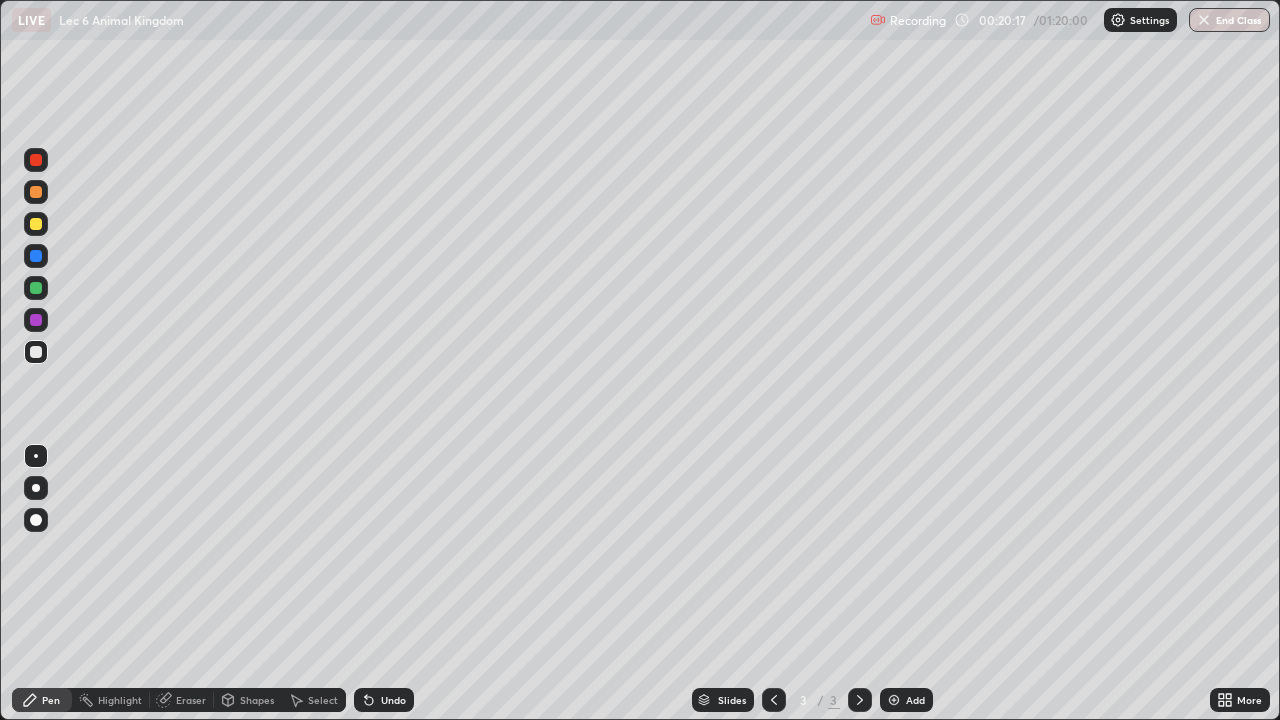 click 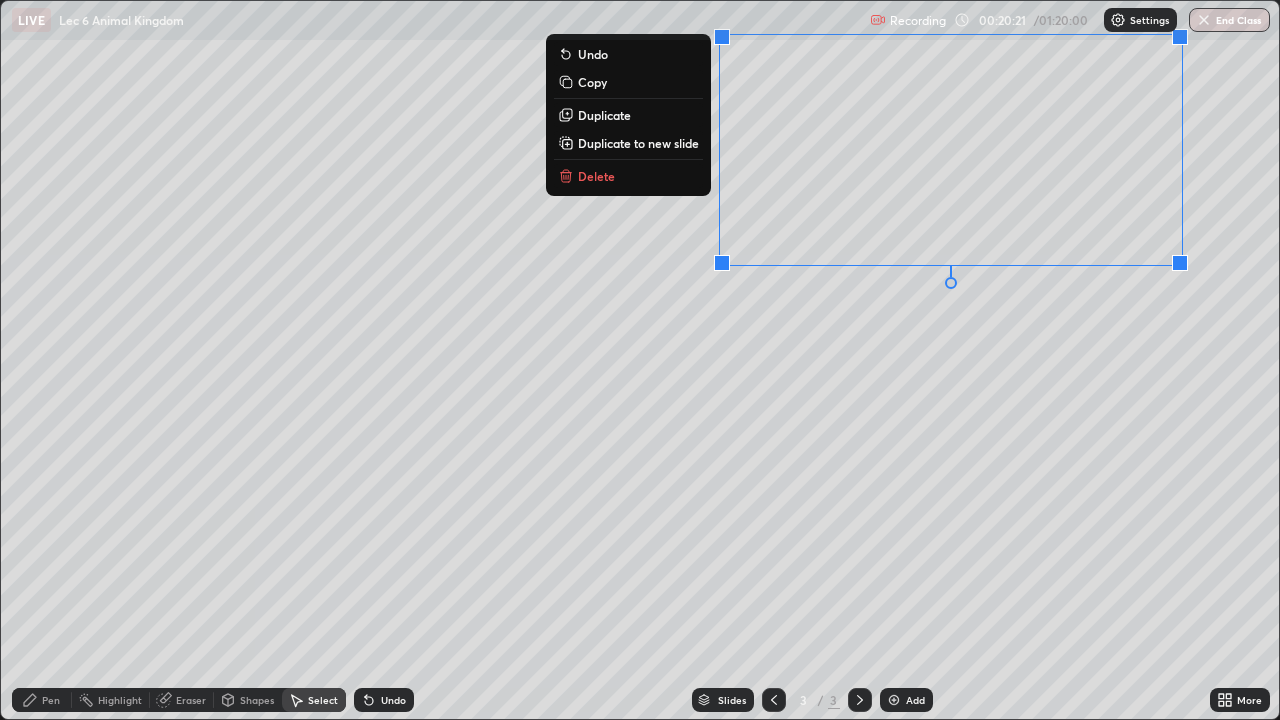 click on "0 ° Undo Copy Duplicate Duplicate to new slide Delete" at bounding box center (640, 360) 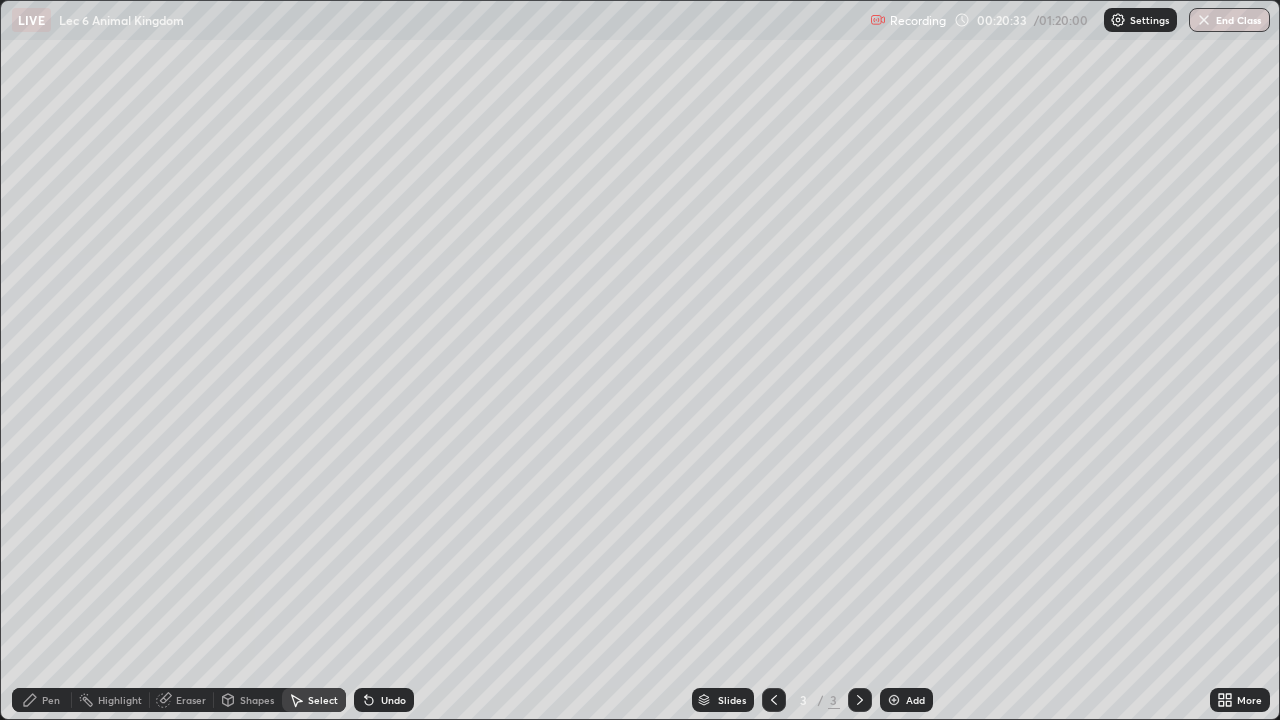 click on "Pen" at bounding box center (42, 700) 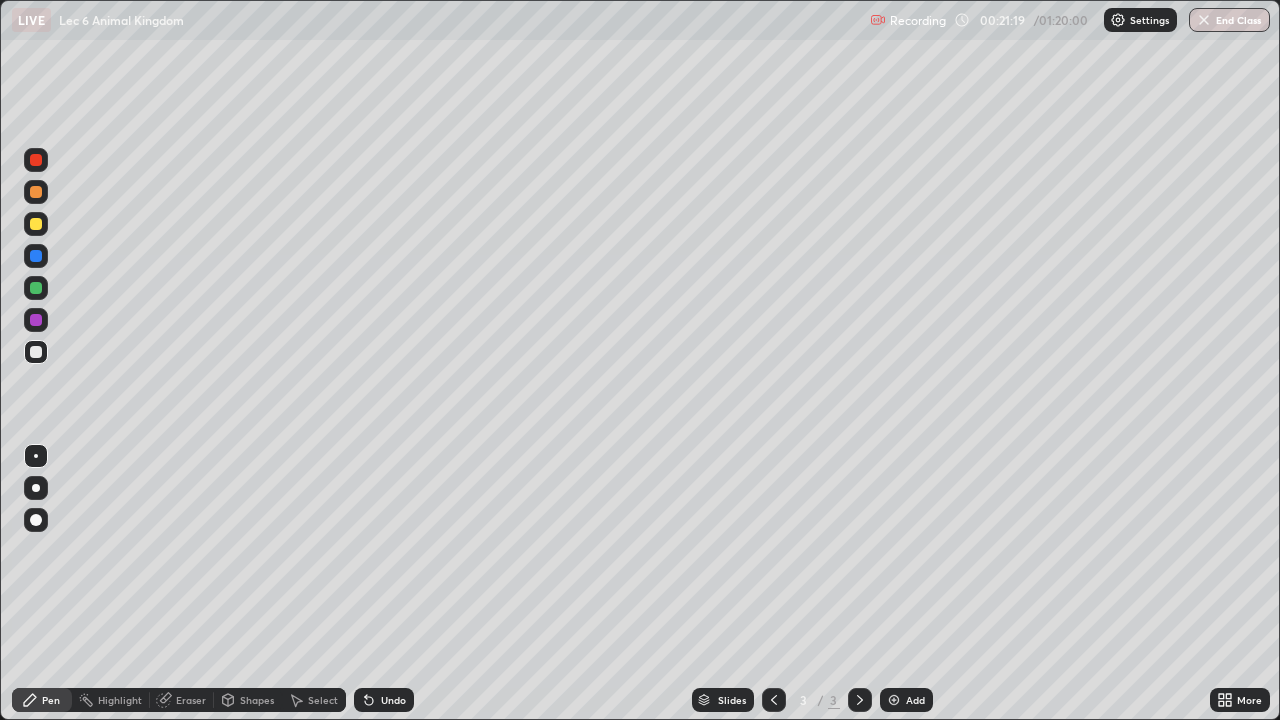 click on "Select" at bounding box center [323, 700] 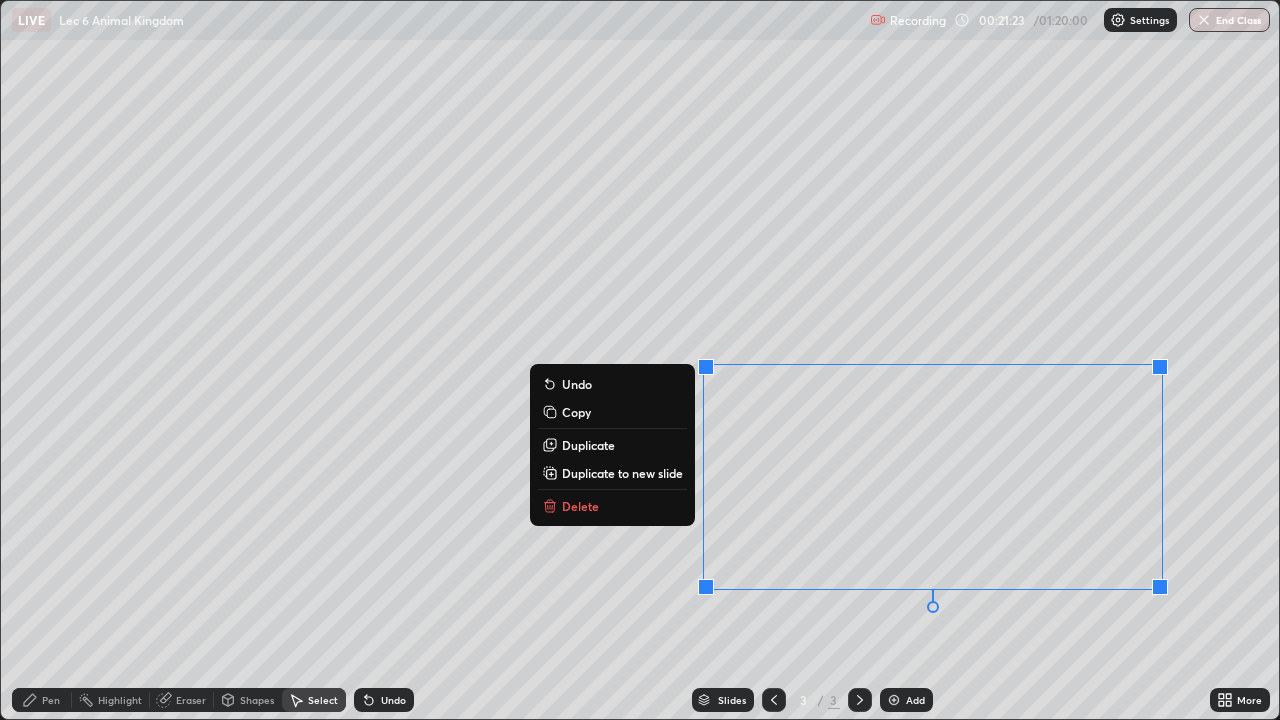 click on "Delete" at bounding box center (612, 506) 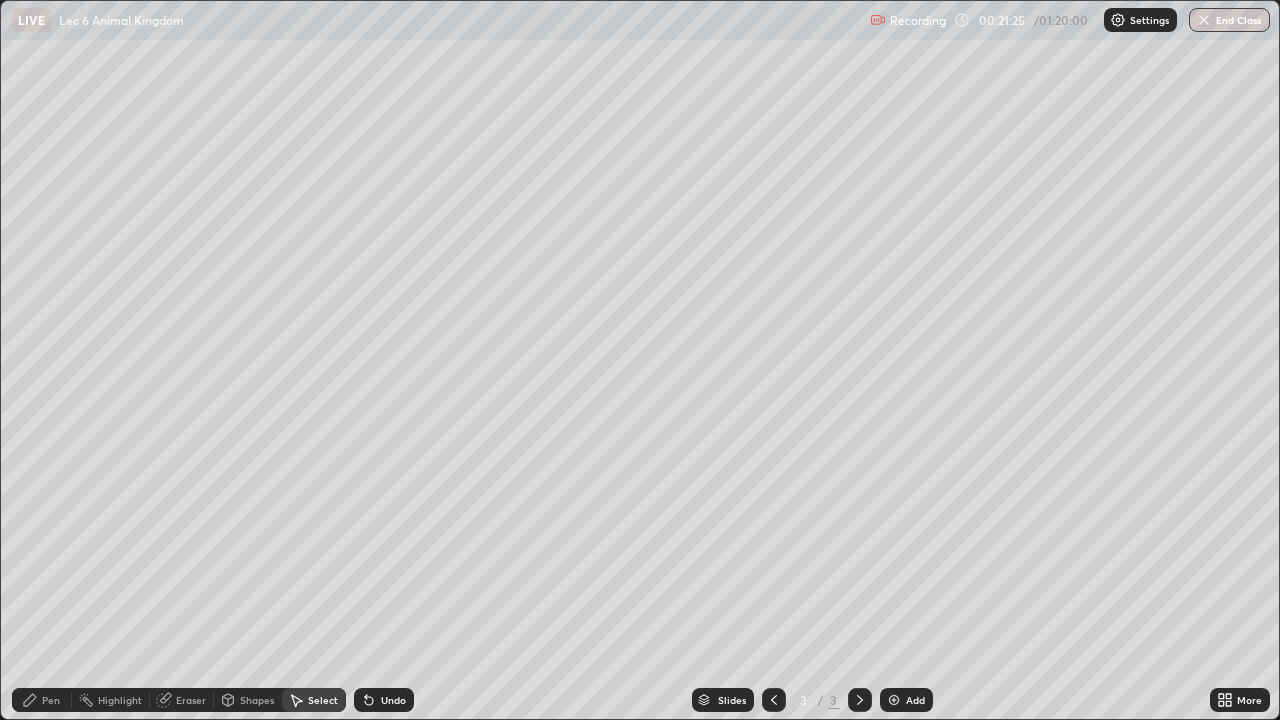 click on "Pen" at bounding box center [42, 700] 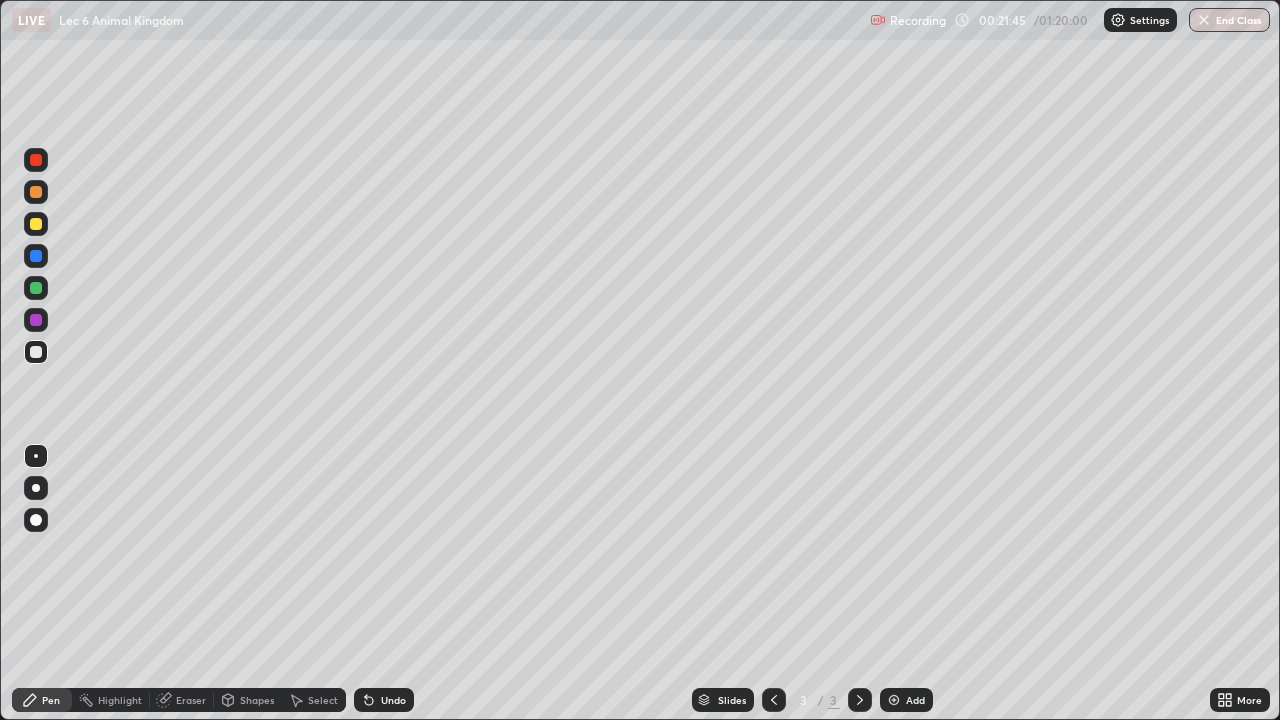 click on "Eraser" at bounding box center [191, 700] 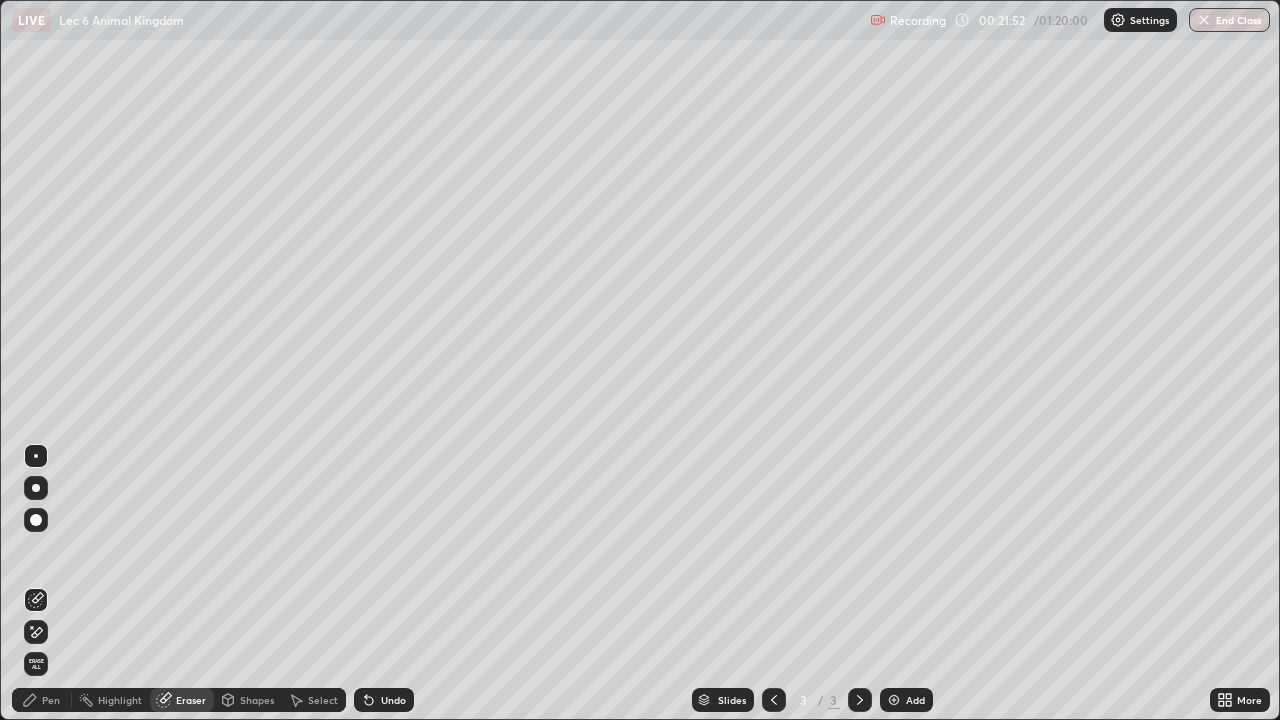 click on "Pen" at bounding box center [42, 700] 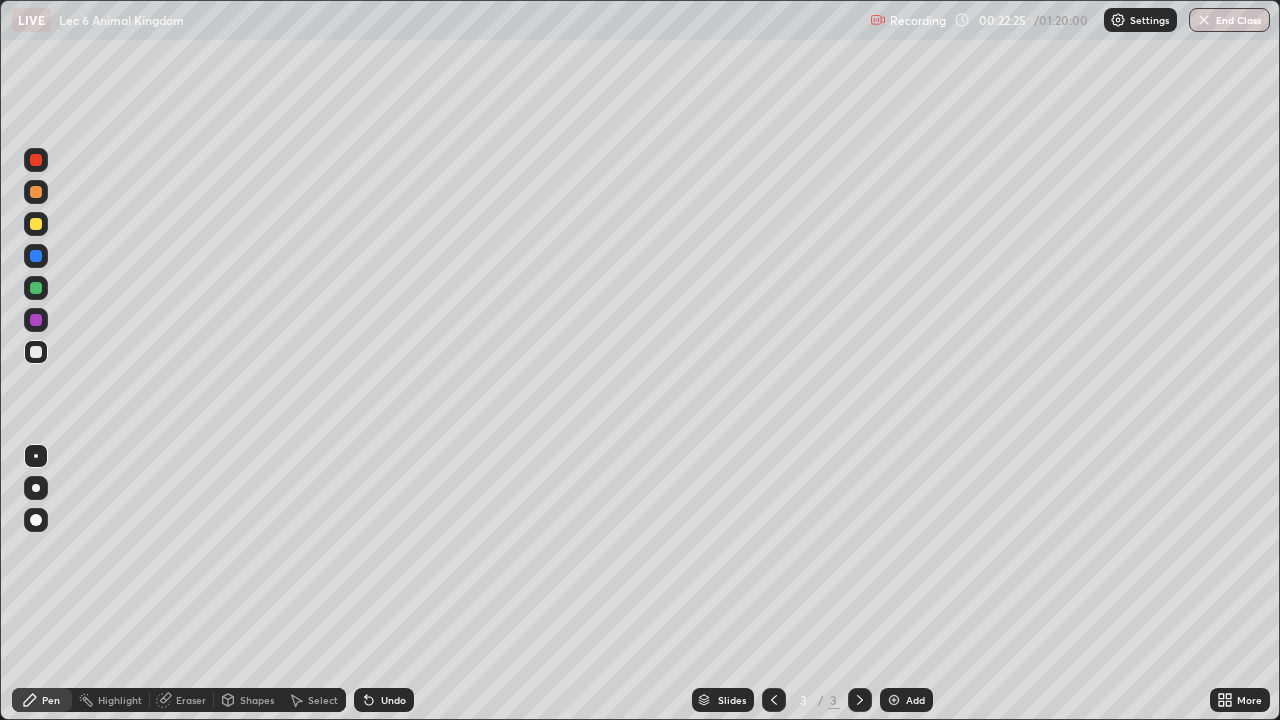 click on "Slides 3 / 3 Add" at bounding box center [812, 700] 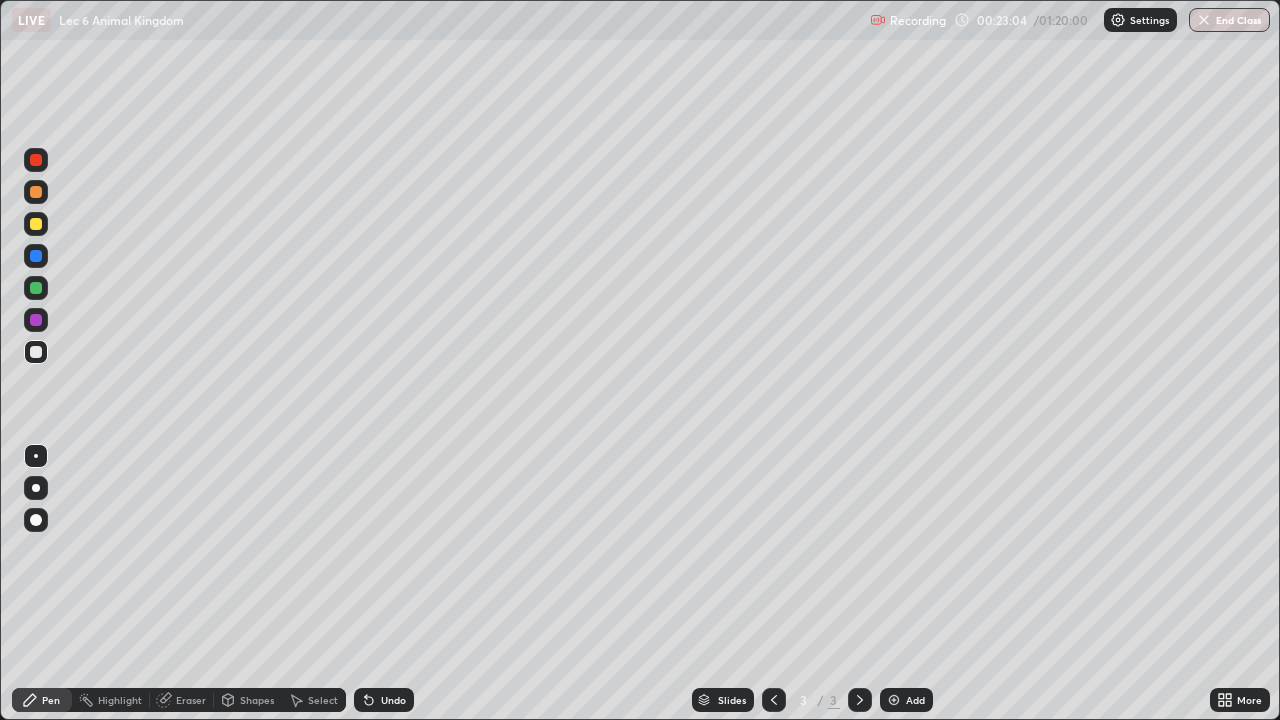 click 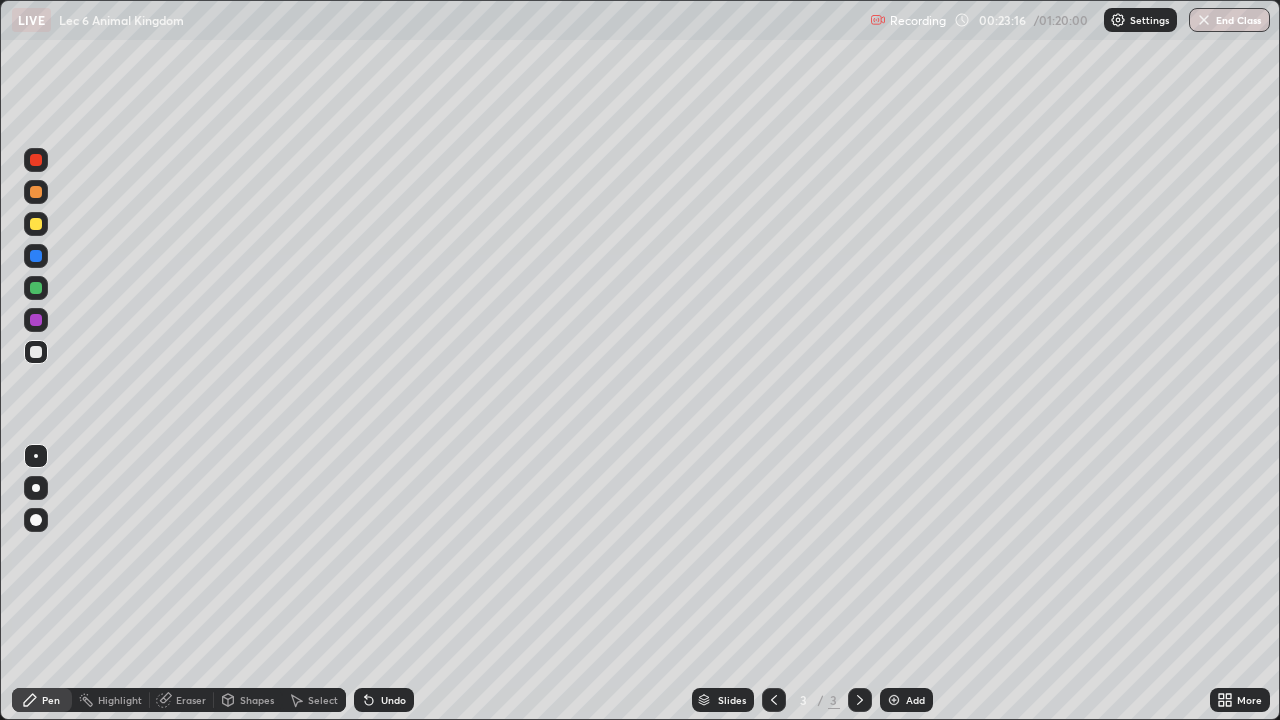 click on "Shapes" at bounding box center [257, 700] 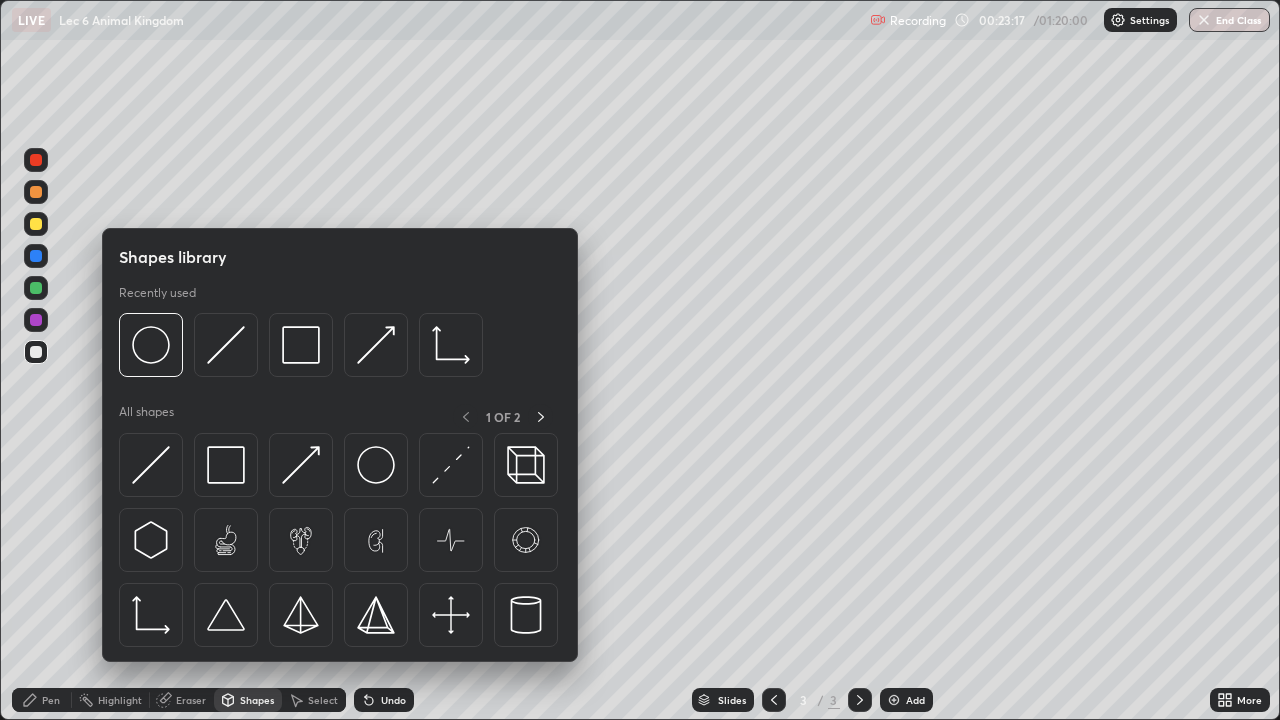 click on "Select" at bounding box center [314, 700] 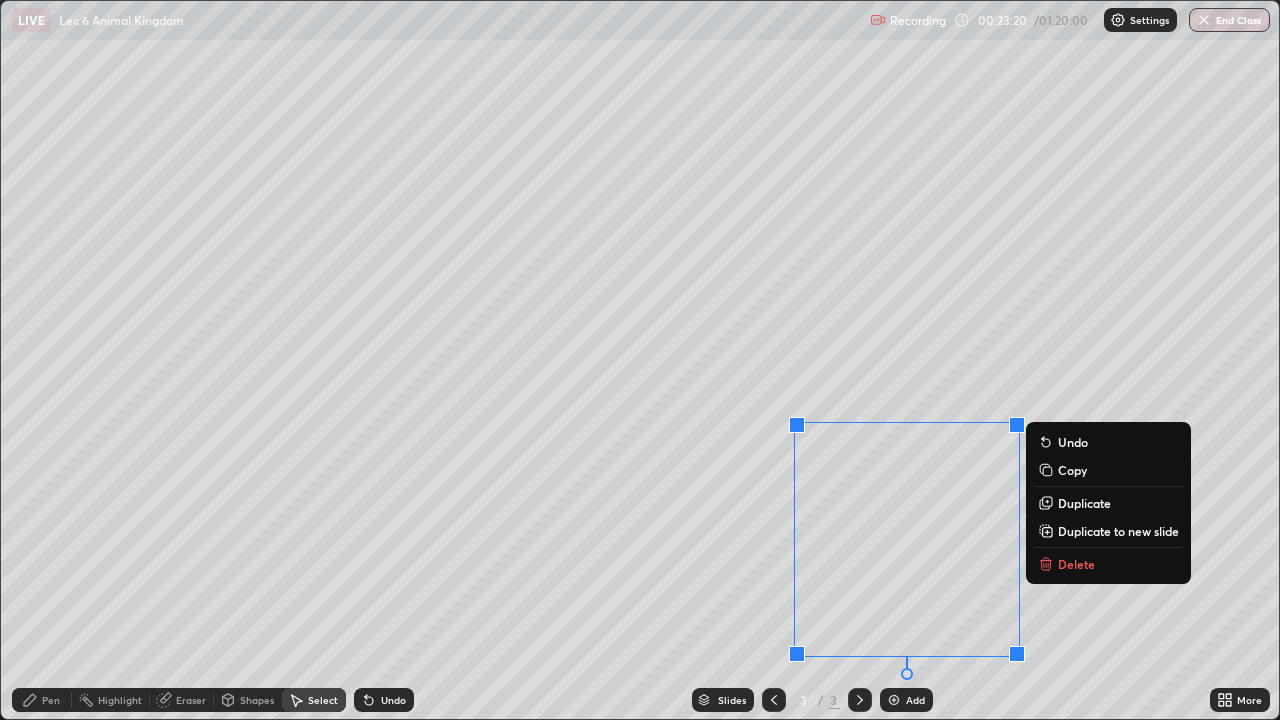 click on "Delete" at bounding box center [1108, 564] 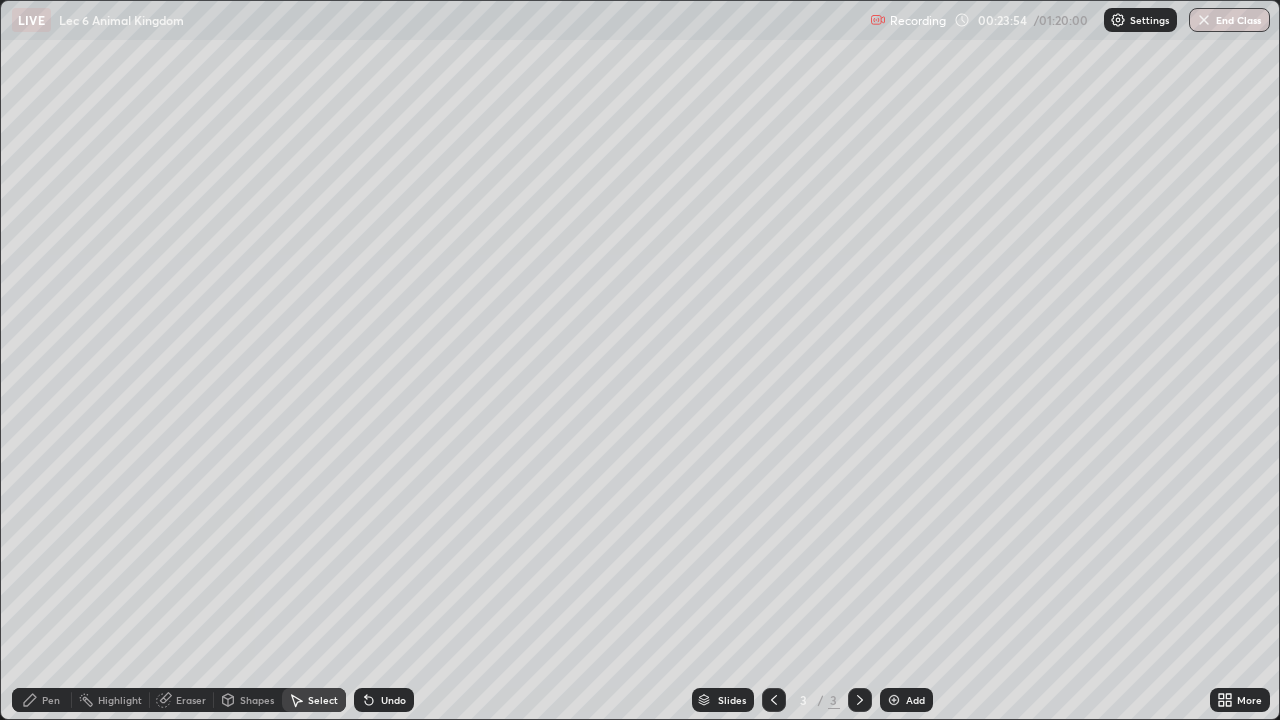 click on "Eraser" at bounding box center (182, 700) 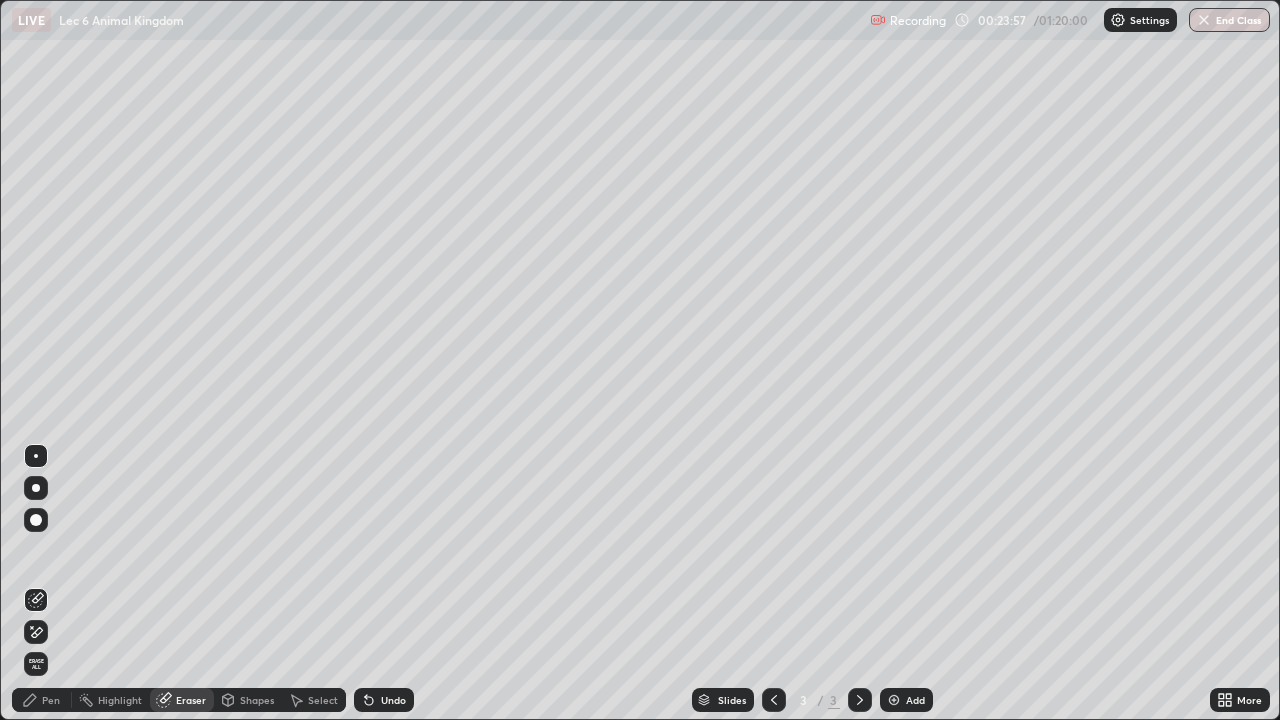 click on "Pen" at bounding box center (51, 700) 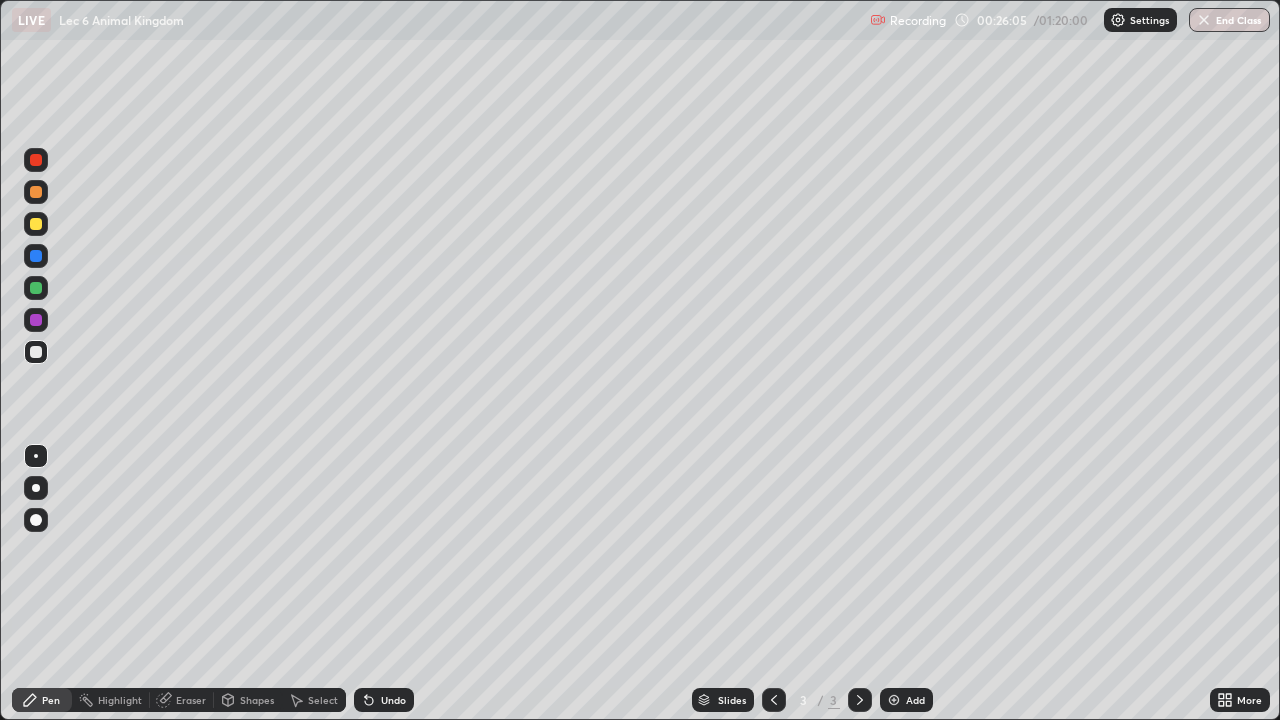 click on "Undo" at bounding box center [393, 700] 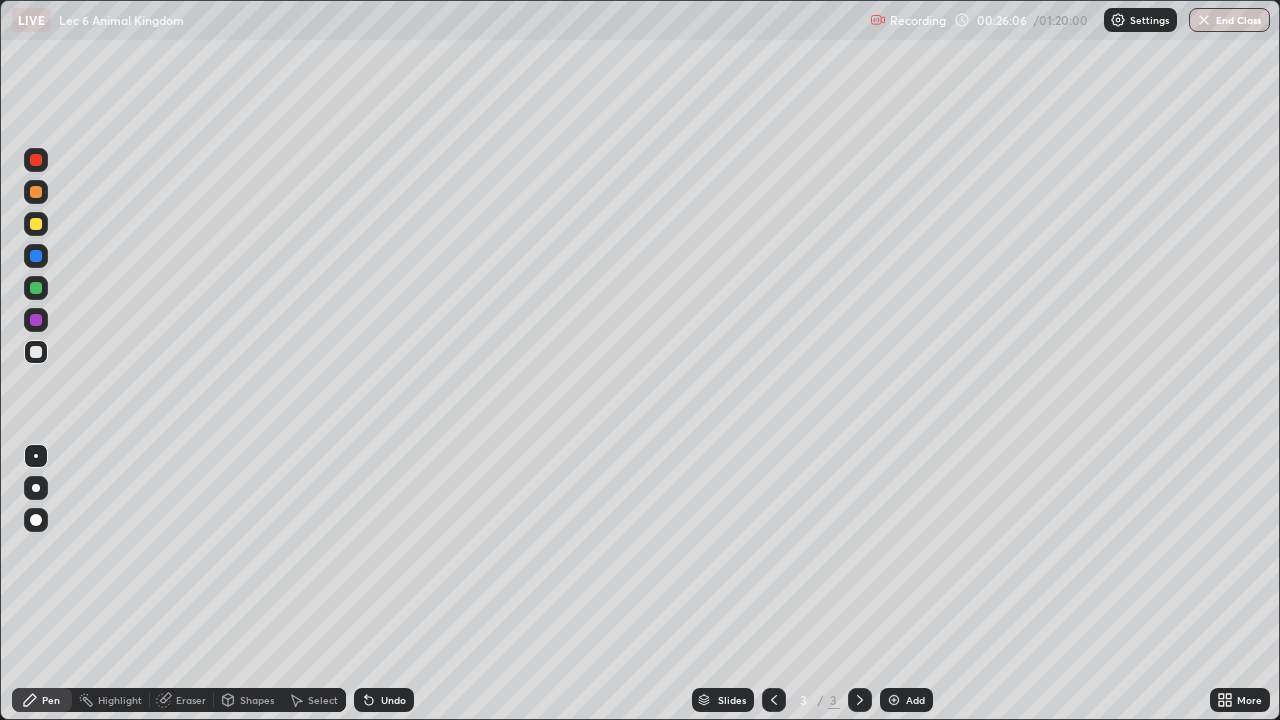click on "Slides 3 / 3 Add" at bounding box center (812, 700) 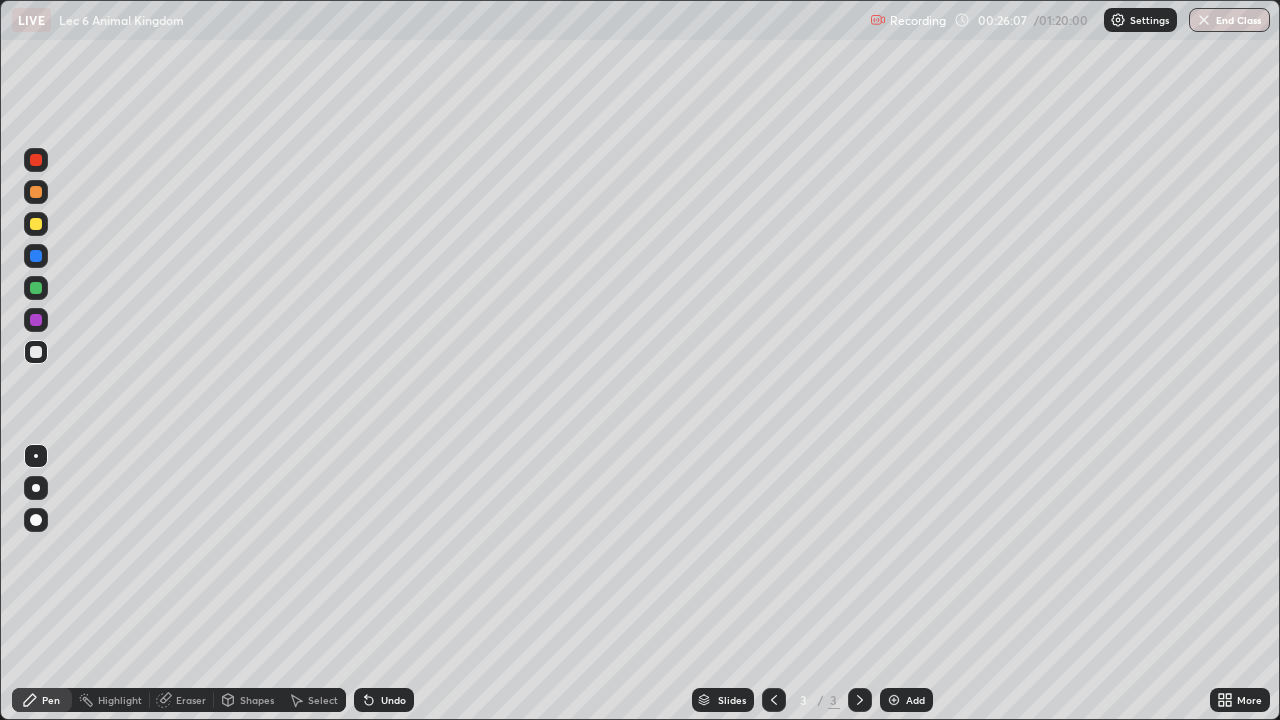 click on "Undo" at bounding box center [393, 700] 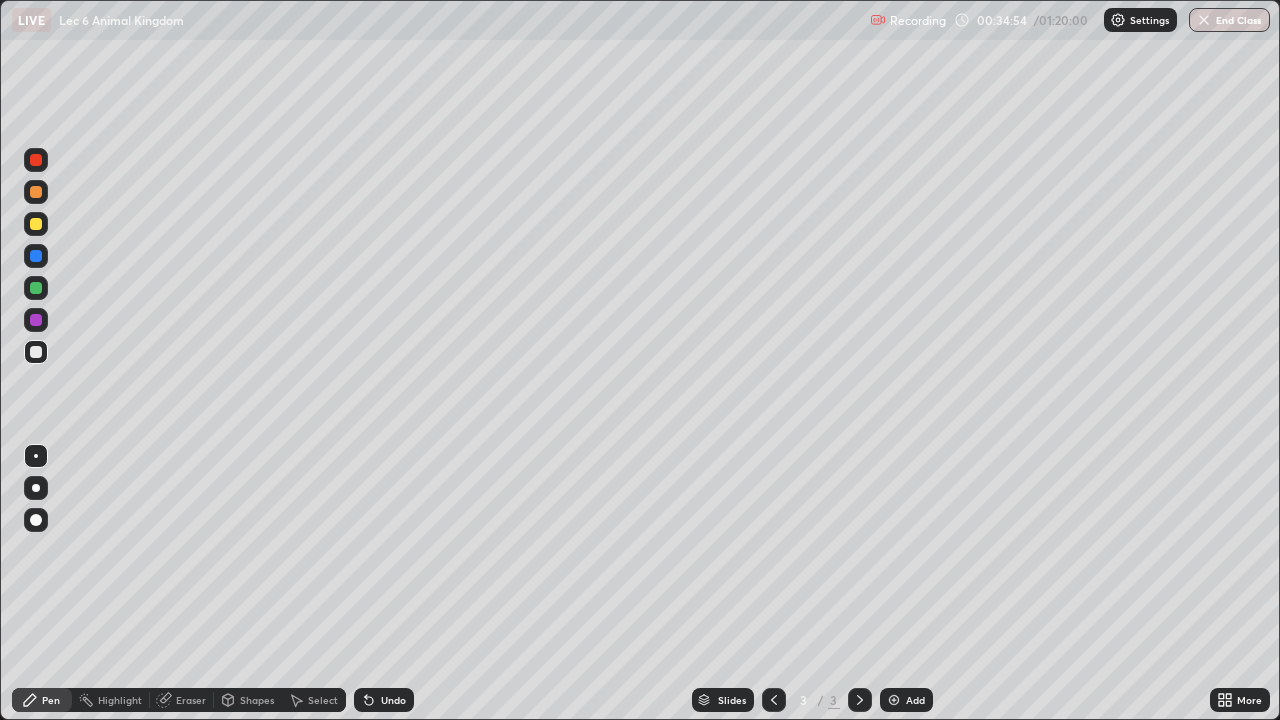 click at bounding box center [894, 700] 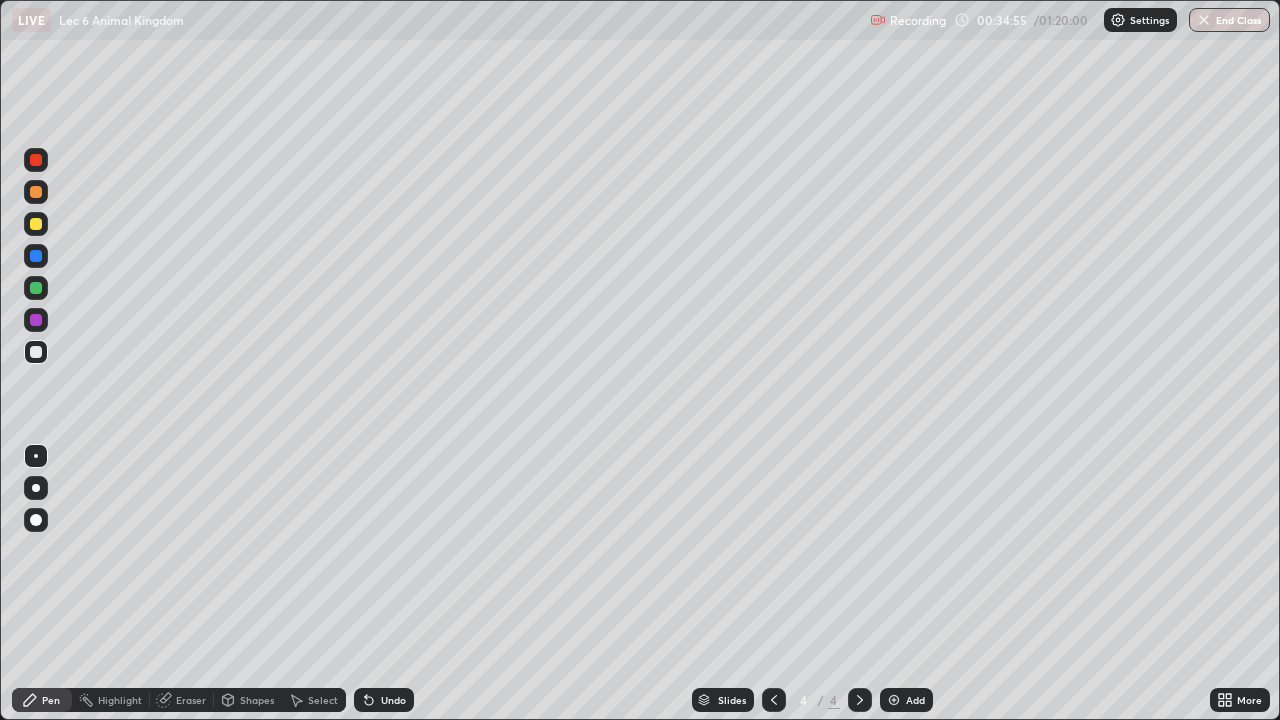 click at bounding box center (36, 520) 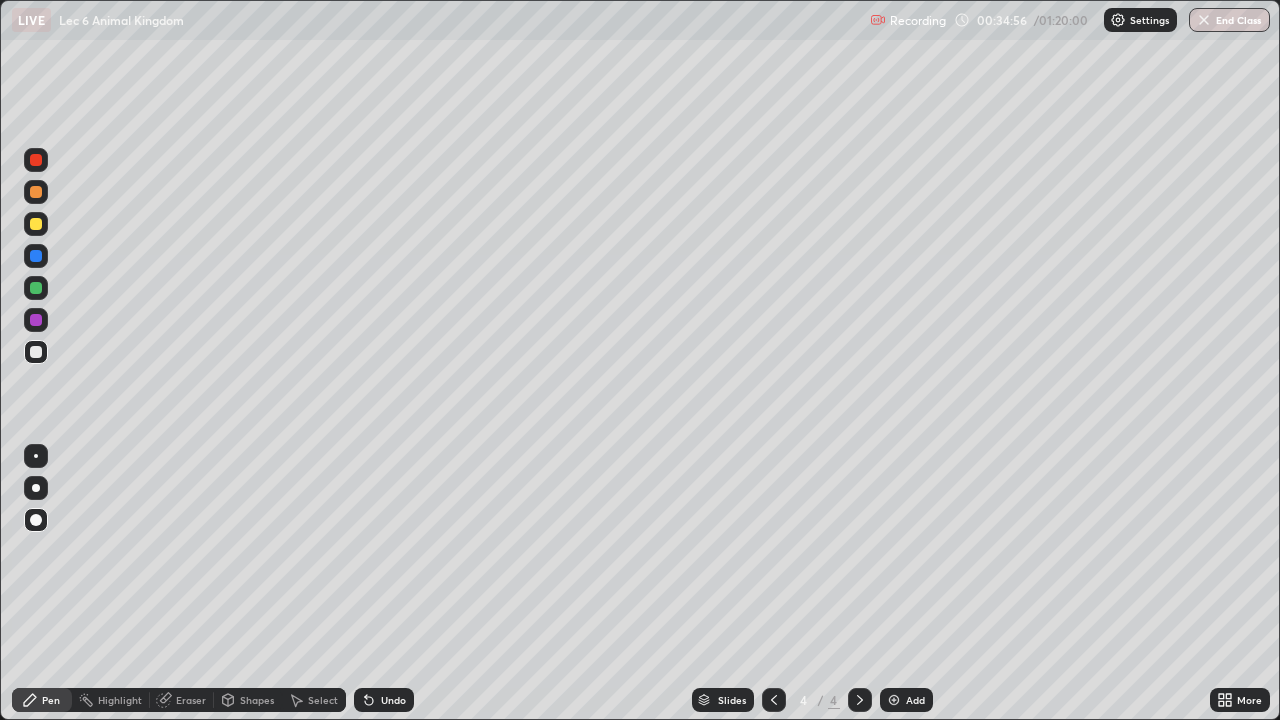 click at bounding box center [36, 224] 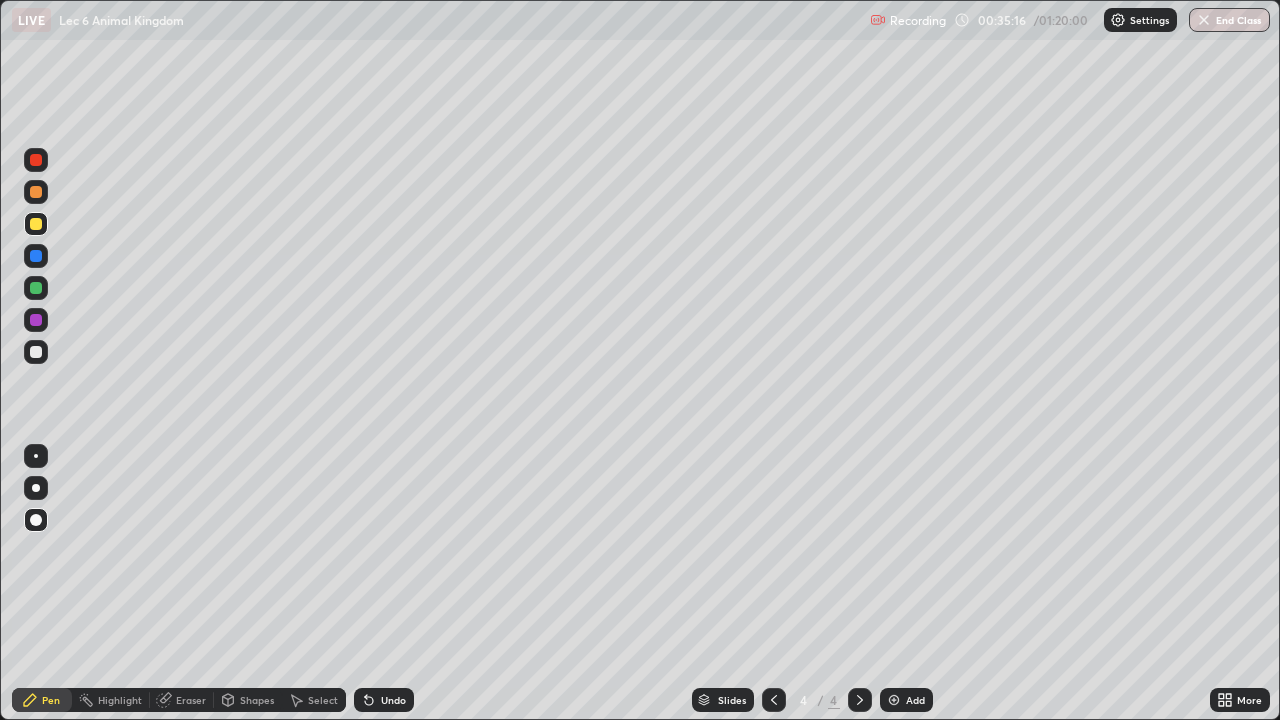 click at bounding box center [36, 352] 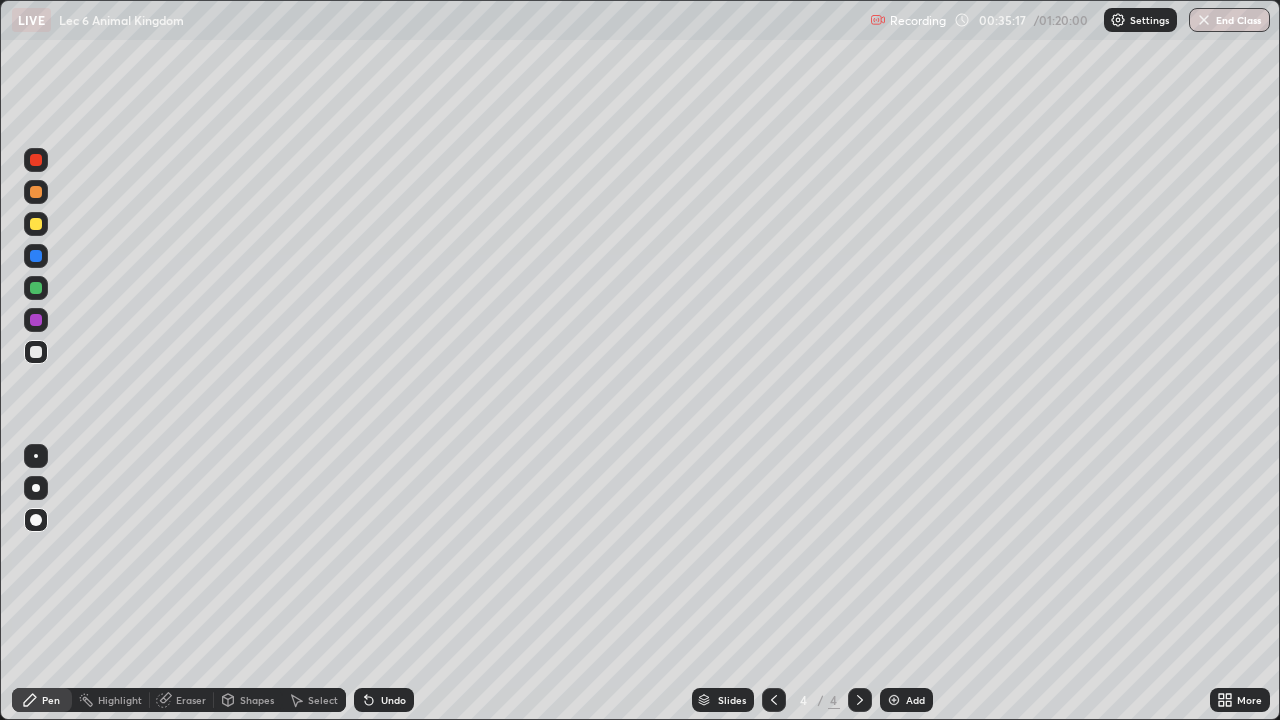 click at bounding box center [36, 456] 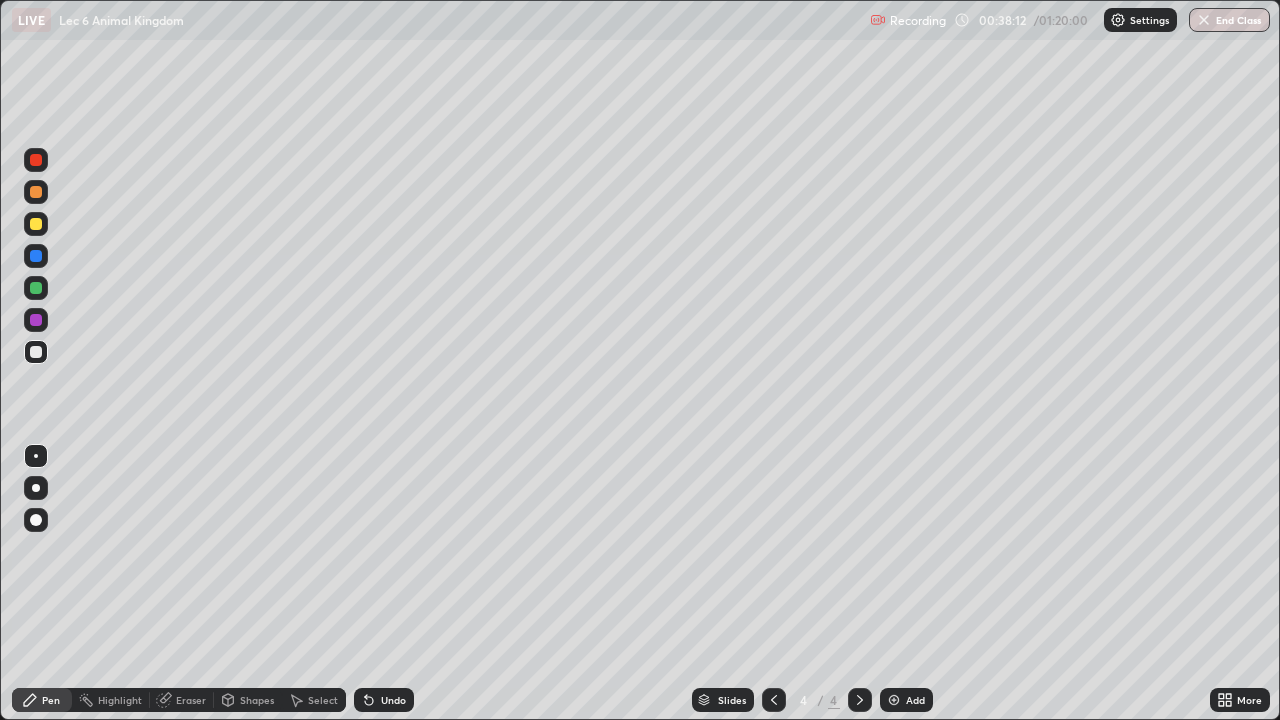 click 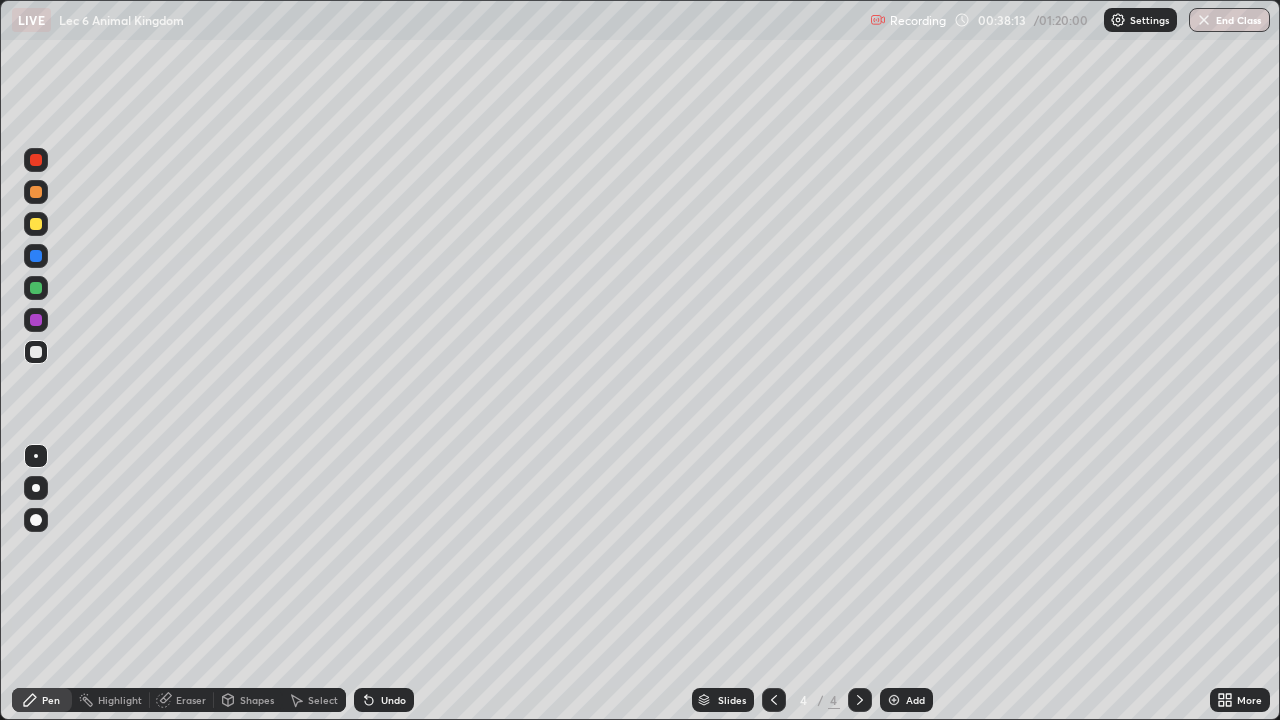 click 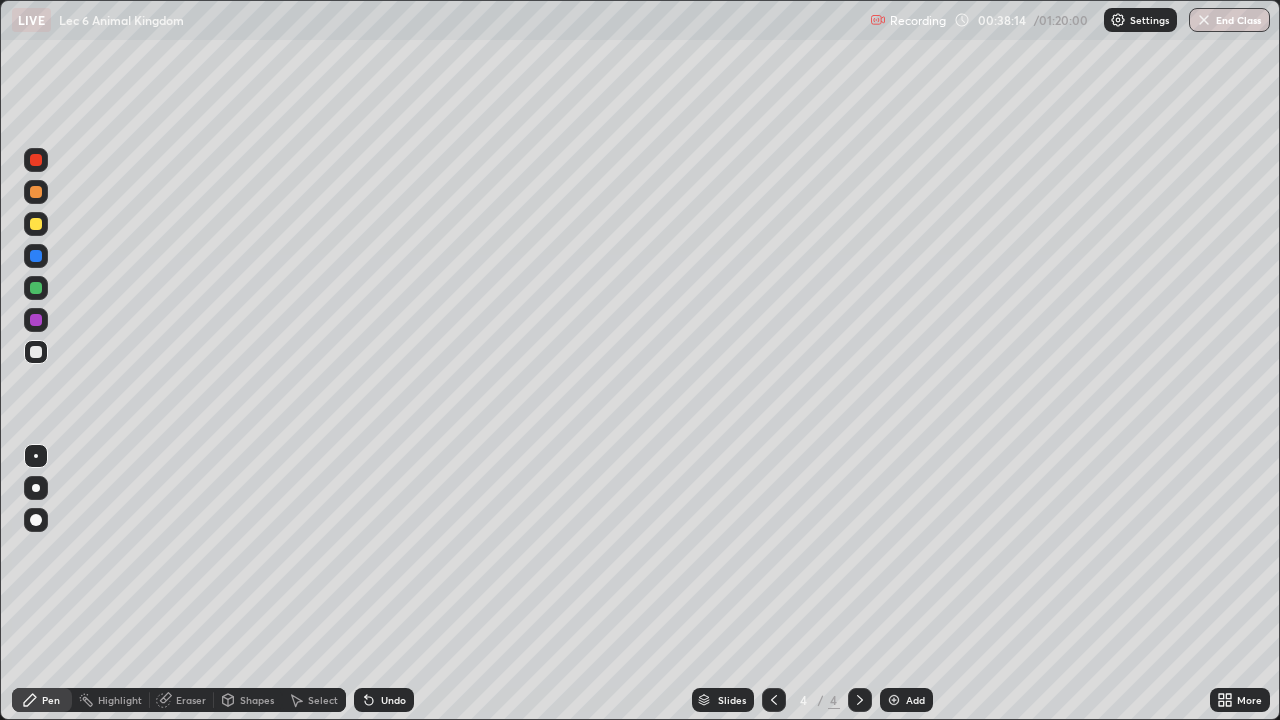click 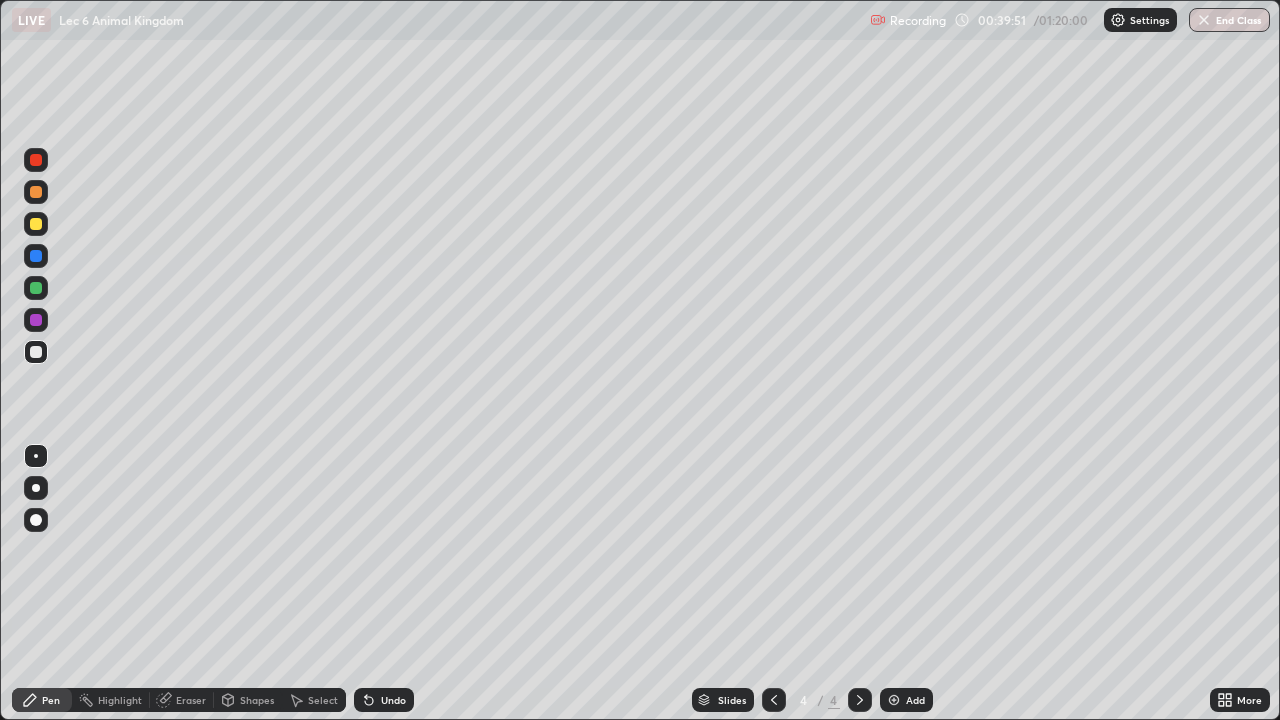 click 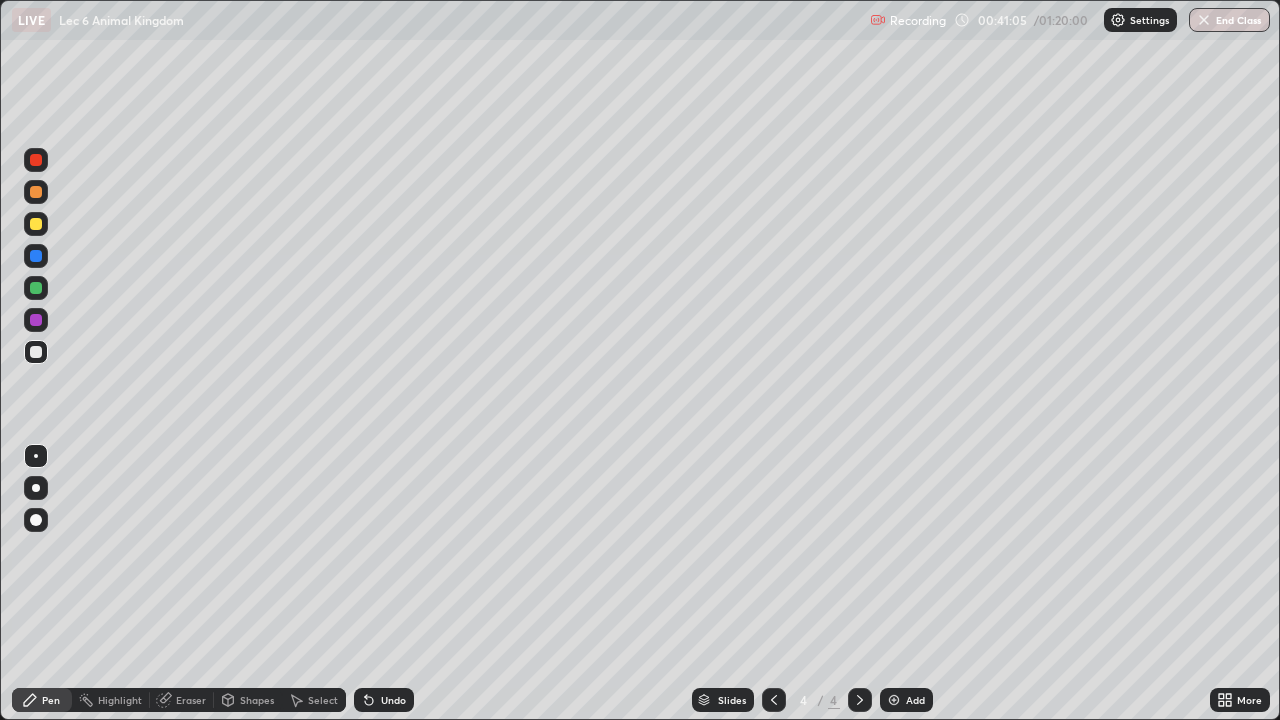 click on "Undo" at bounding box center (384, 700) 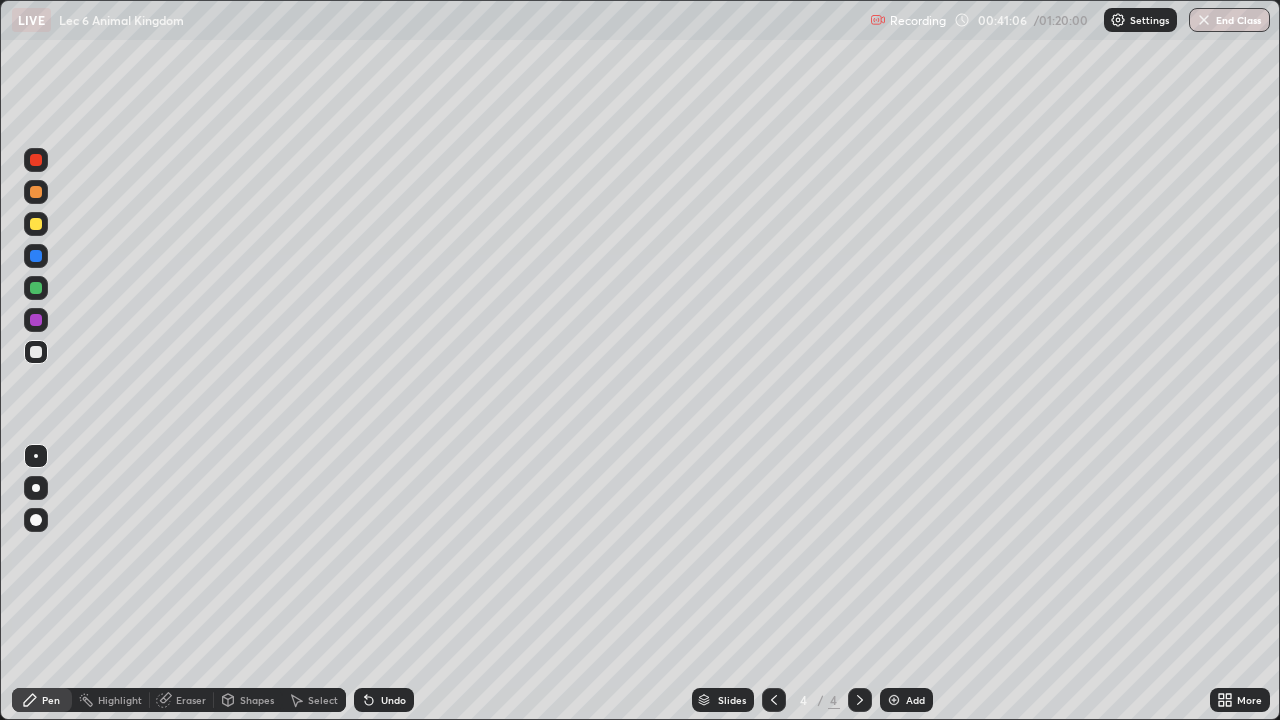click on "Undo" at bounding box center (384, 700) 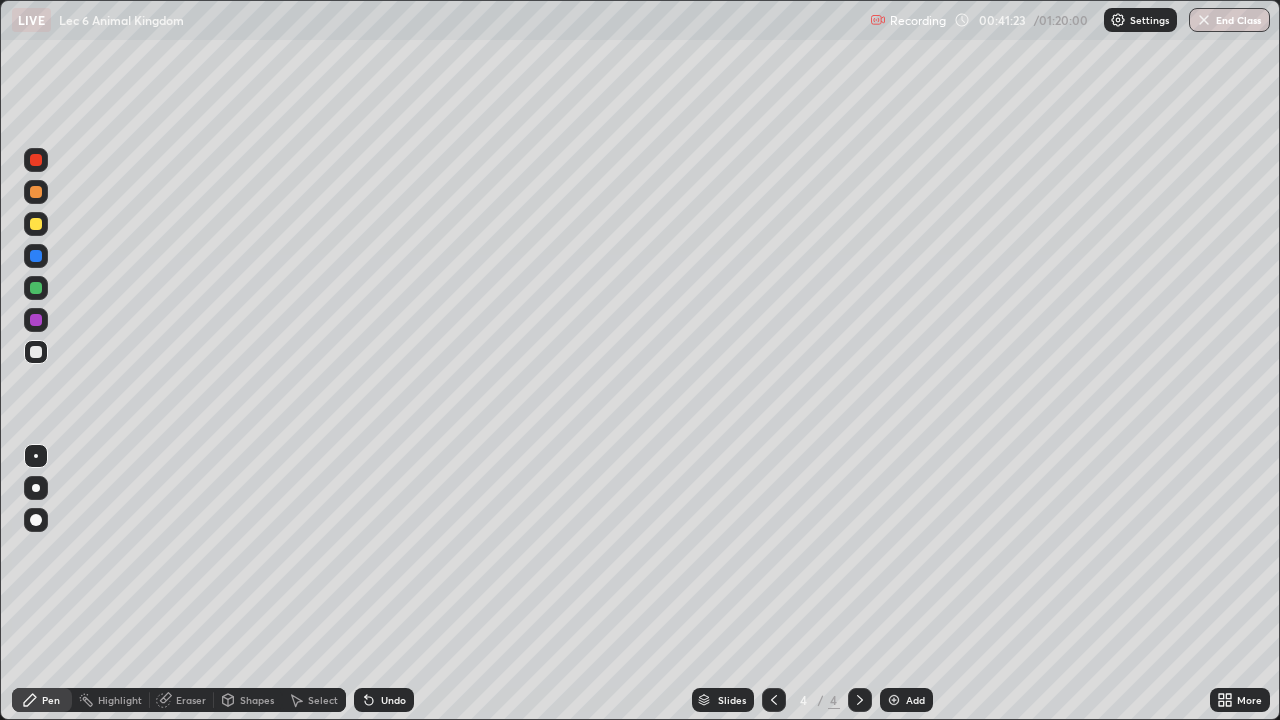 click on "Undo" at bounding box center (393, 700) 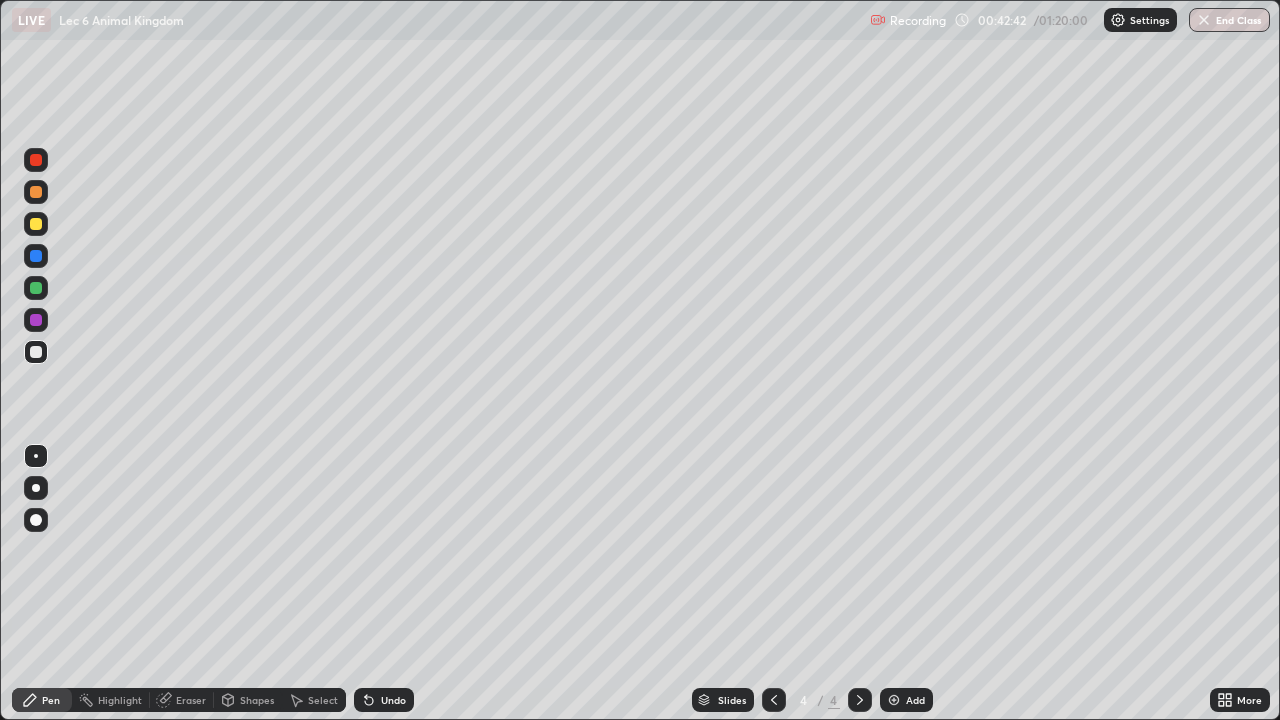 click at bounding box center [860, 700] 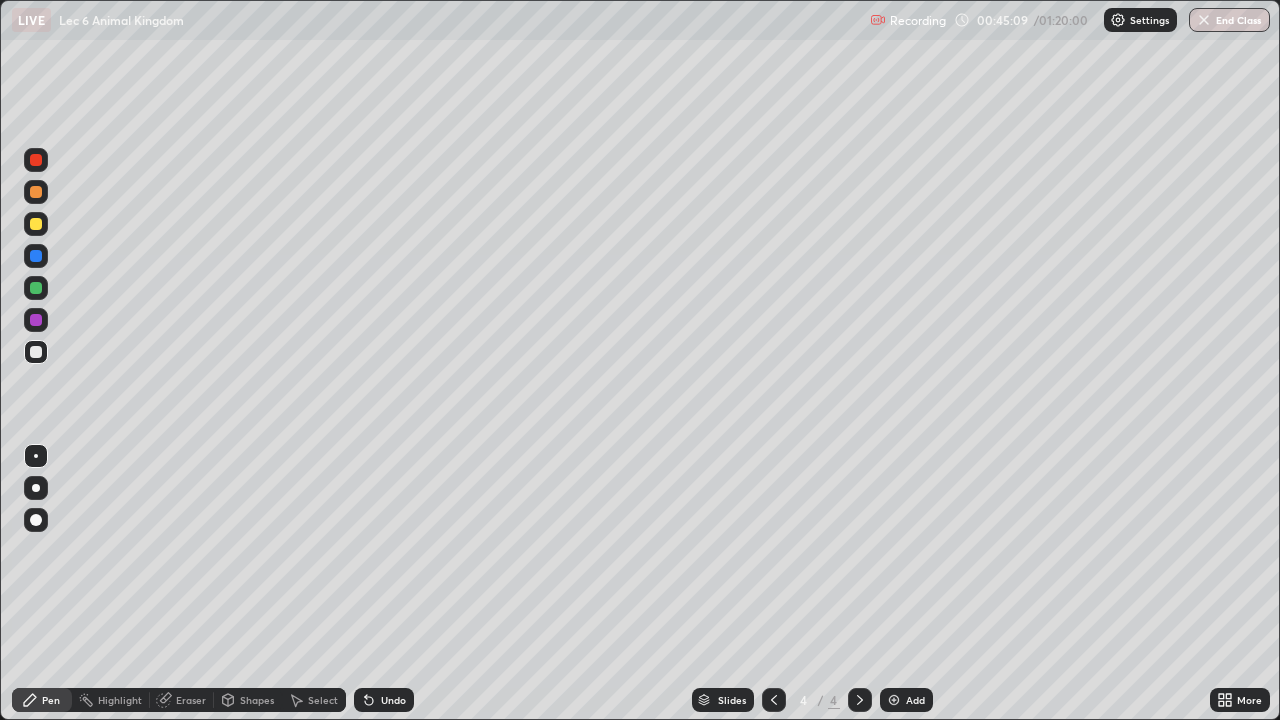 click 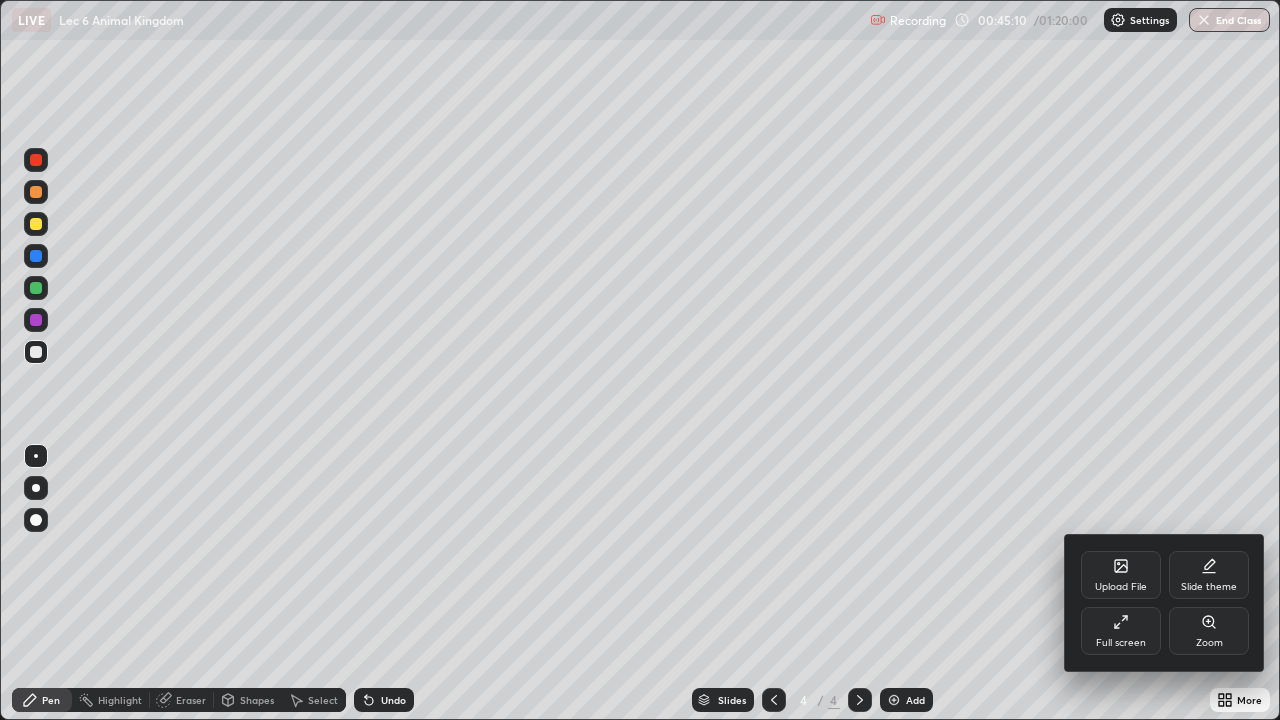 click 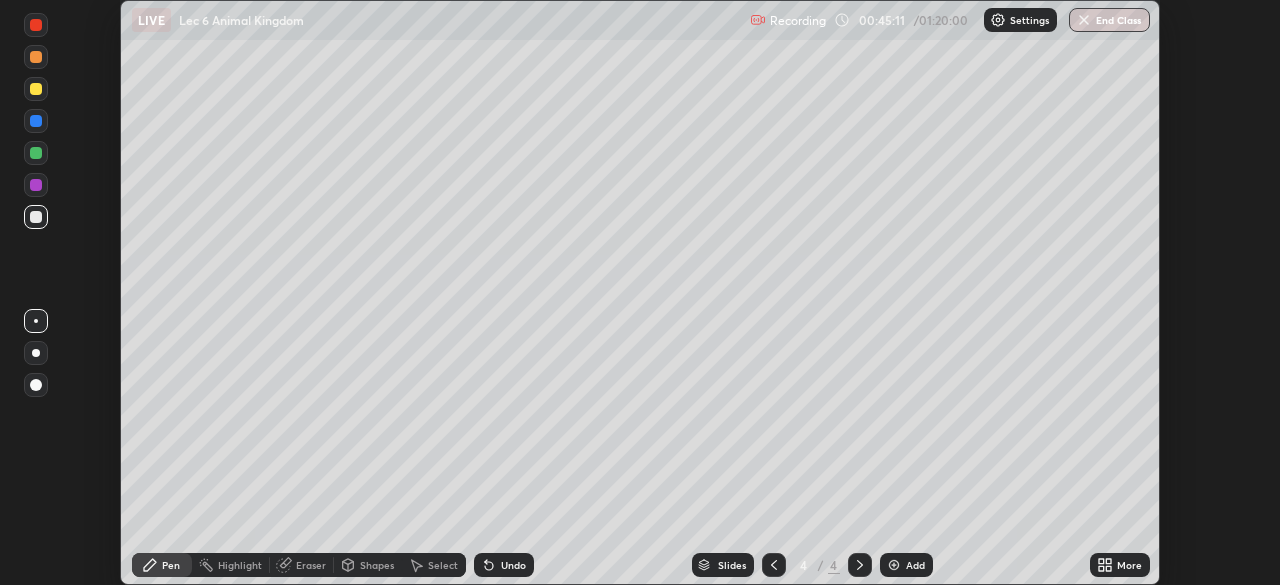scroll, scrollTop: 585, scrollLeft: 1280, axis: both 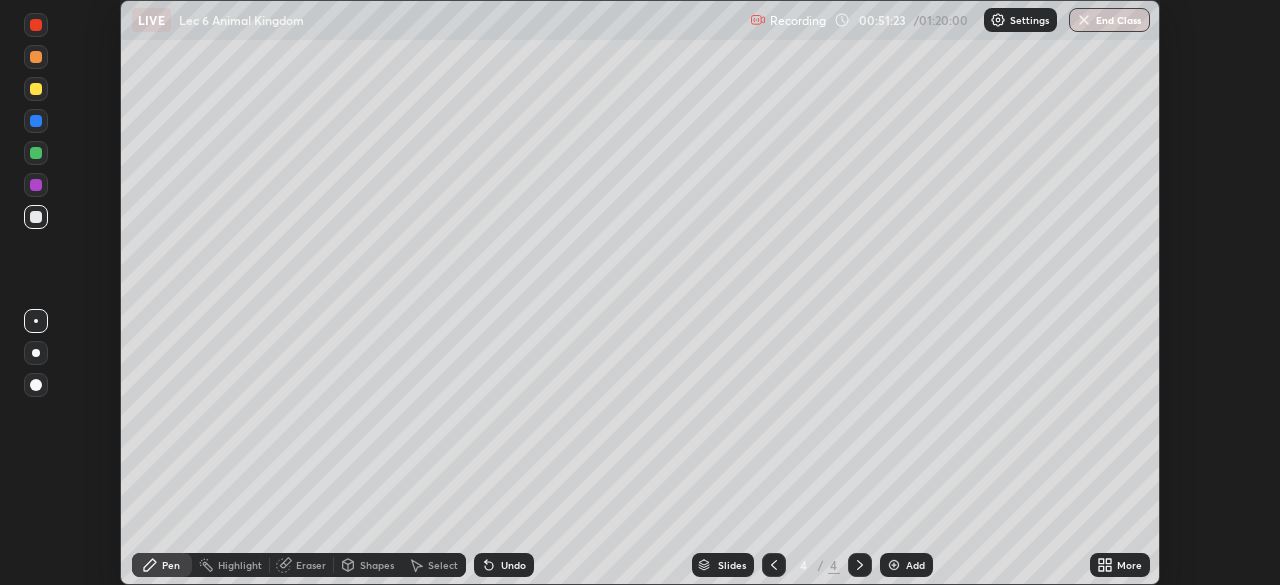 click 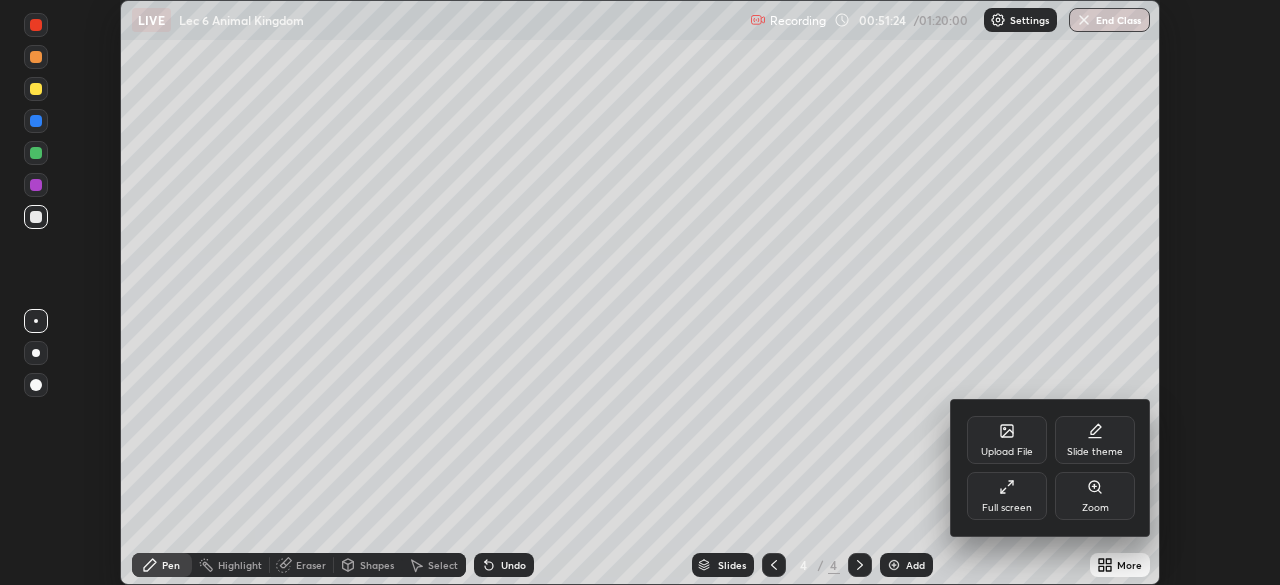 click on "Full screen" at bounding box center (1007, 508) 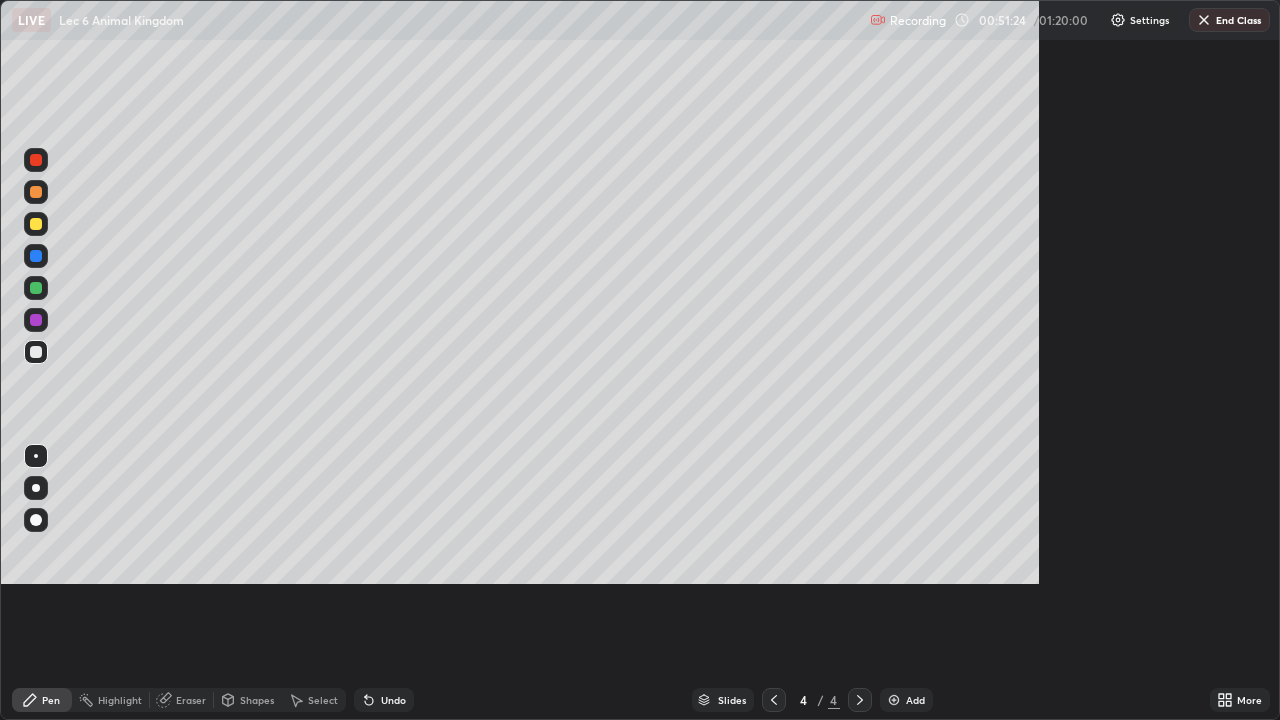 scroll, scrollTop: 99280, scrollLeft: 98720, axis: both 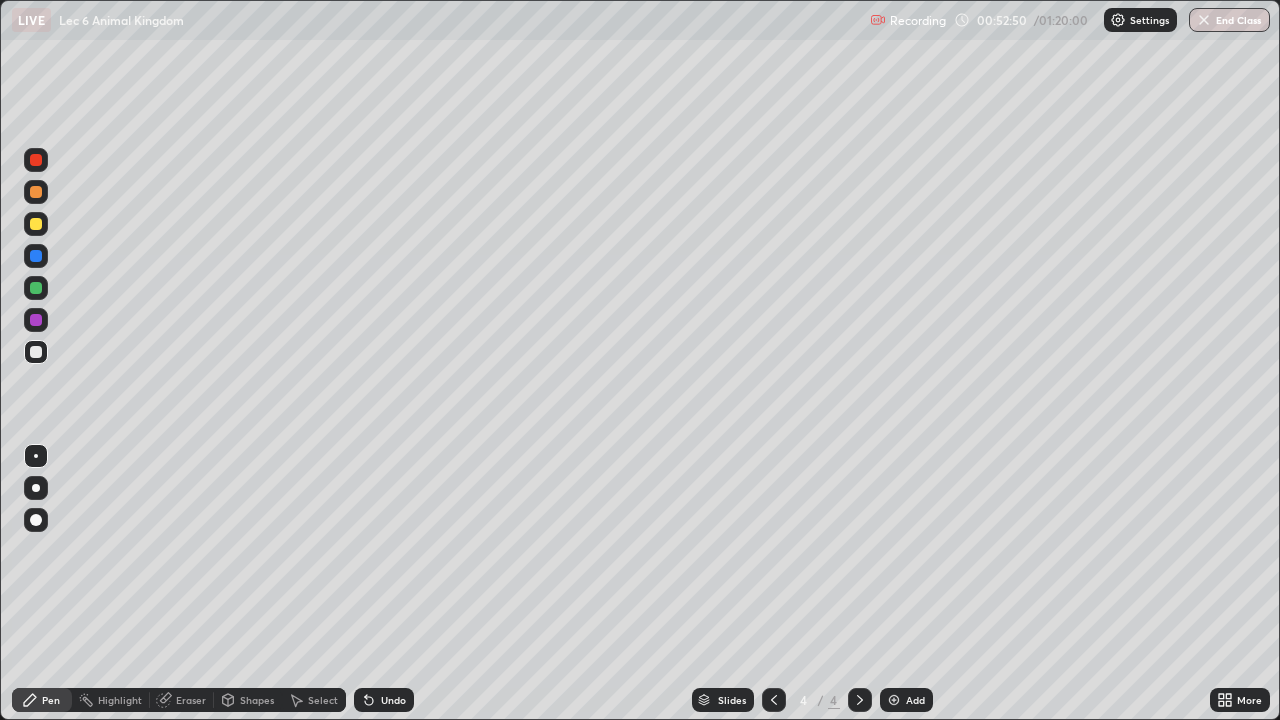 click at bounding box center [894, 700] 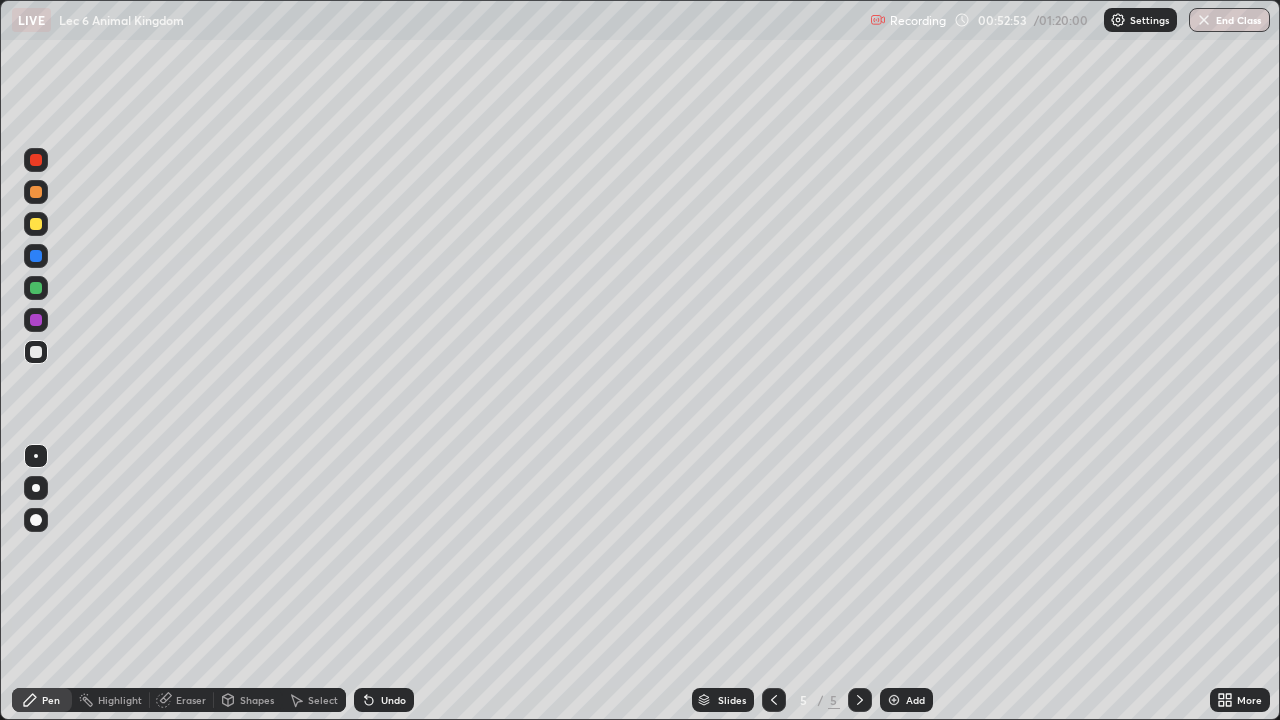 click at bounding box center (36, 224) 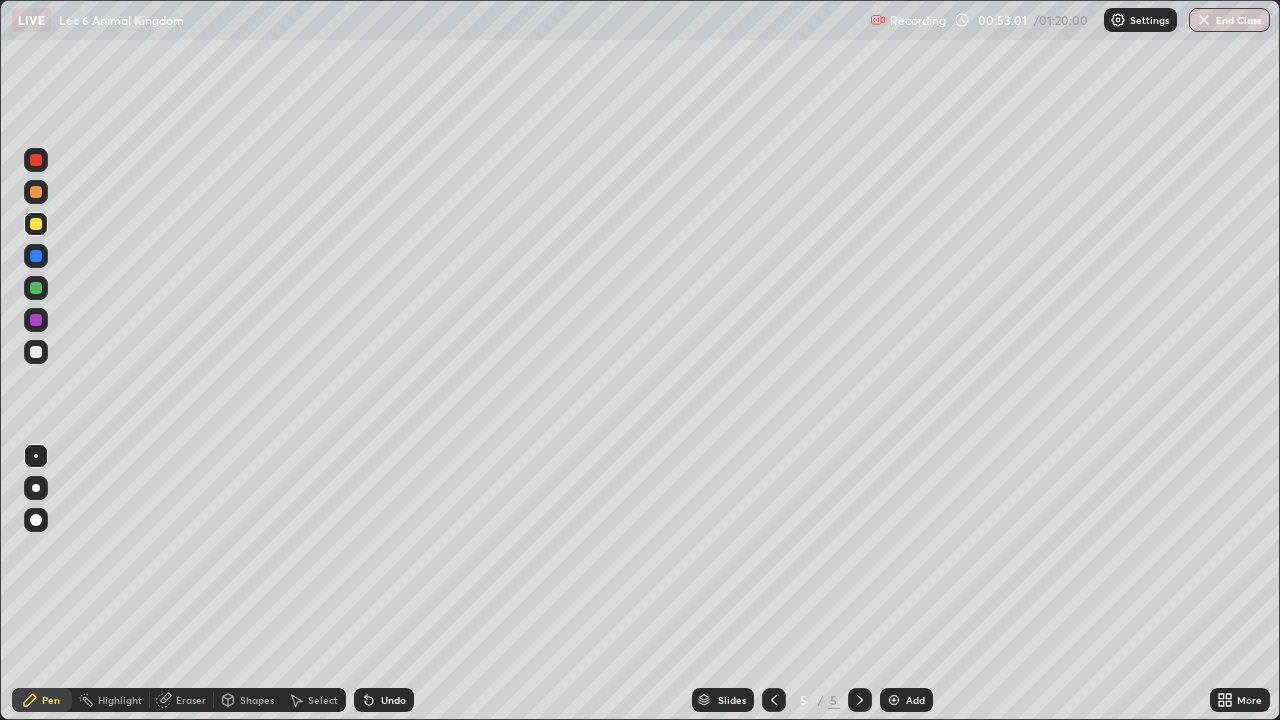 click at bounding box center [36, 520] 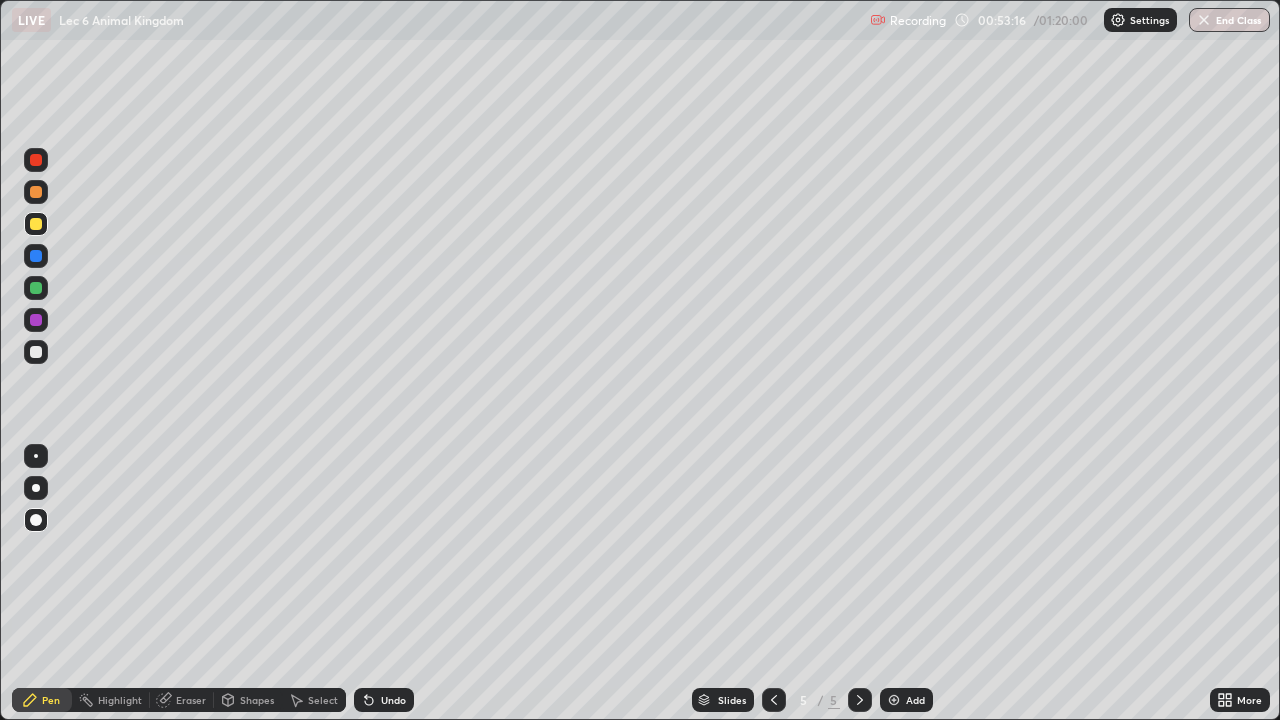 click at bounding box center (36, 352) 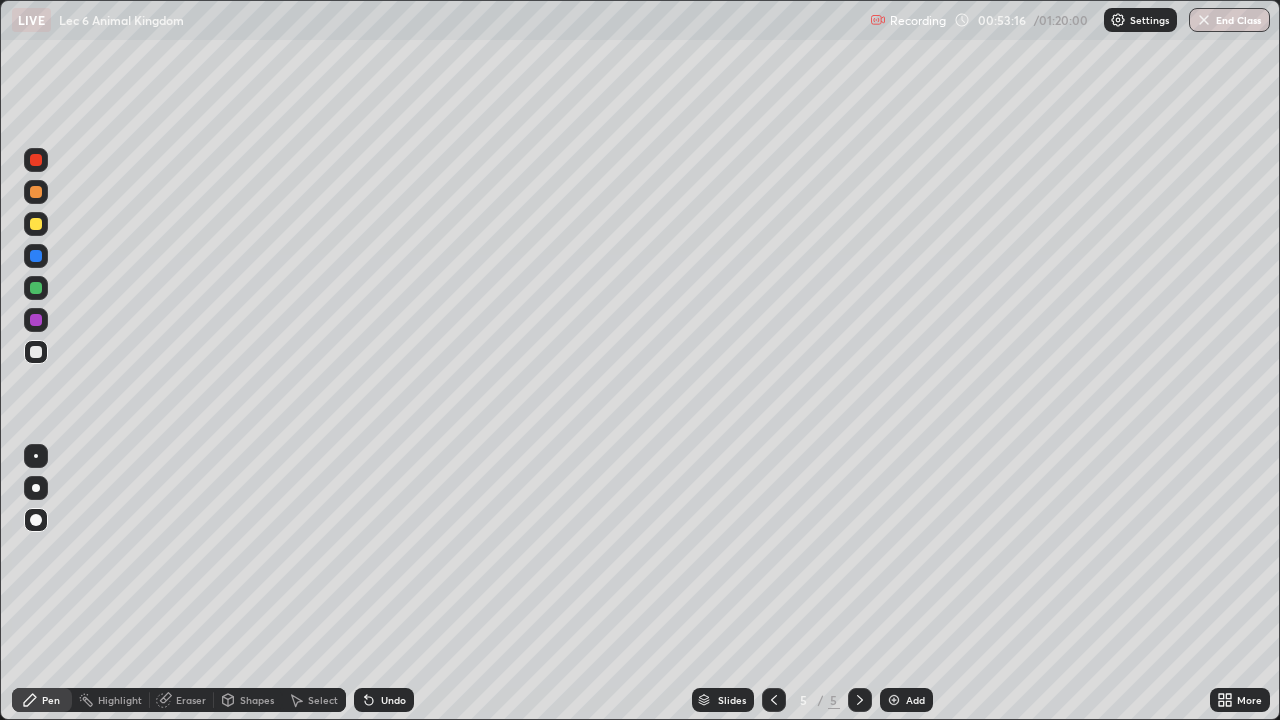 click at bounding box center (36, 456) 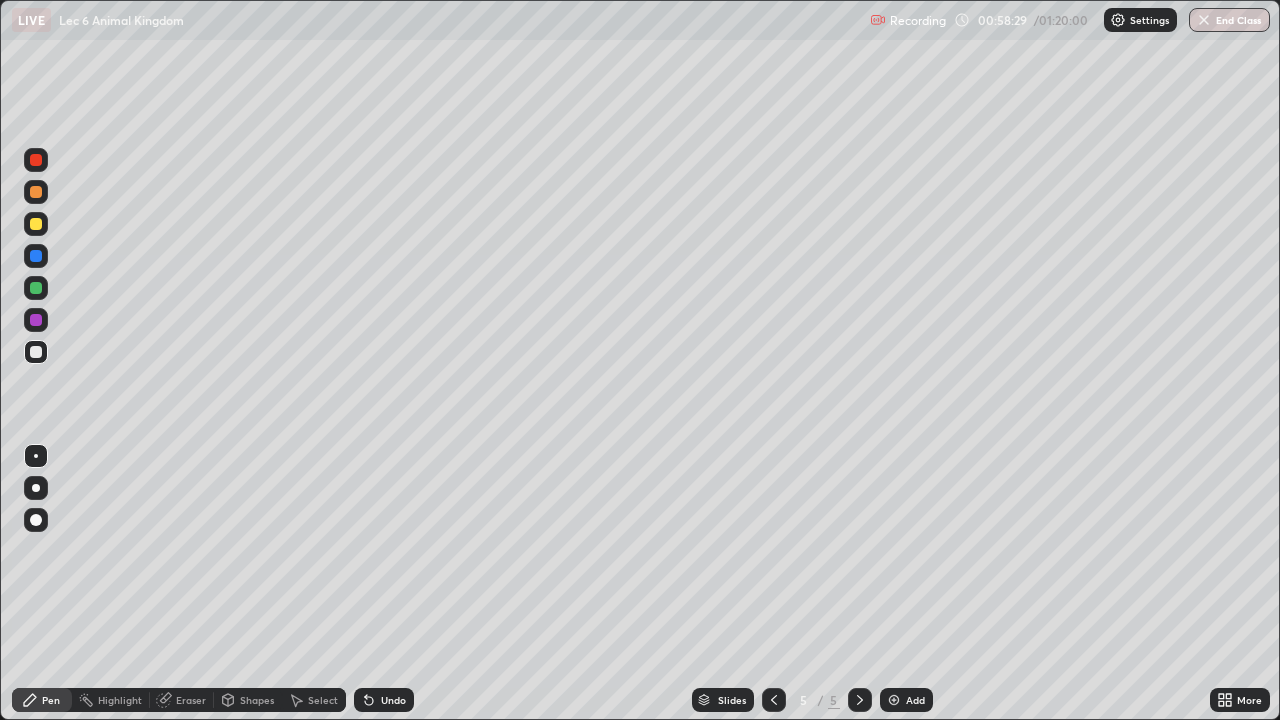 click 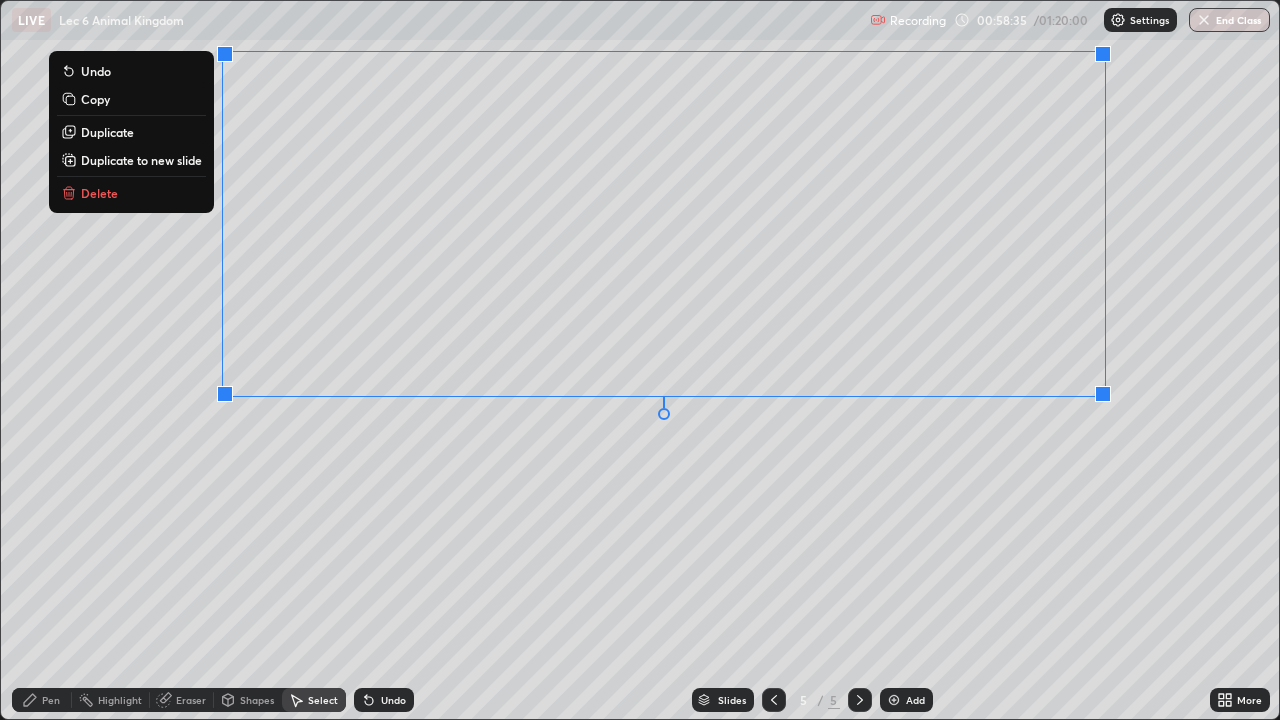 click on "0 ° Undo Copy Duplicate Duplicate to new slide Delete" at bounding box center [640, 360] 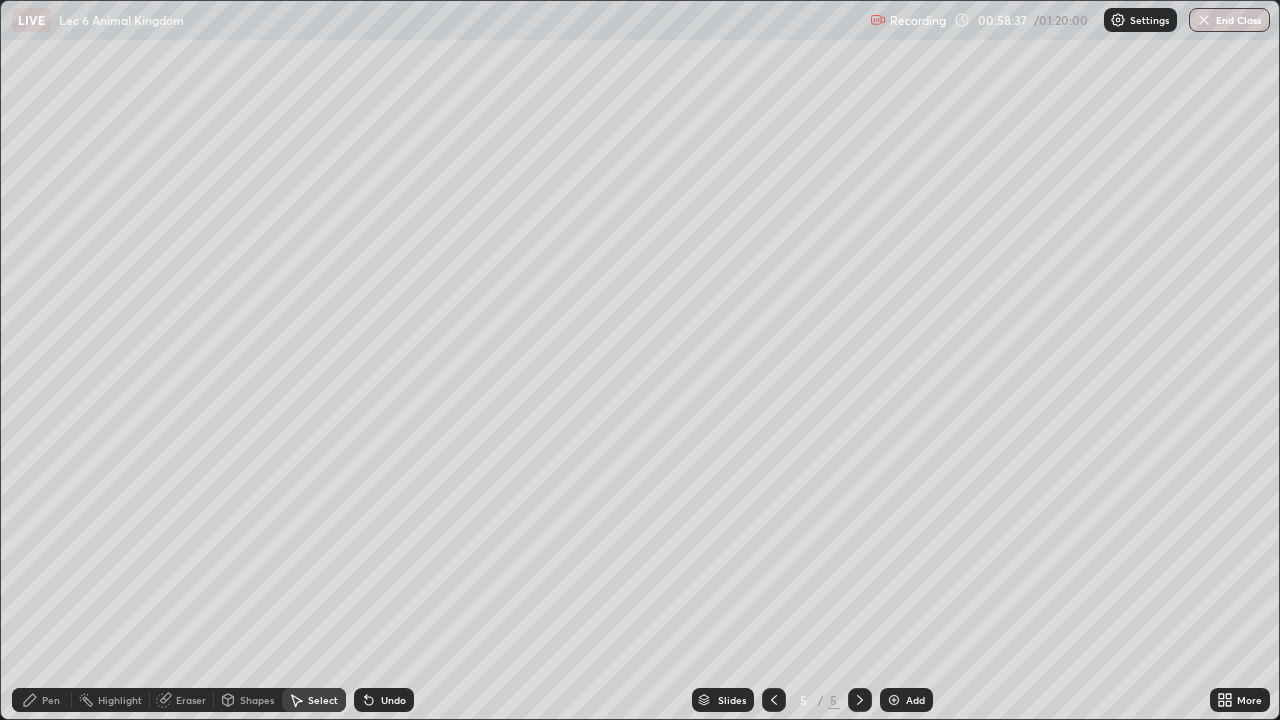 click on "Pen" at bounding box center [51, 700] 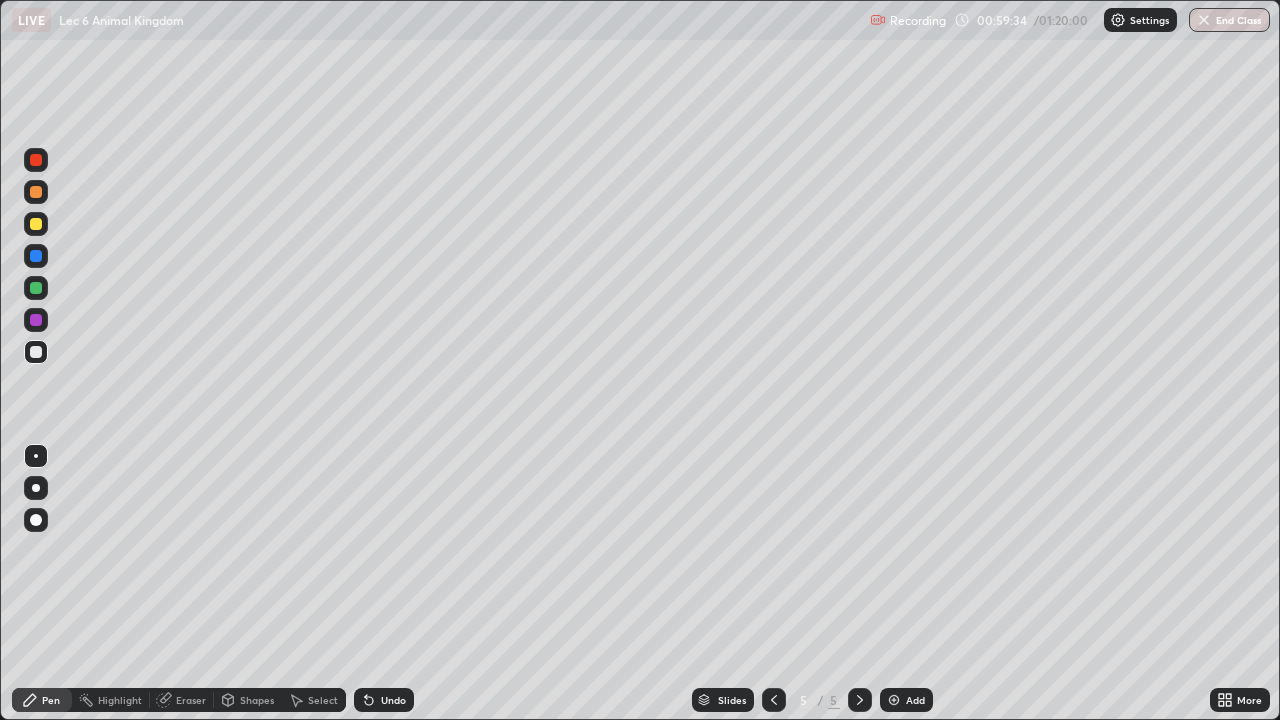 click 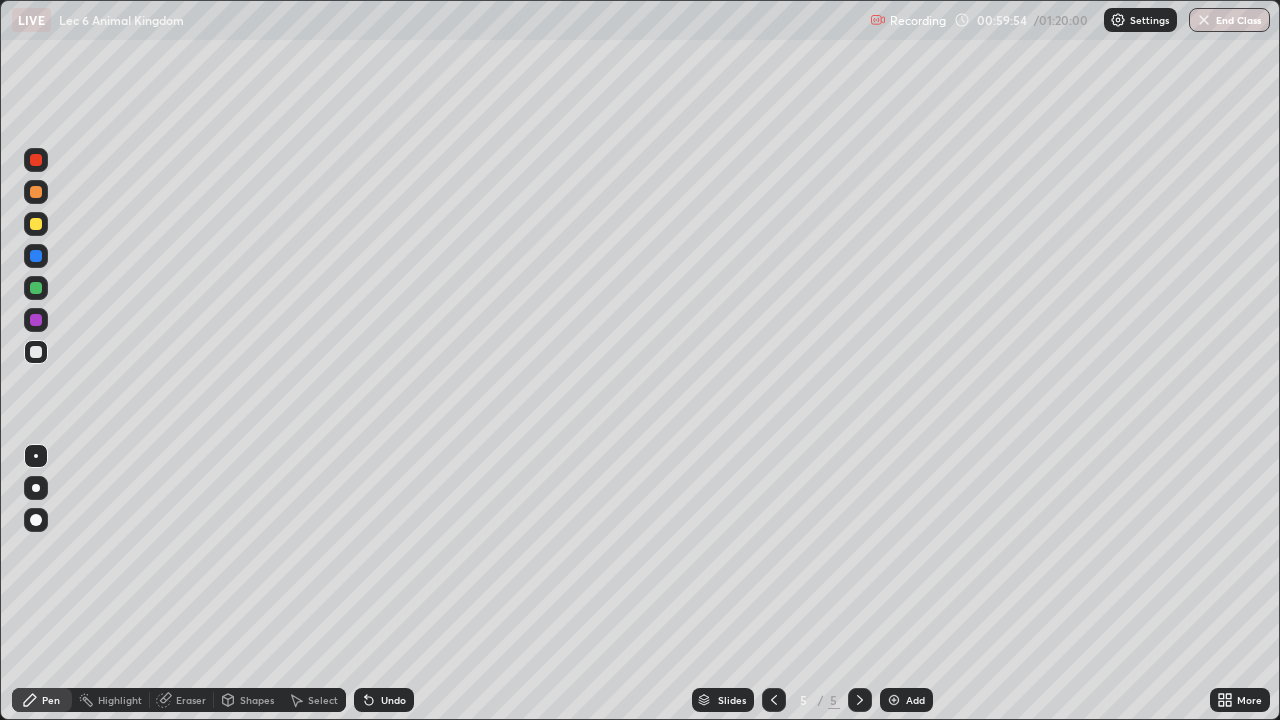 click on "Eraser" at bounding box center (182, 700) 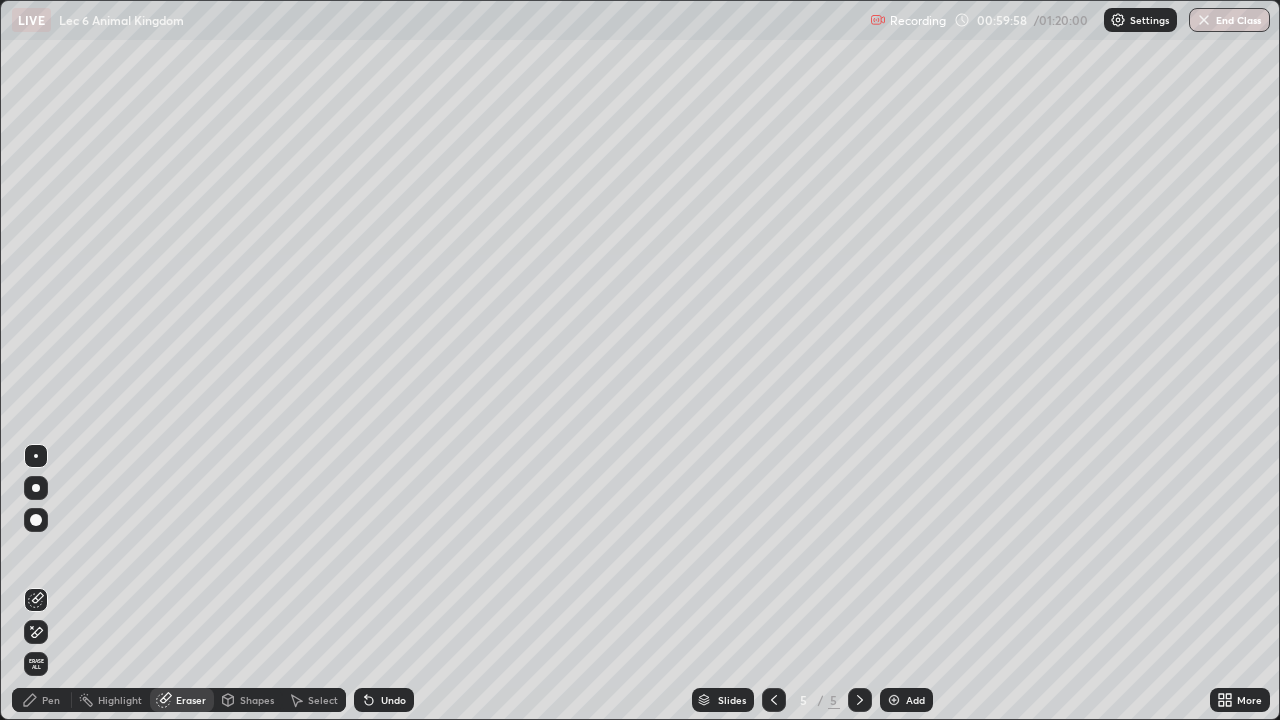 click on "Pen" at bounding box center (51, 700) 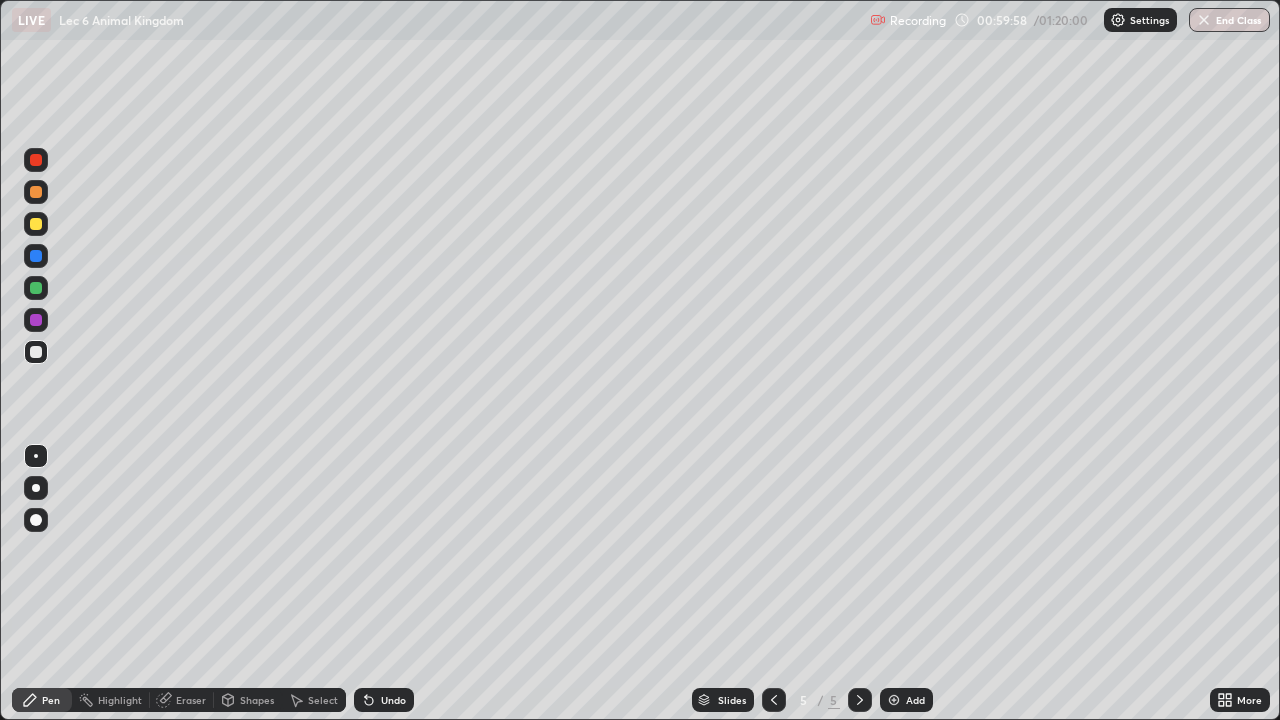 click on "Pen" at bounding box center (51, 700) 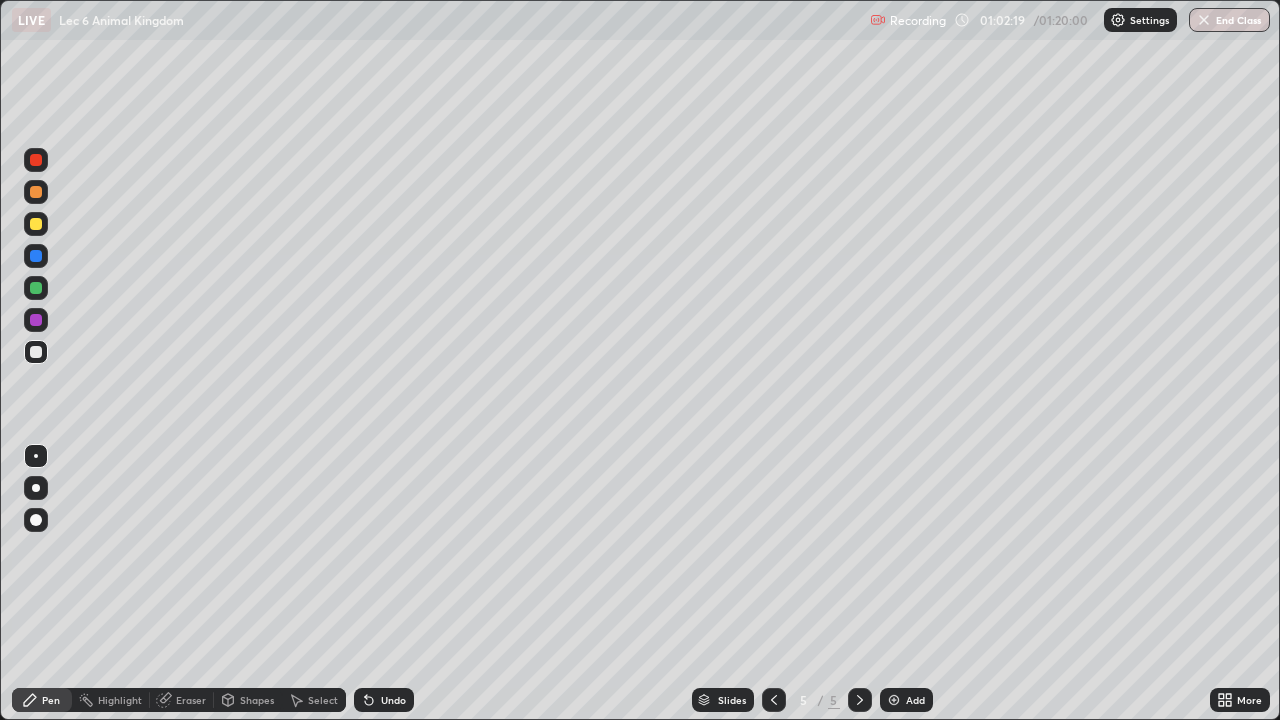 click 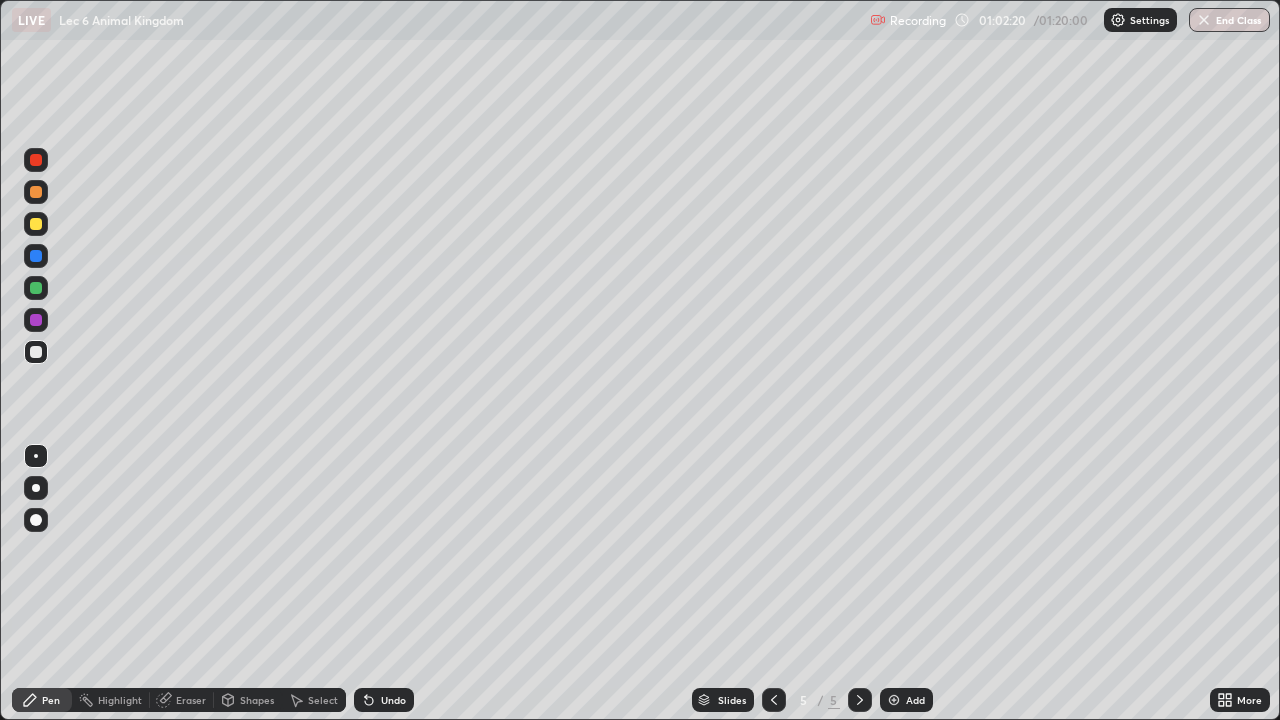 click on "Undo" at bounding box center (384, 700) 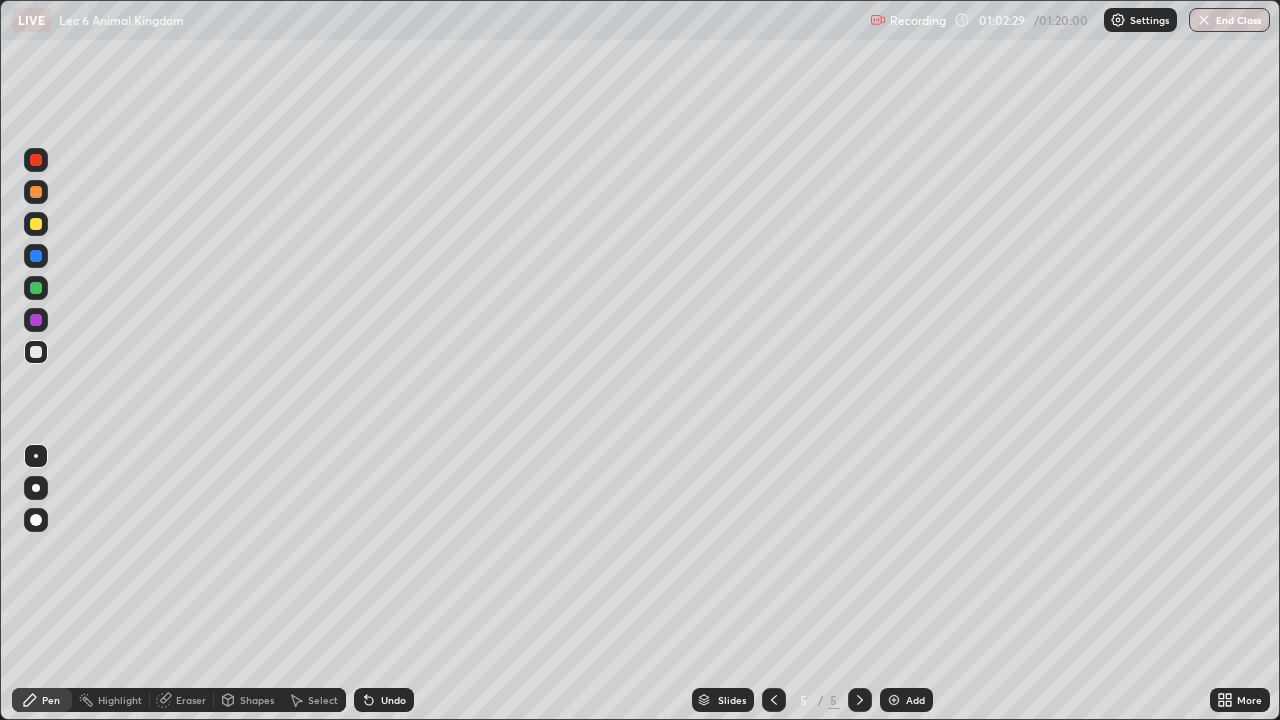 click on "Eraser" at bounding box center (182, 700) 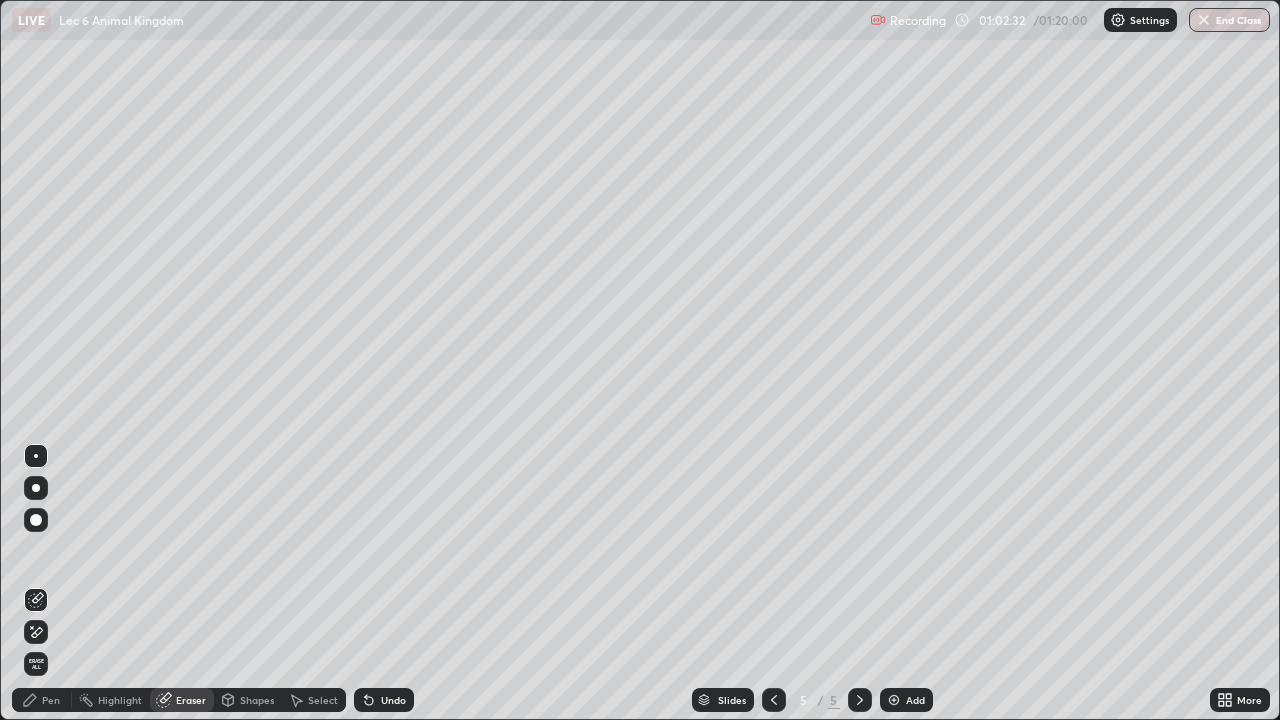 click on "Pen" at bounding box center [51, 700] 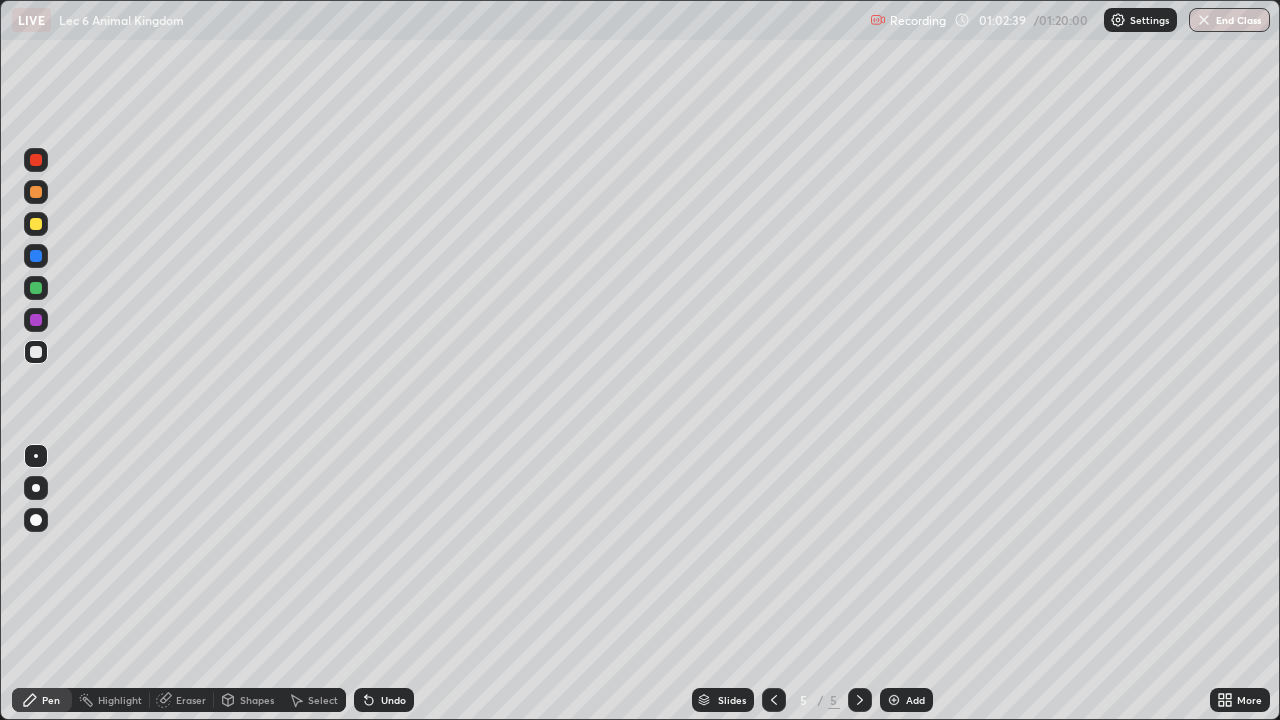 click on "Eraser" at bounding box center (191, 700) 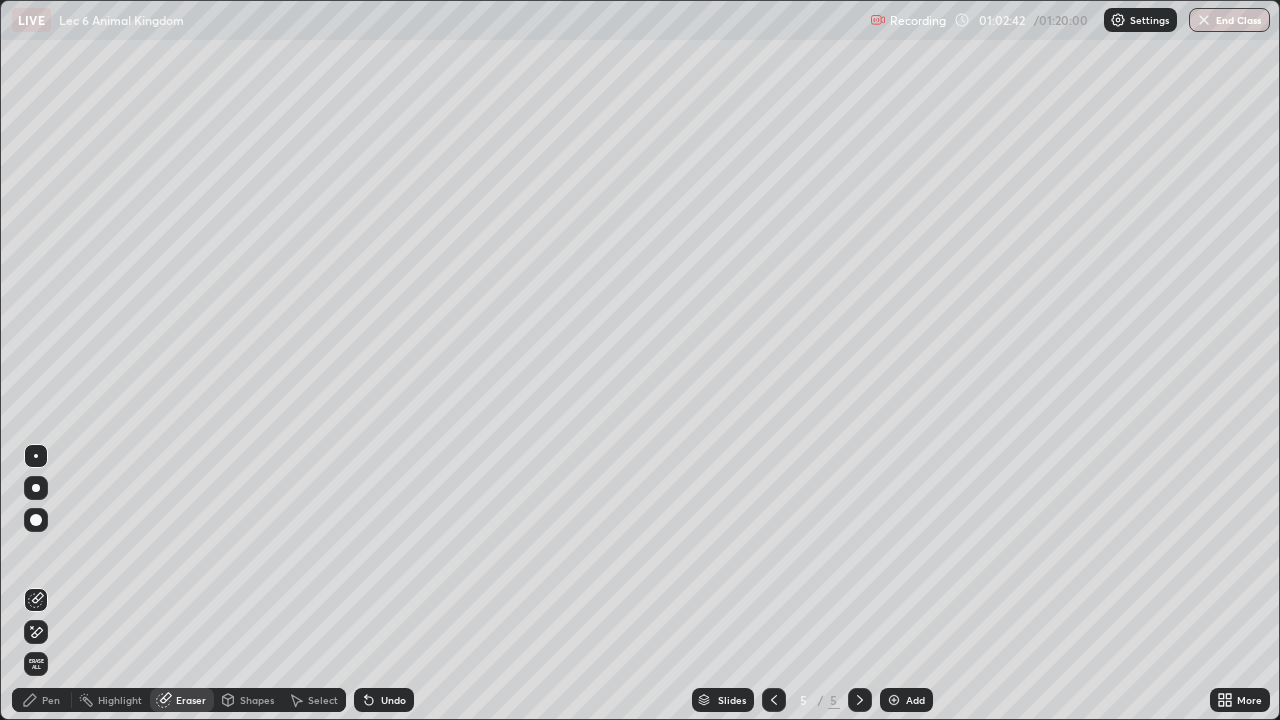 click on "Pen" at bounding box center (42, 700) 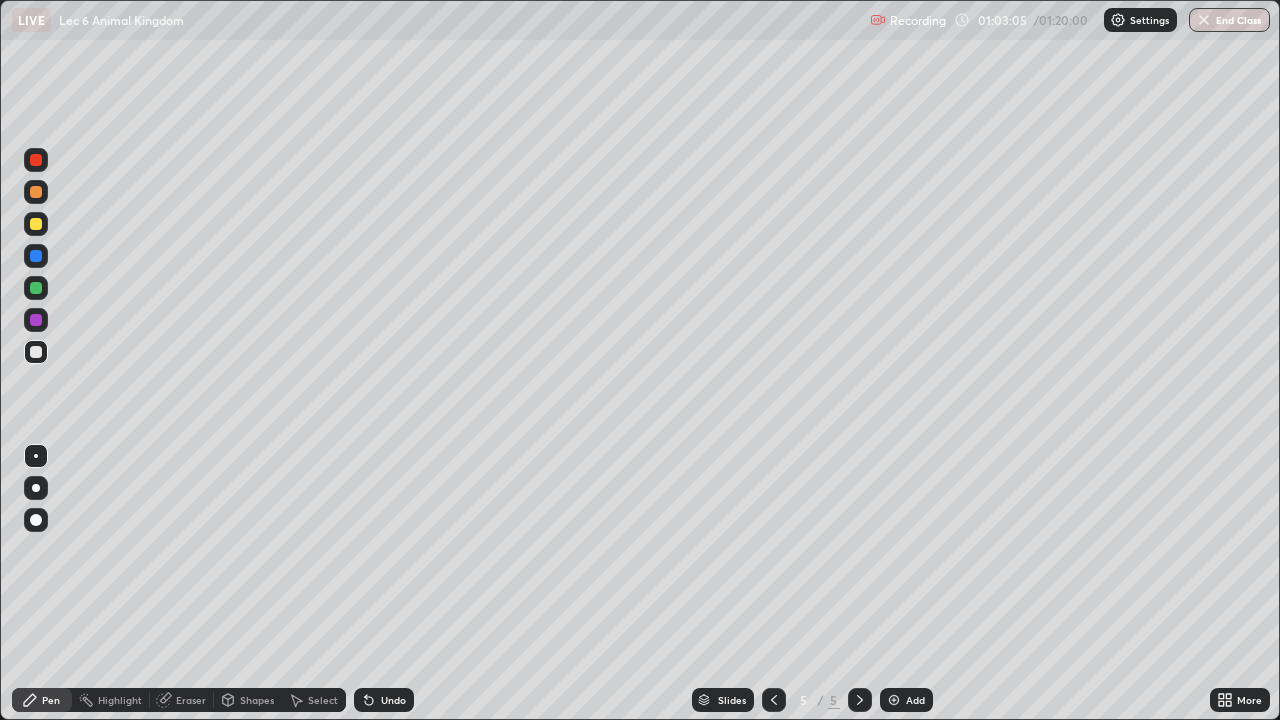 click at bounding box center [36, 224] 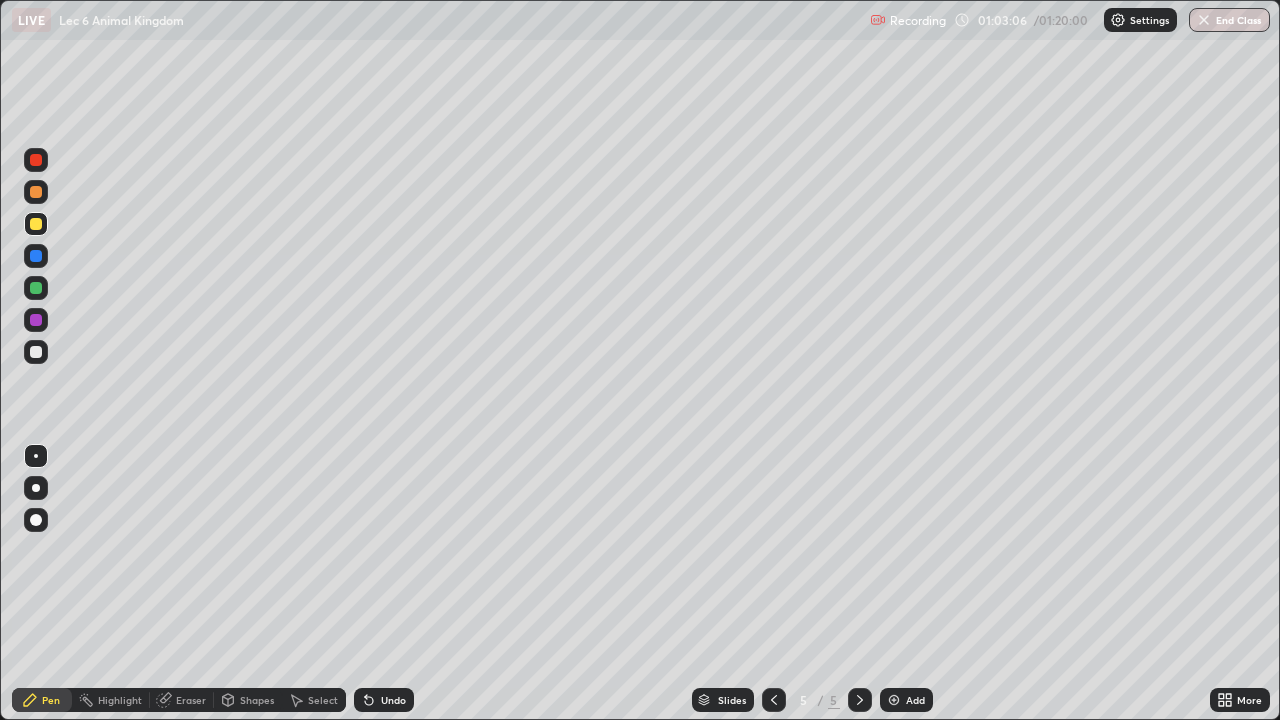 click at bounding box center (36, 352) 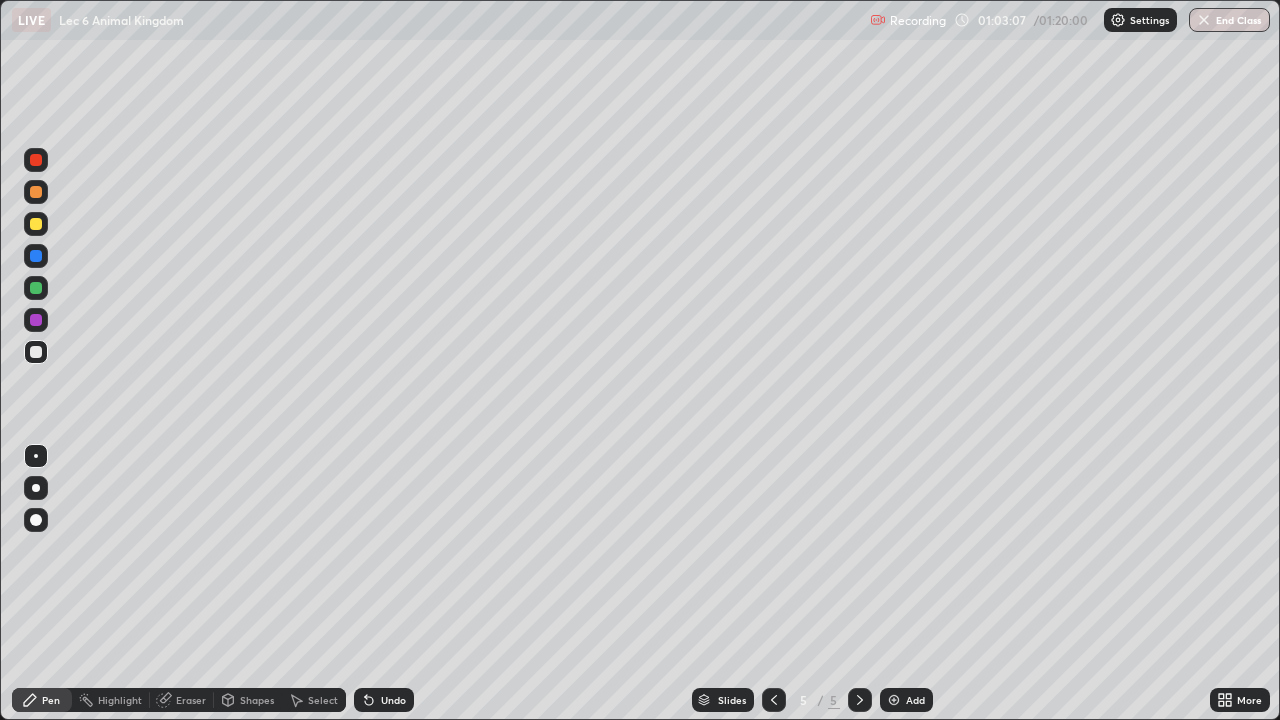 click at bounding box center [36, 224] 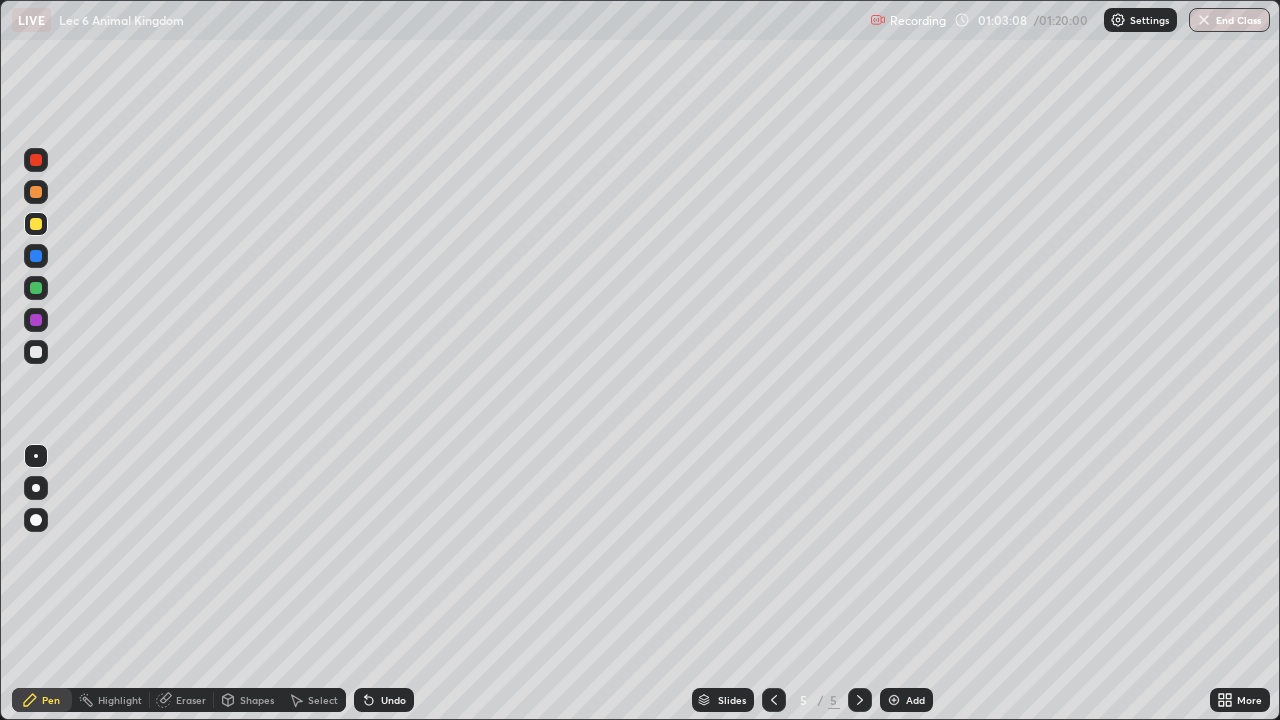 click at bounding box center [36, 520] 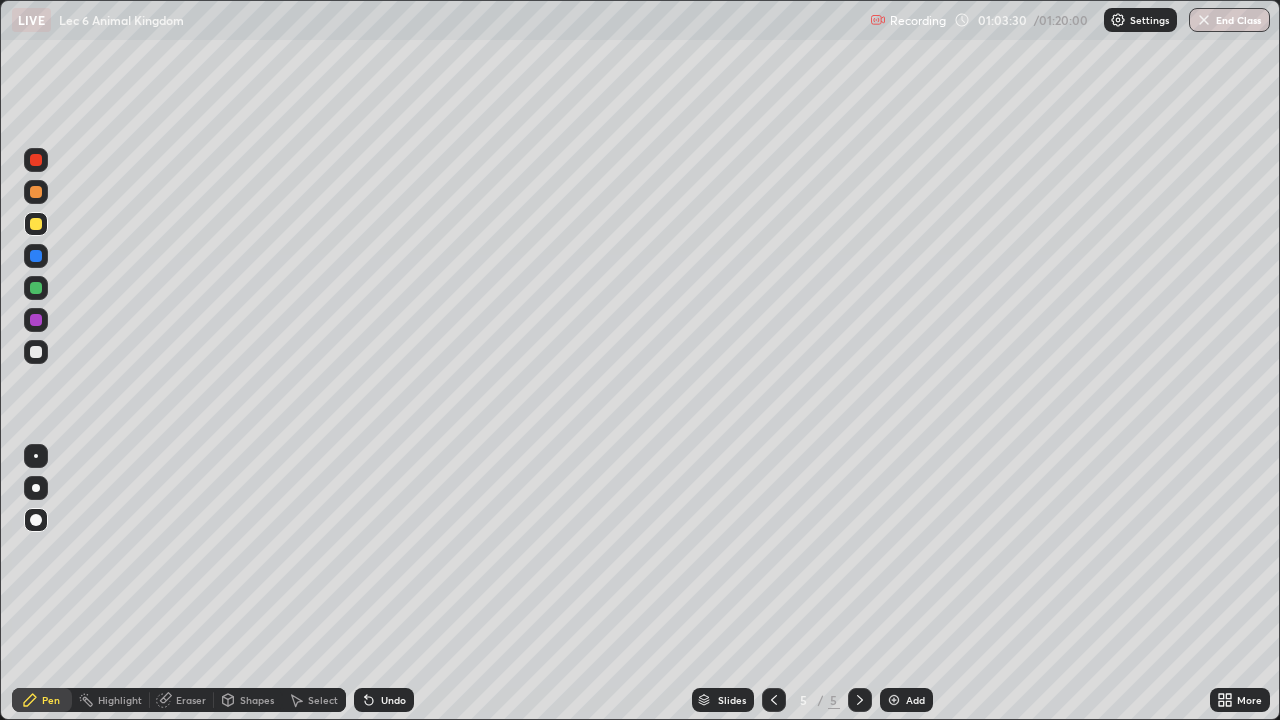click at bounding box center [36, 288] 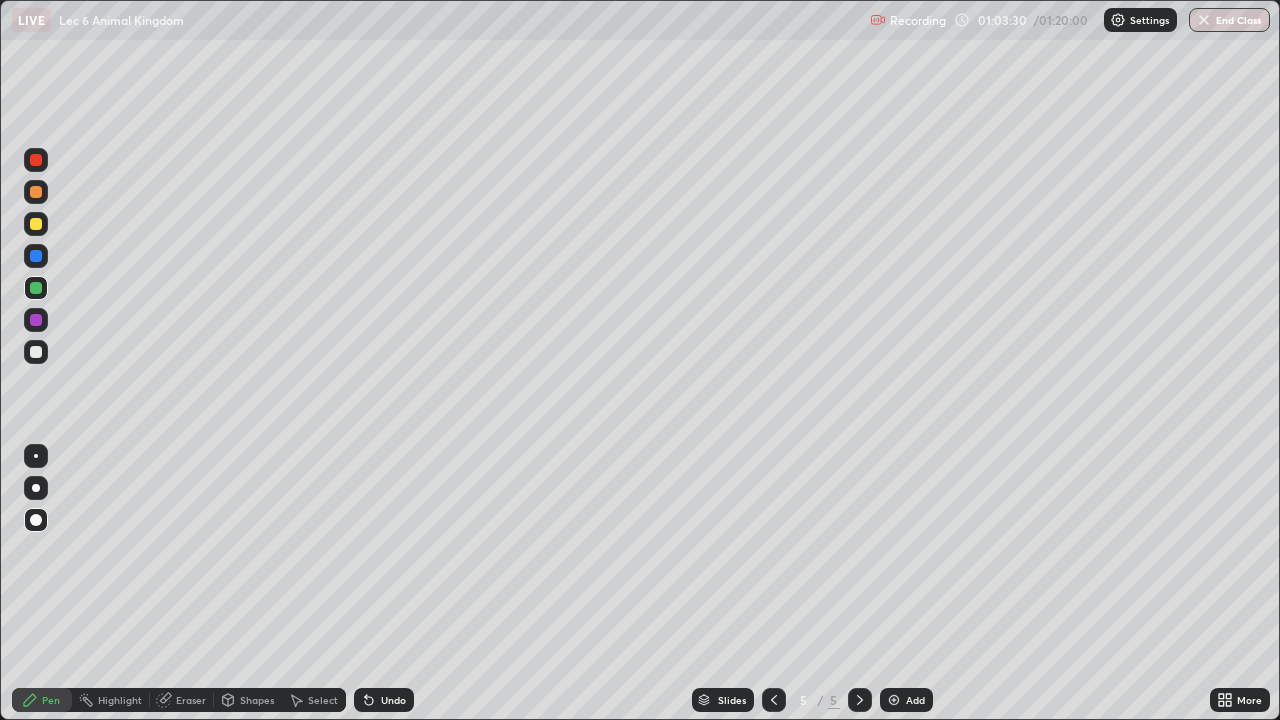 click at bounding box center (36, 488) 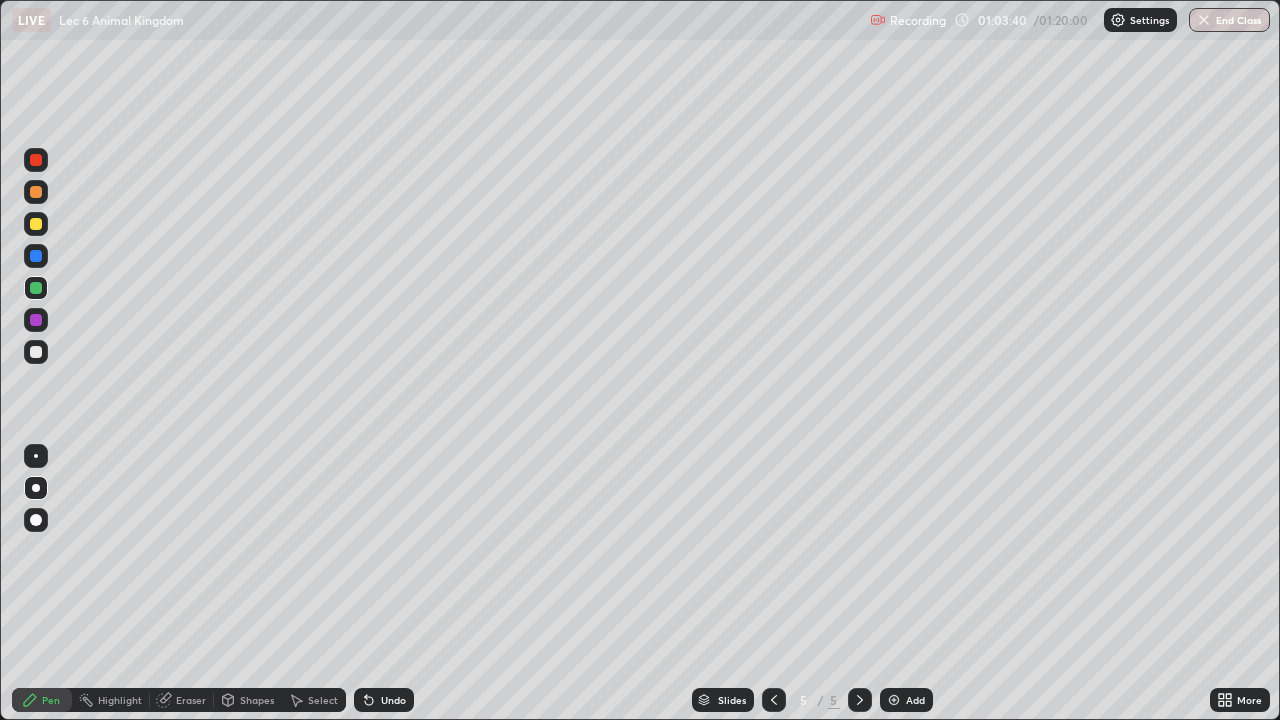 click on "Undo" at bounding box center [393, 700] 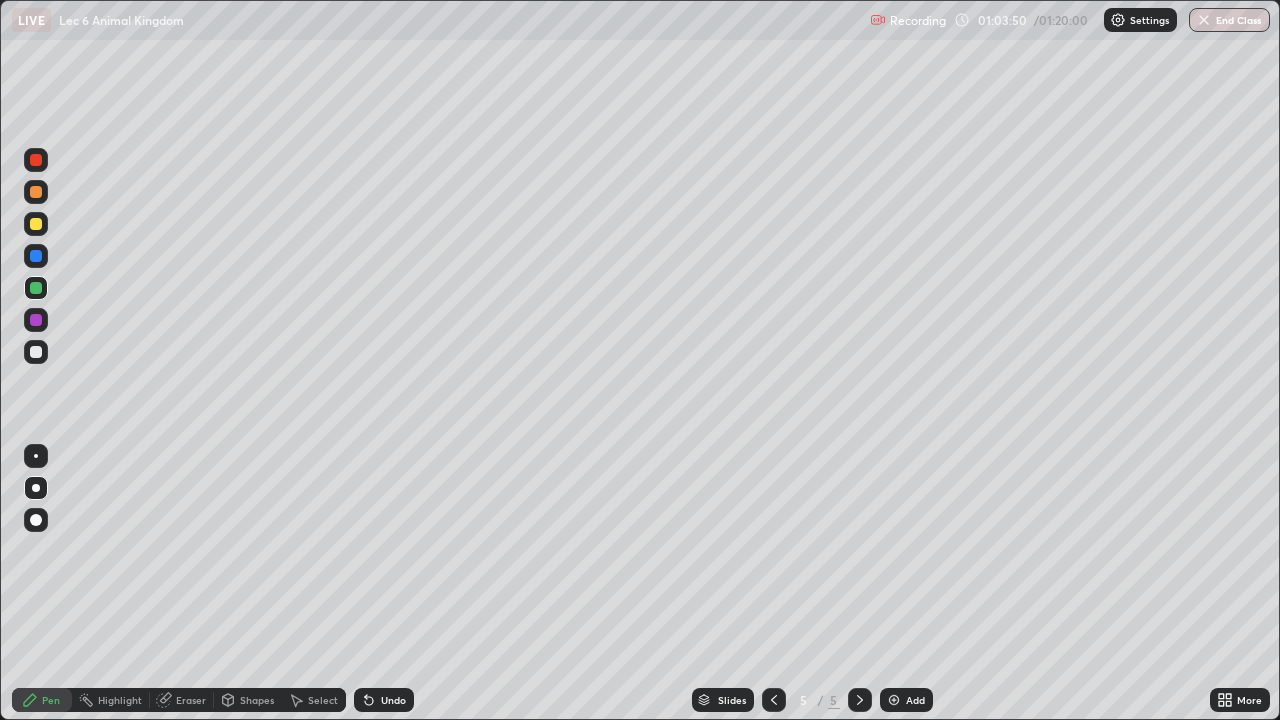click 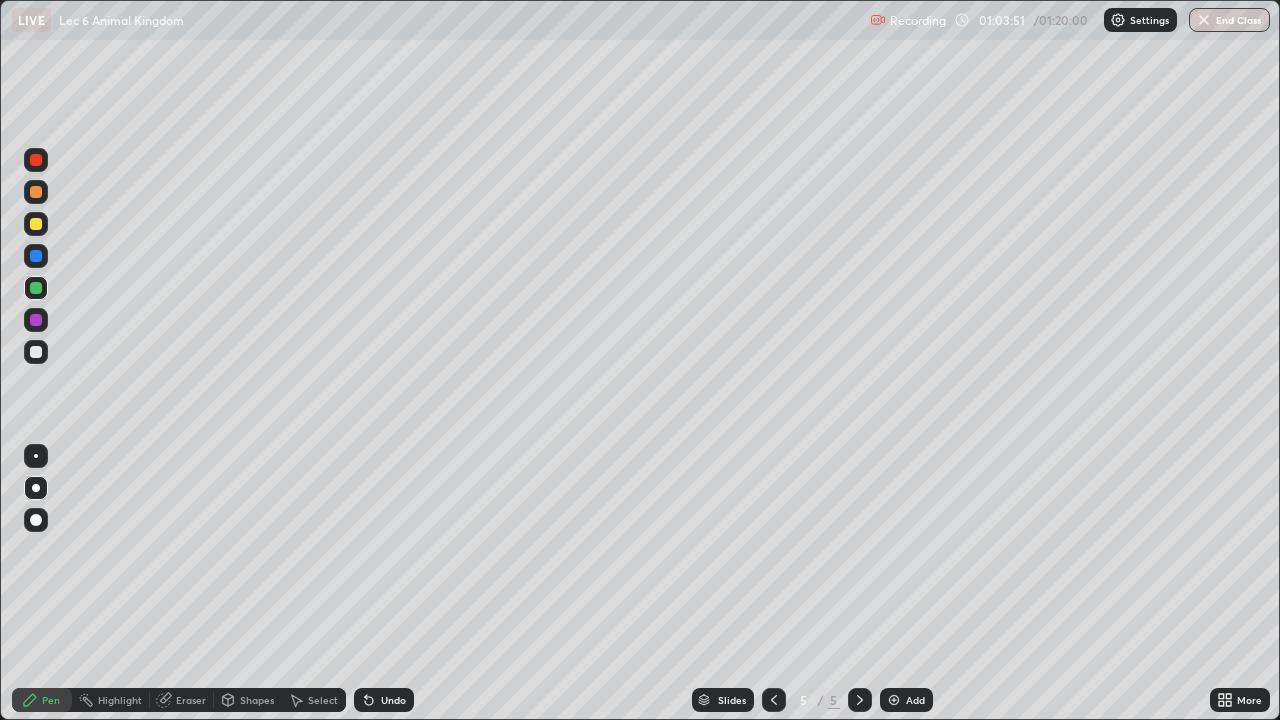 click at bounding box center (36, 456) 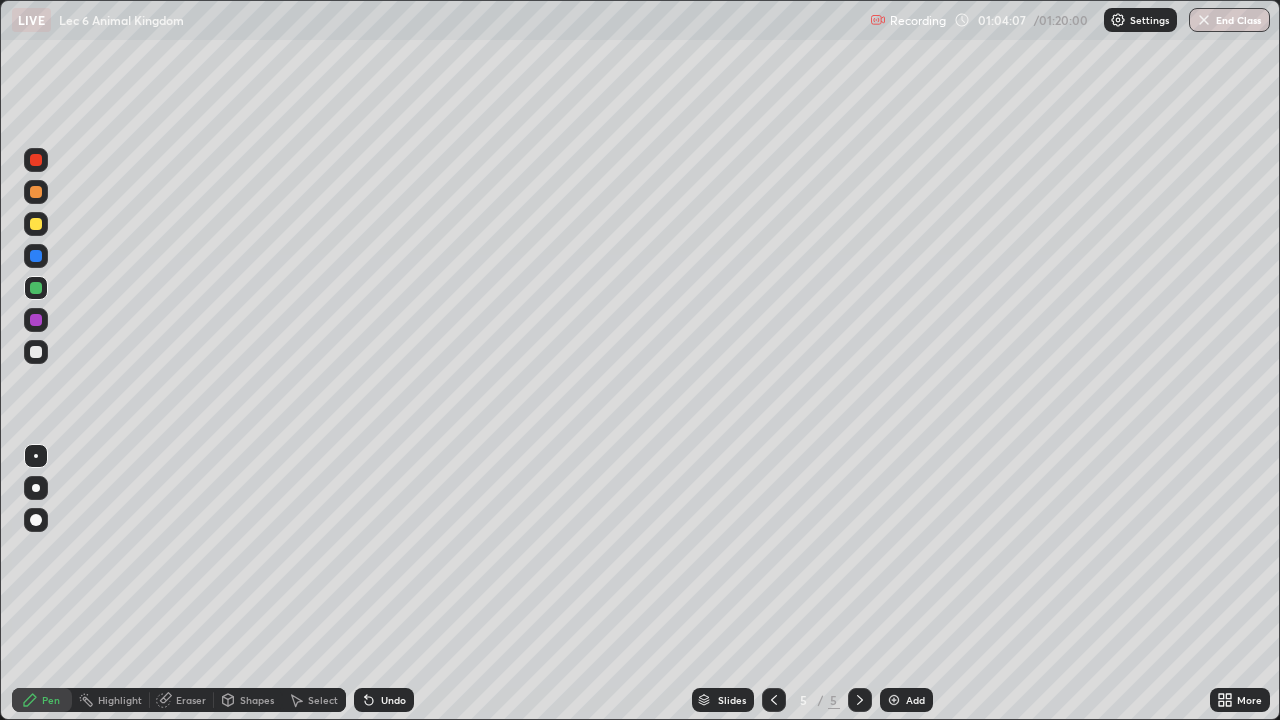 click at bounding box center (36, 352) 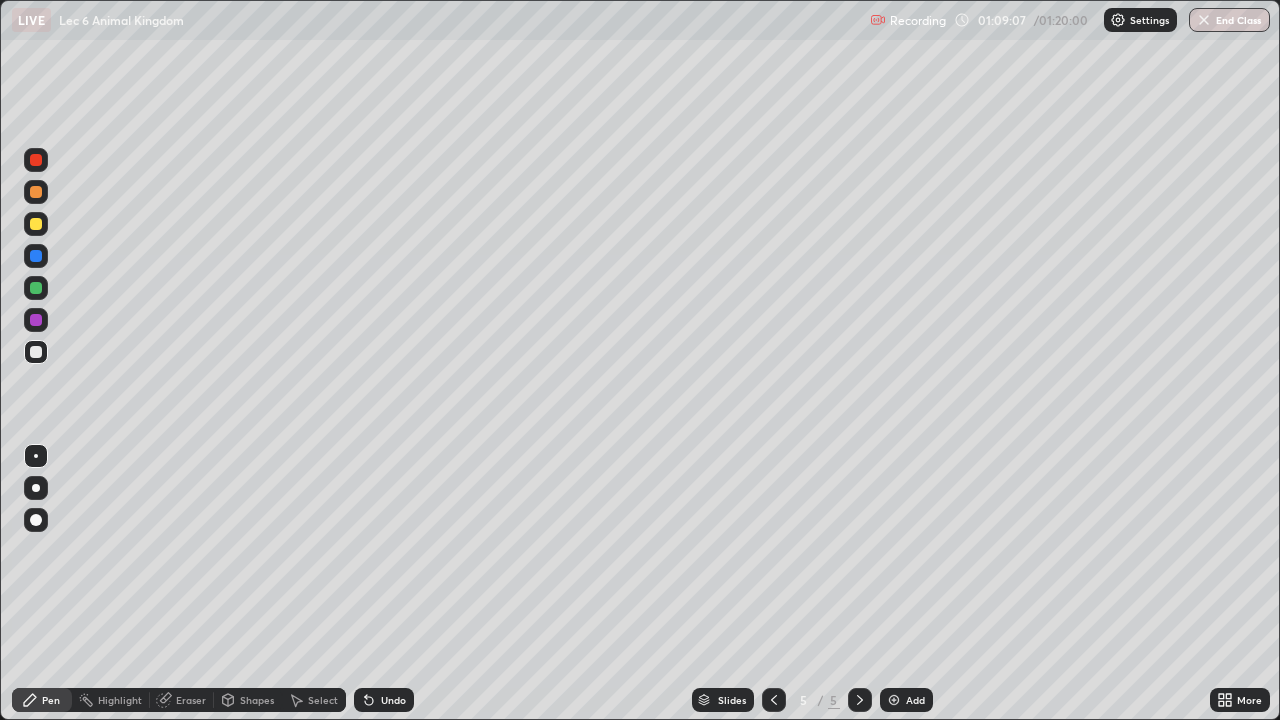 click at bounding box center [894, 700] 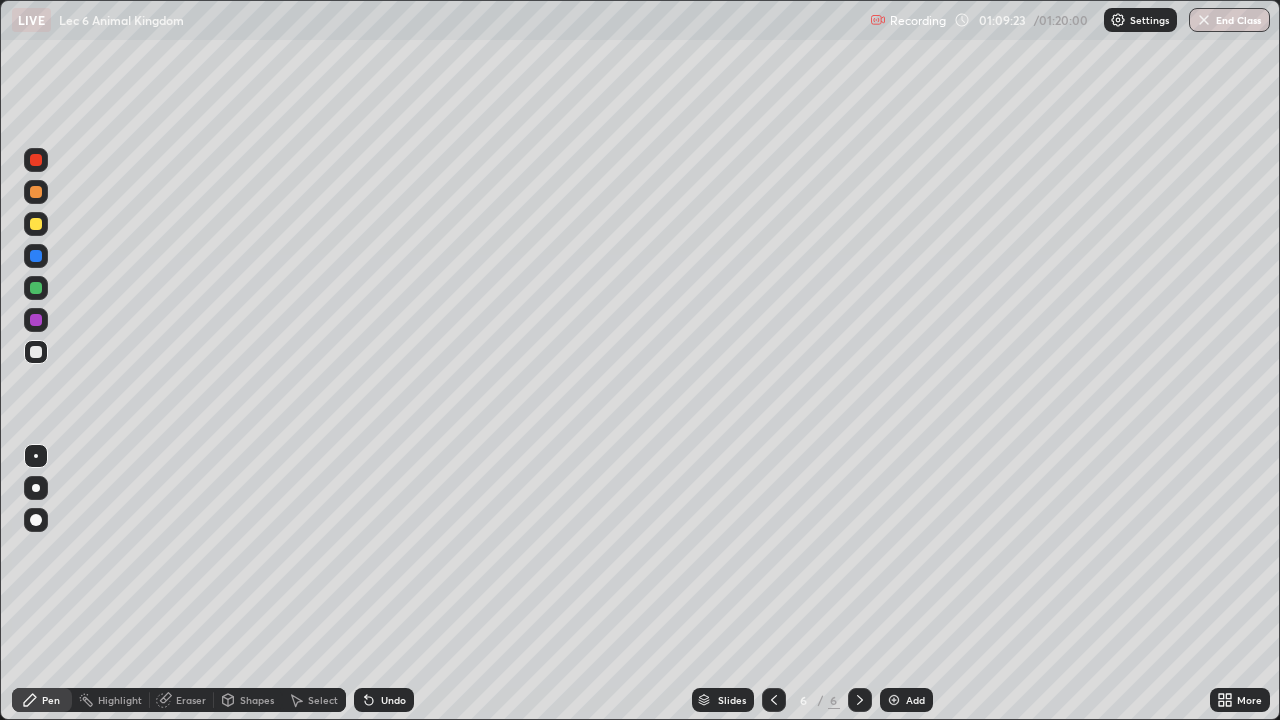 click at bounding box center (36, 224) 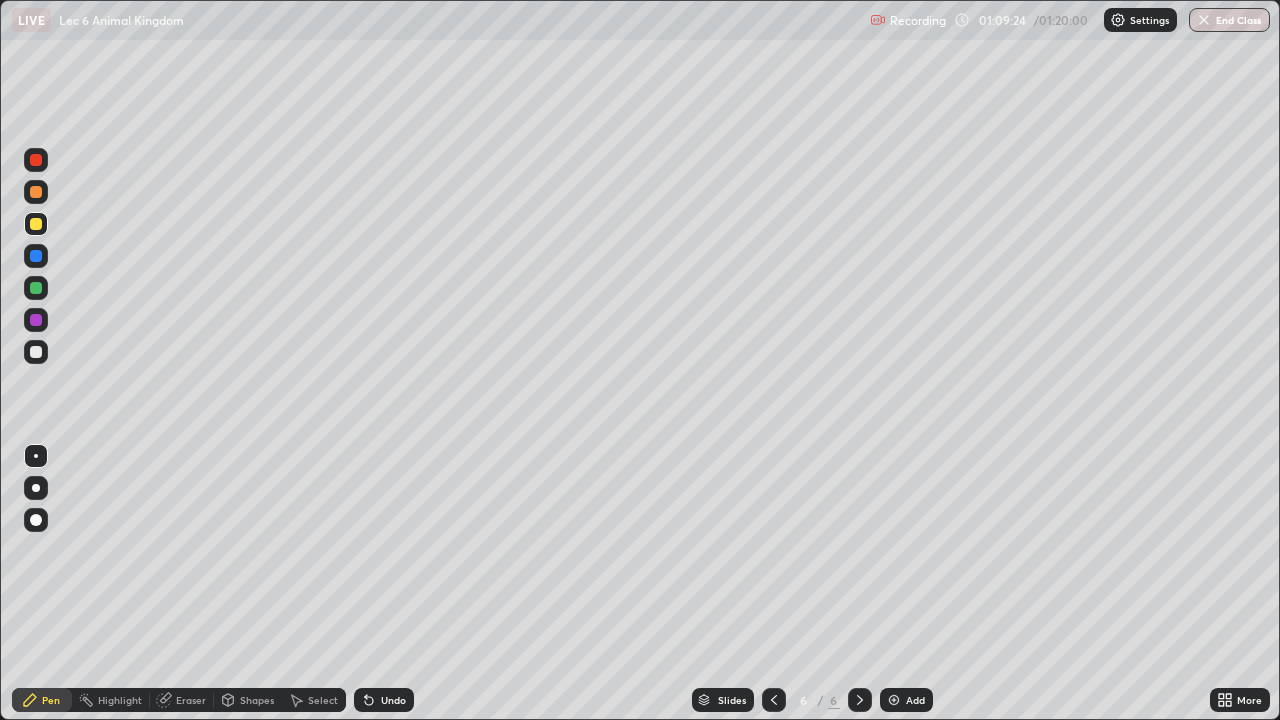 click at bounding box center (36, 520) 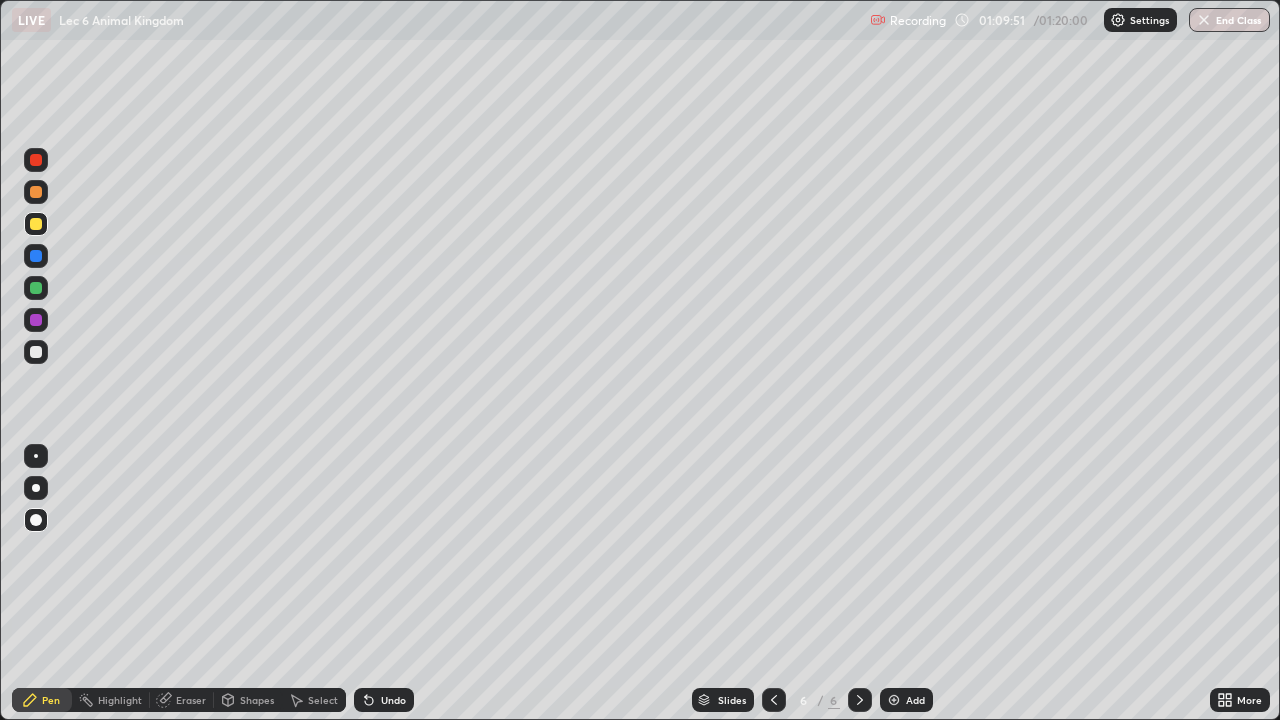 click at bounding box center [36, 352] 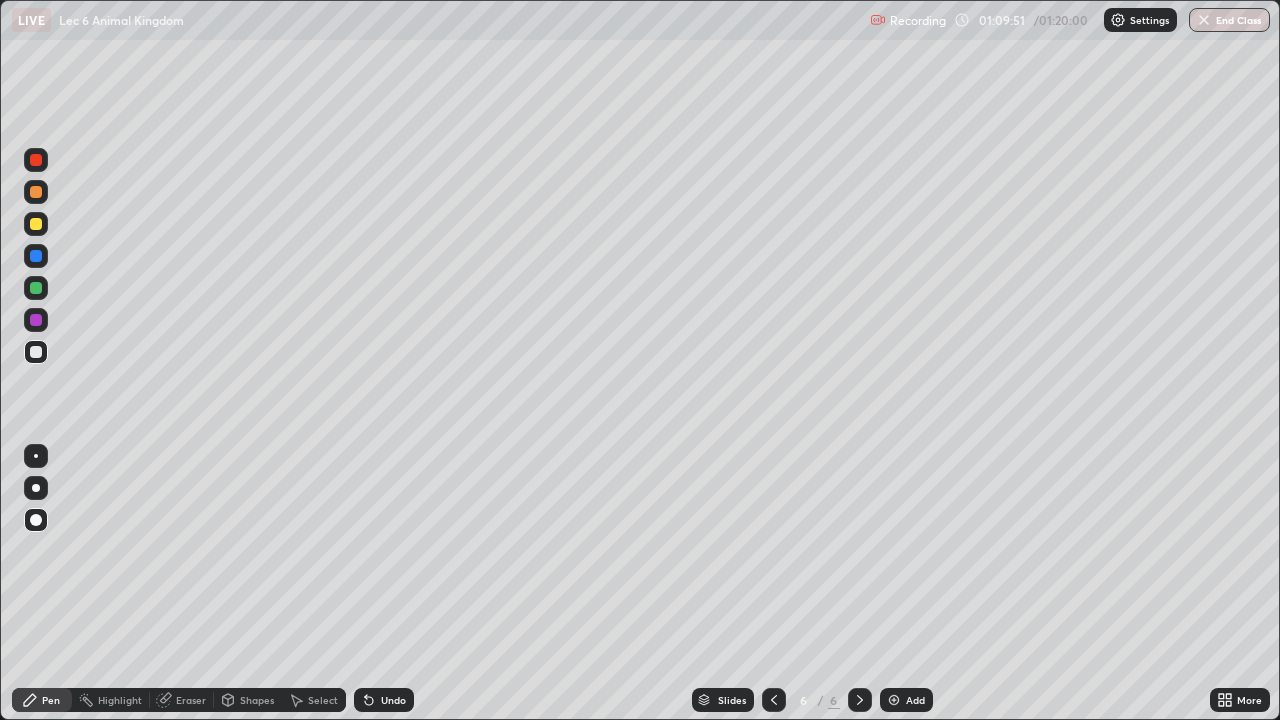 click at bounding box center (36, 456) 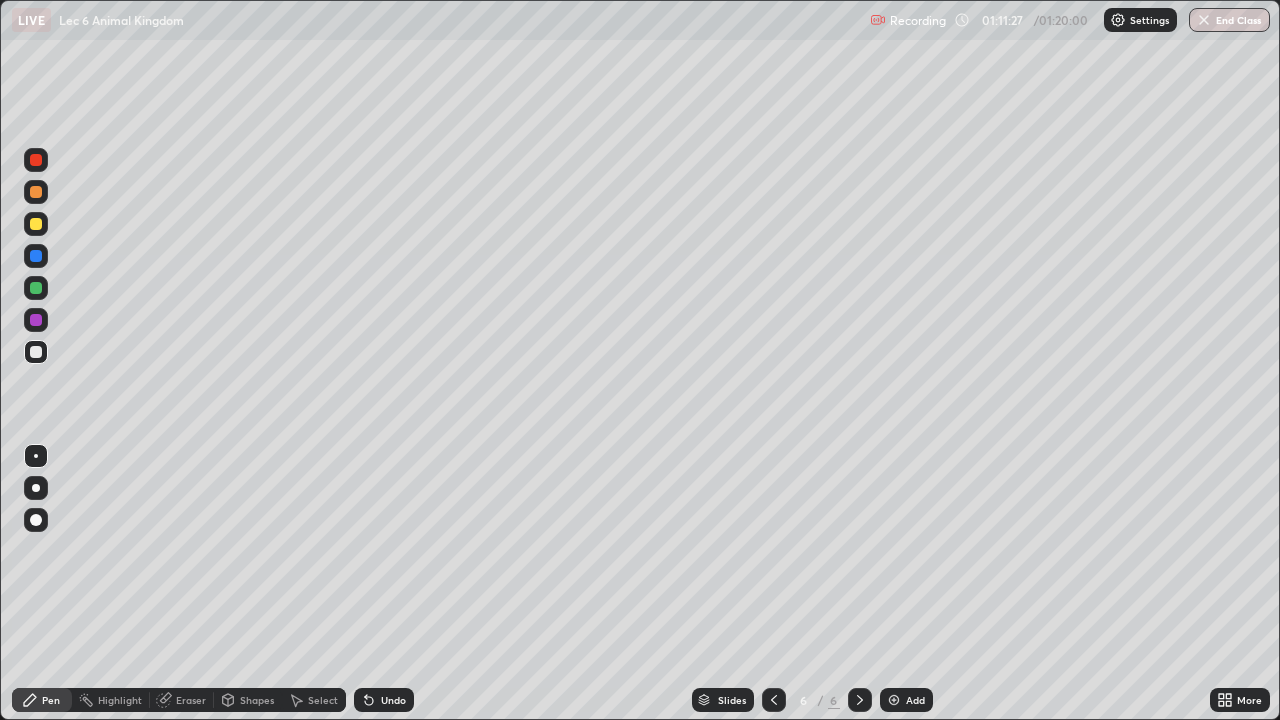 click at bounding box center [894, 700] 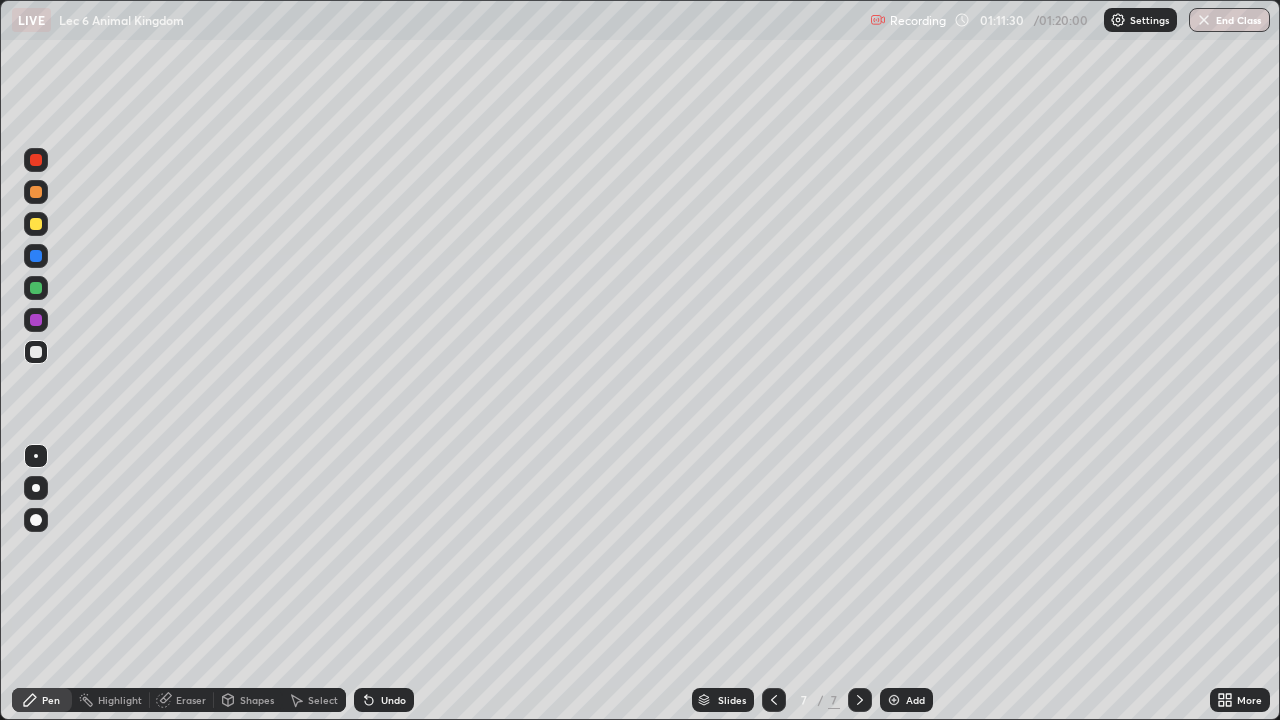click at bounding box center [36, 224] 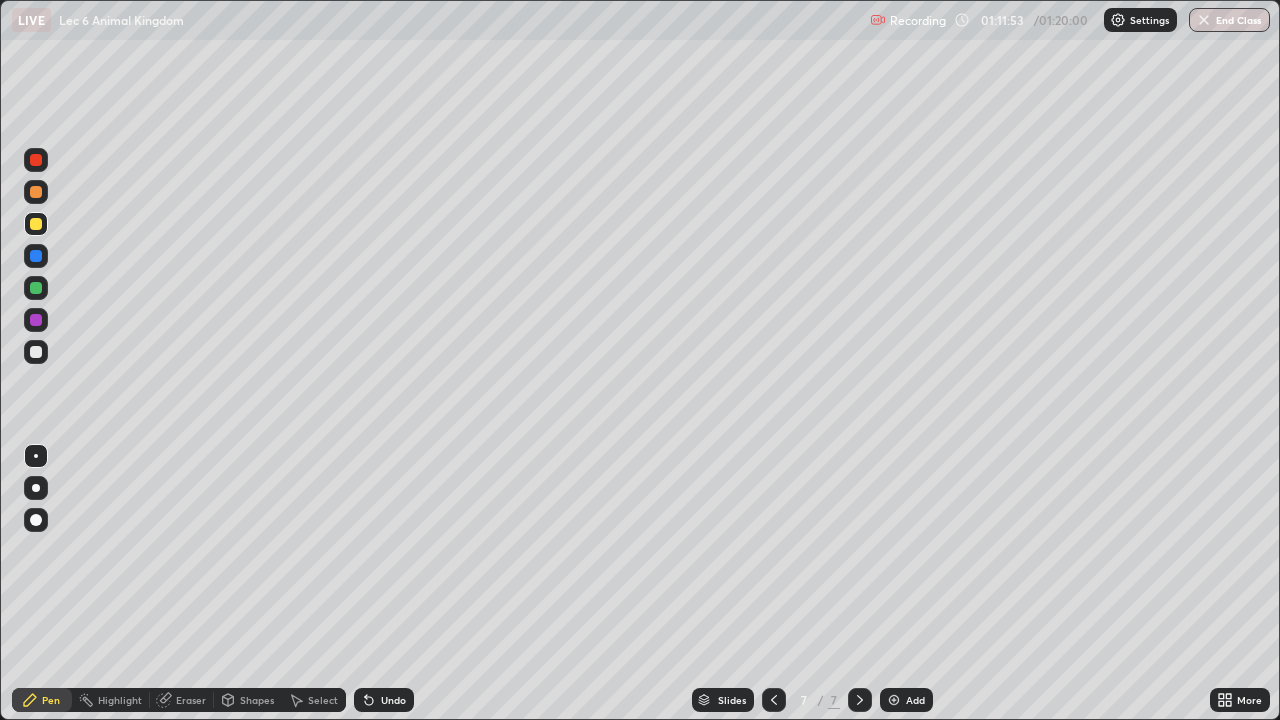 click on "Undo" at bounding box center [384, 700] 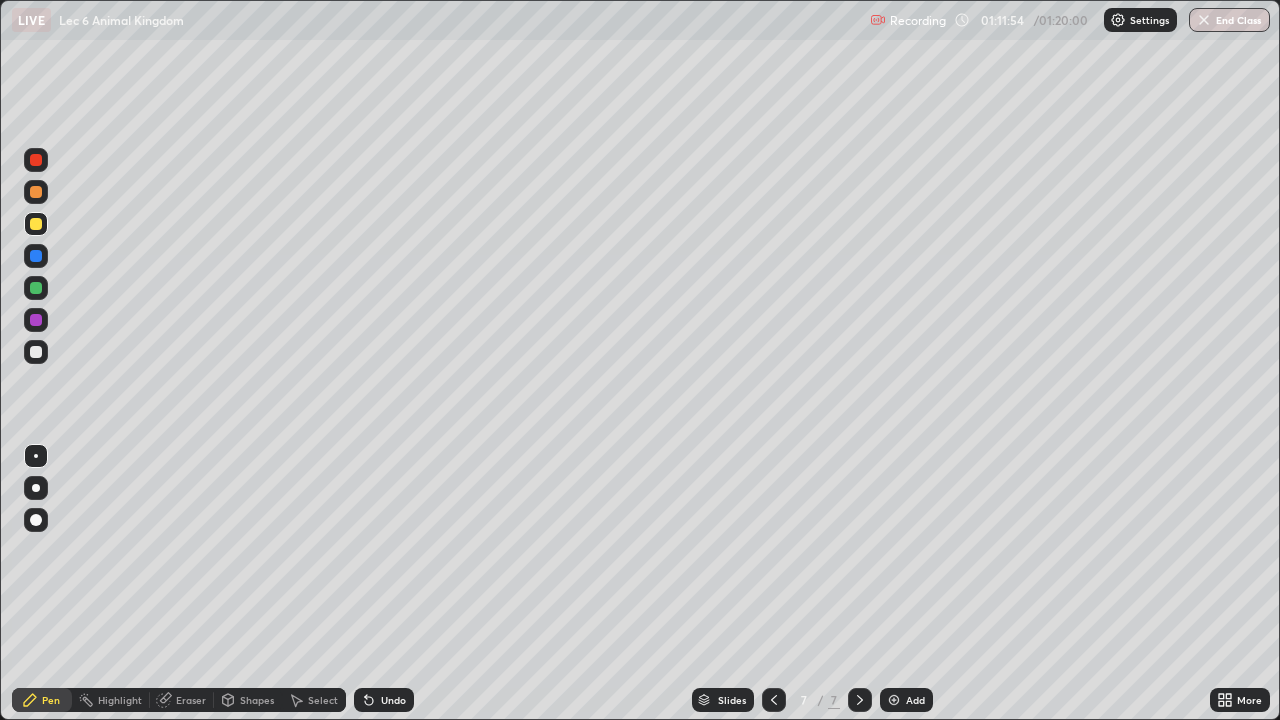 click on "Undo" at bounding box center [384, 700] 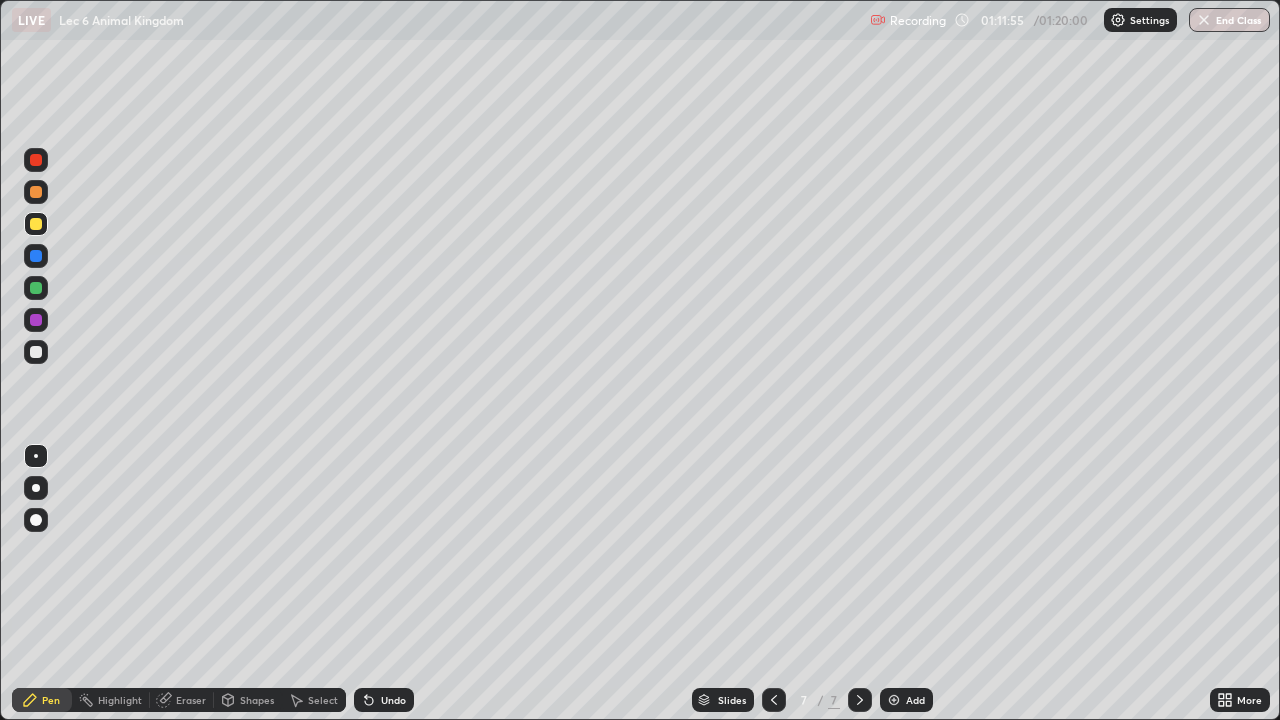 click on "Undo" at bounding box center [384, 700] 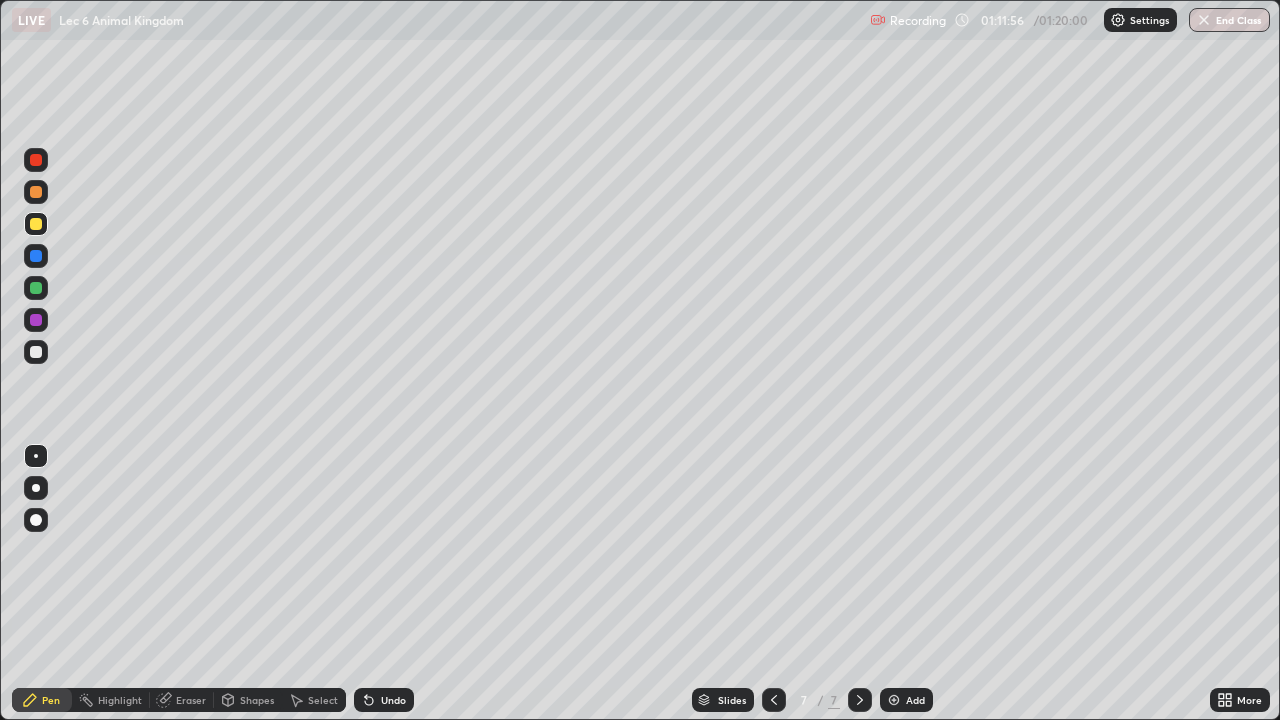 click on "Undo" at bounding box center (384, 700) 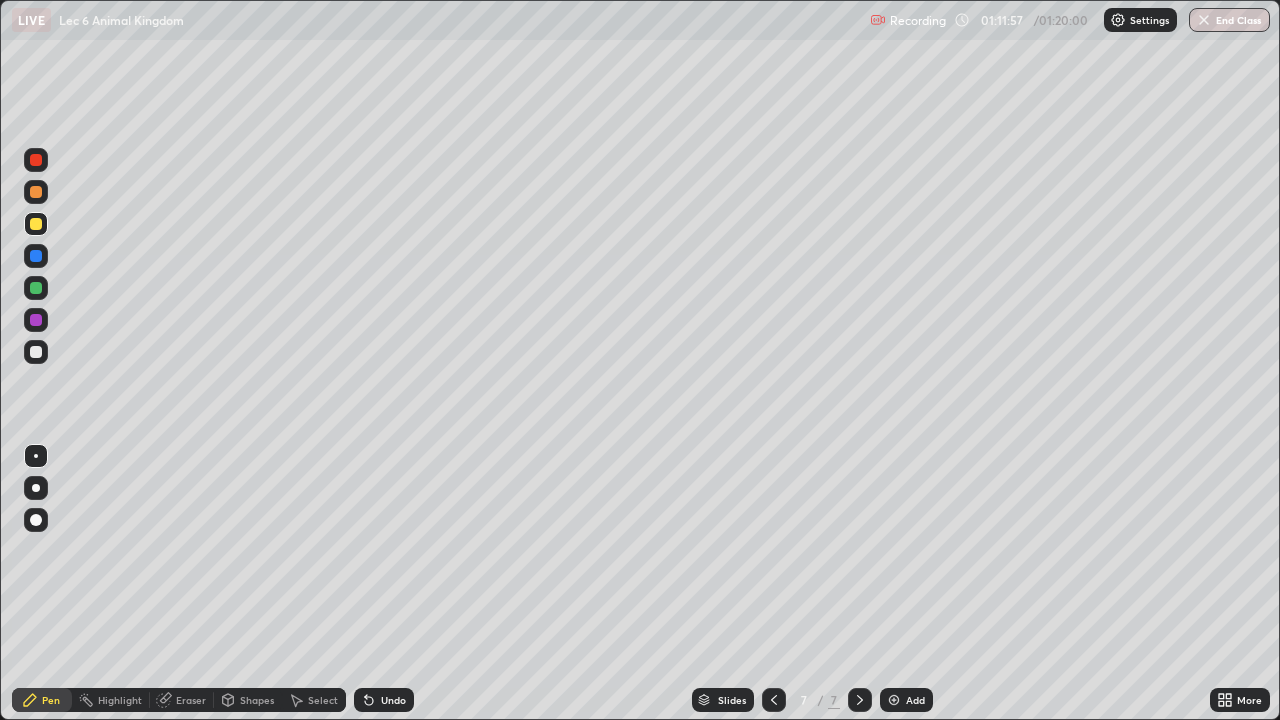 click on "Undo" at bounding box center [384, 700] 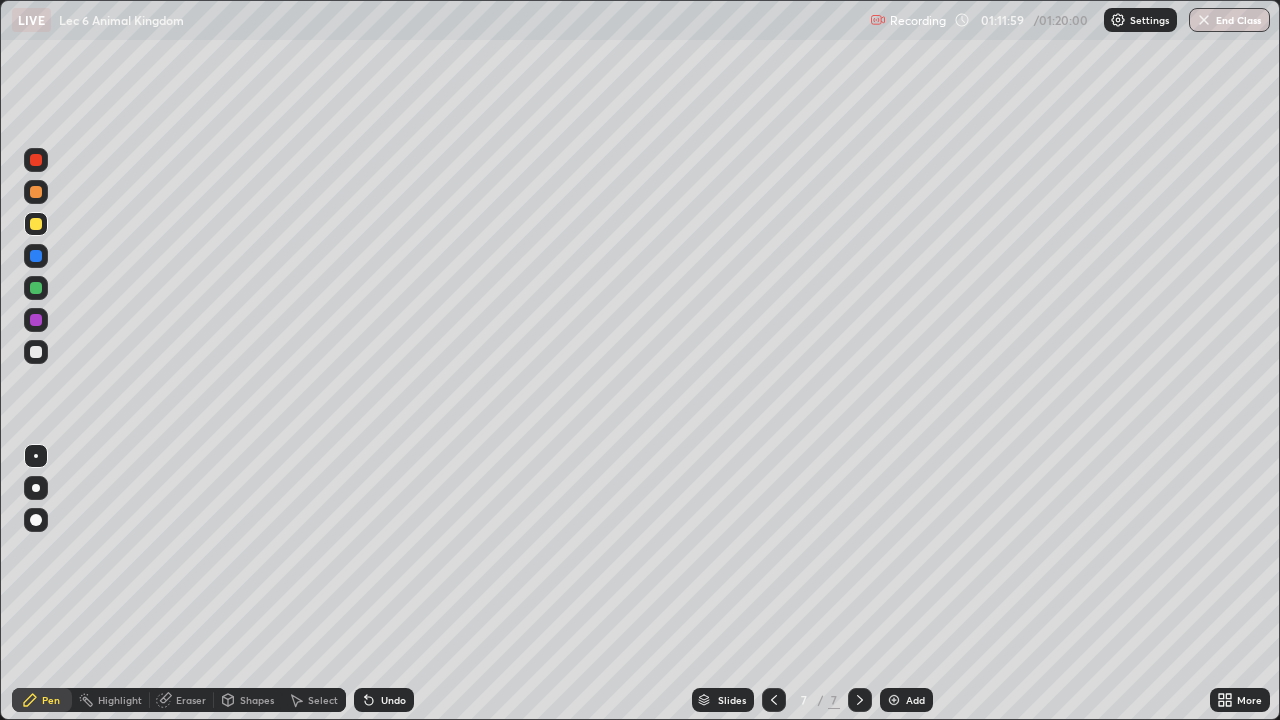 click at bounding box center (36, 520) 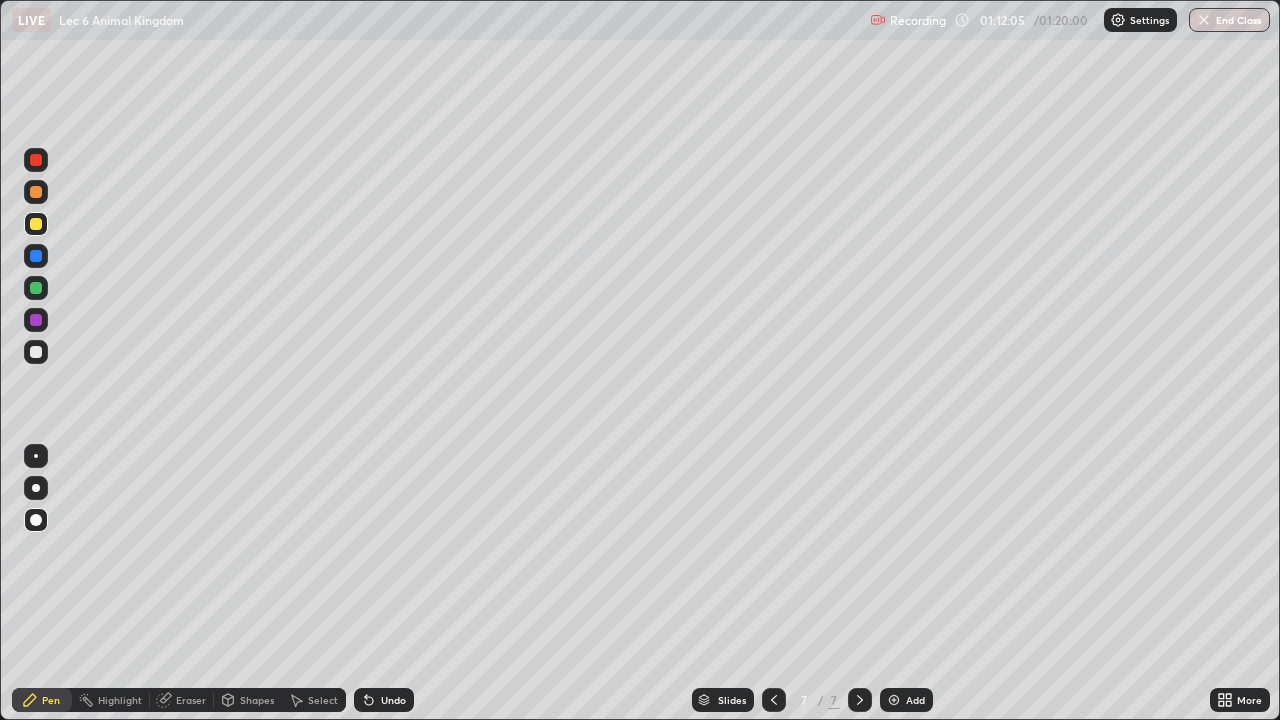 click on "Undo" at bounding box center (393, 700) 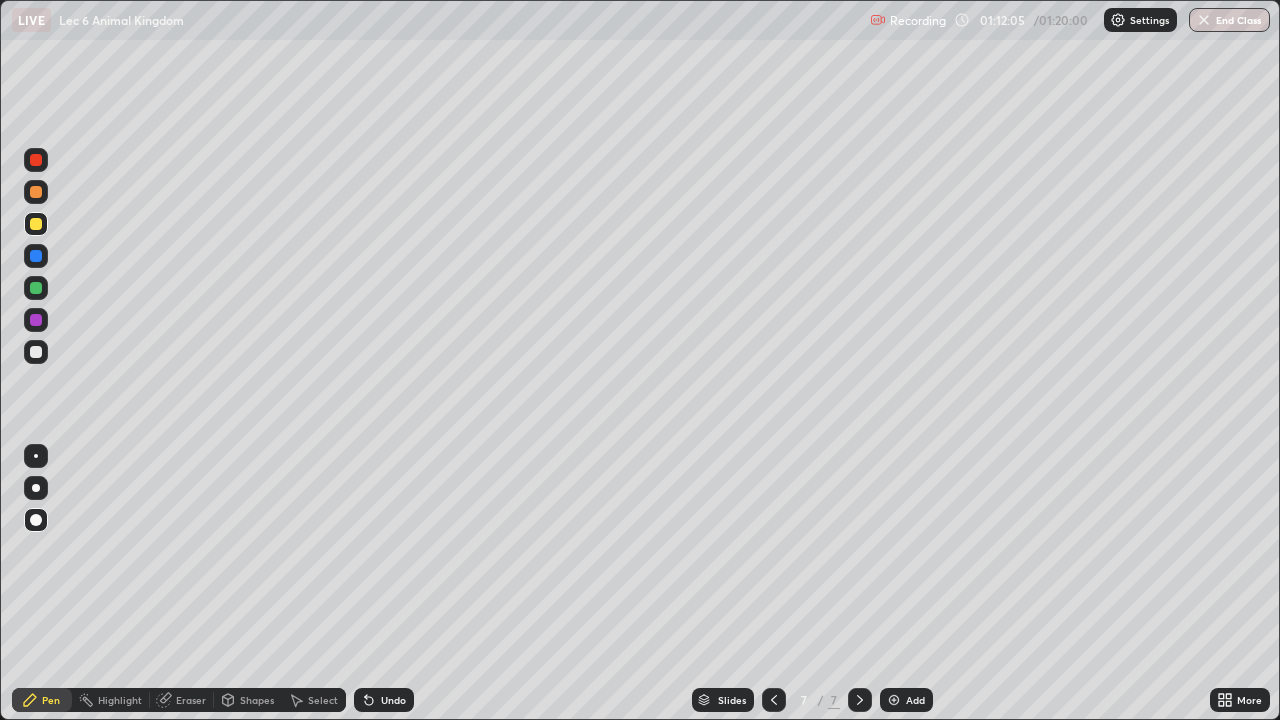 click on "Undo" at bounding box center (393, 700) 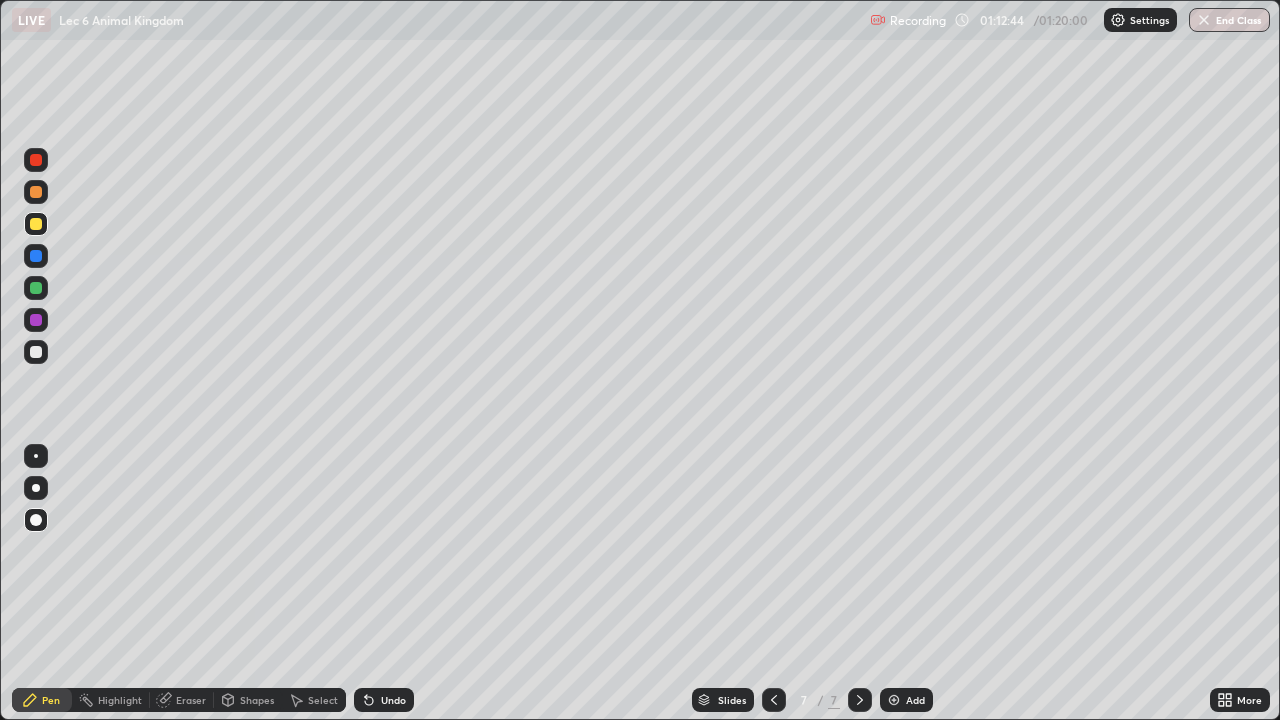 click on "Eraser" at bounding box center (191, 700) 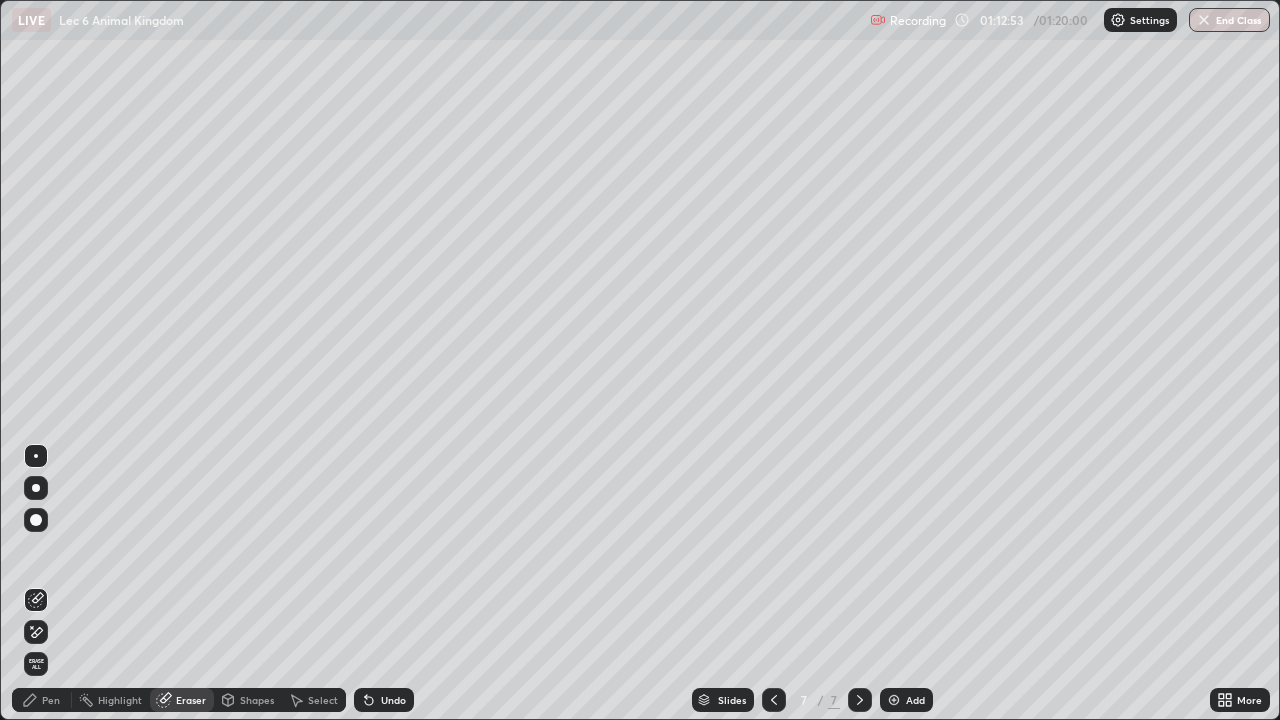 click on "Pen" at bounding box center [51, 700] 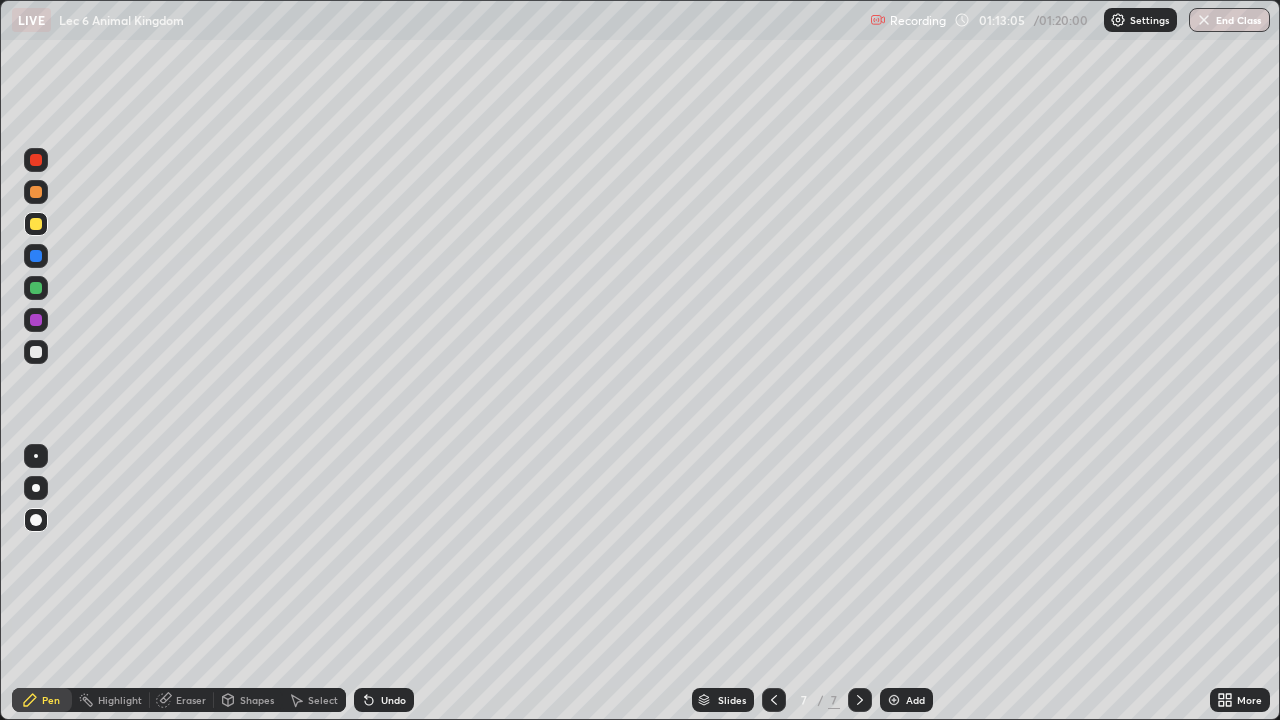 click 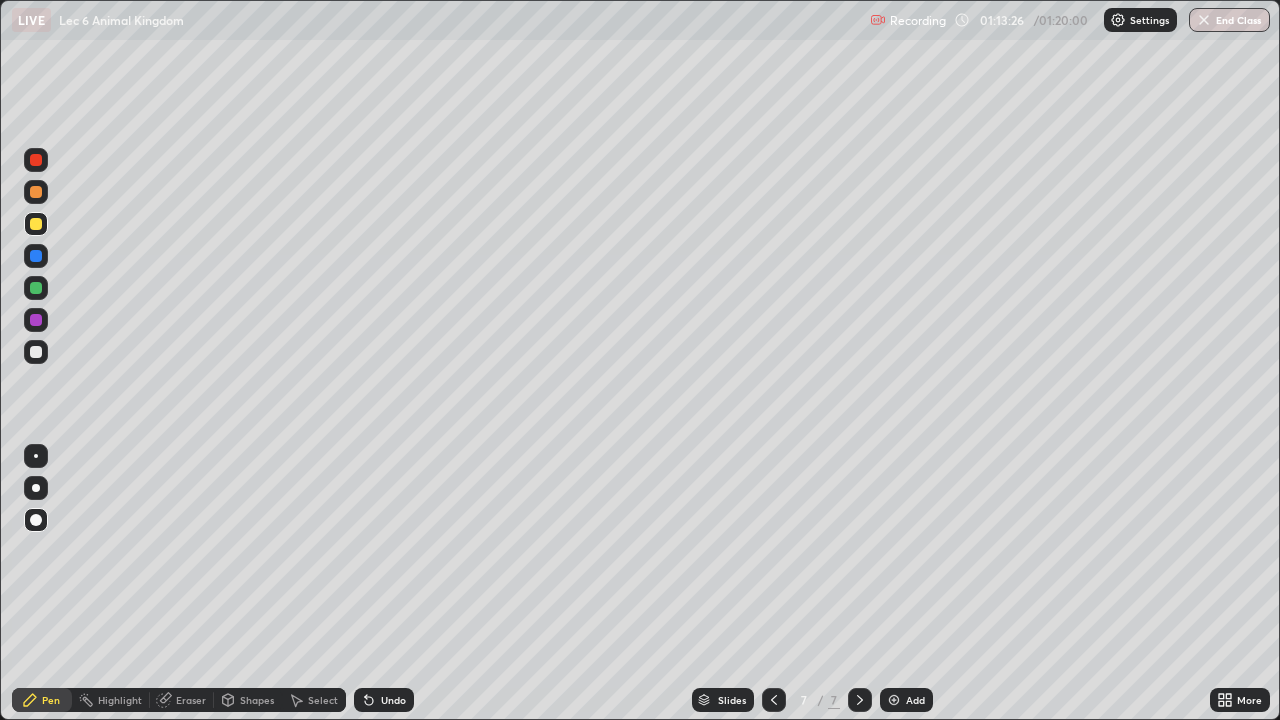 click at bounding box center (36, 352) 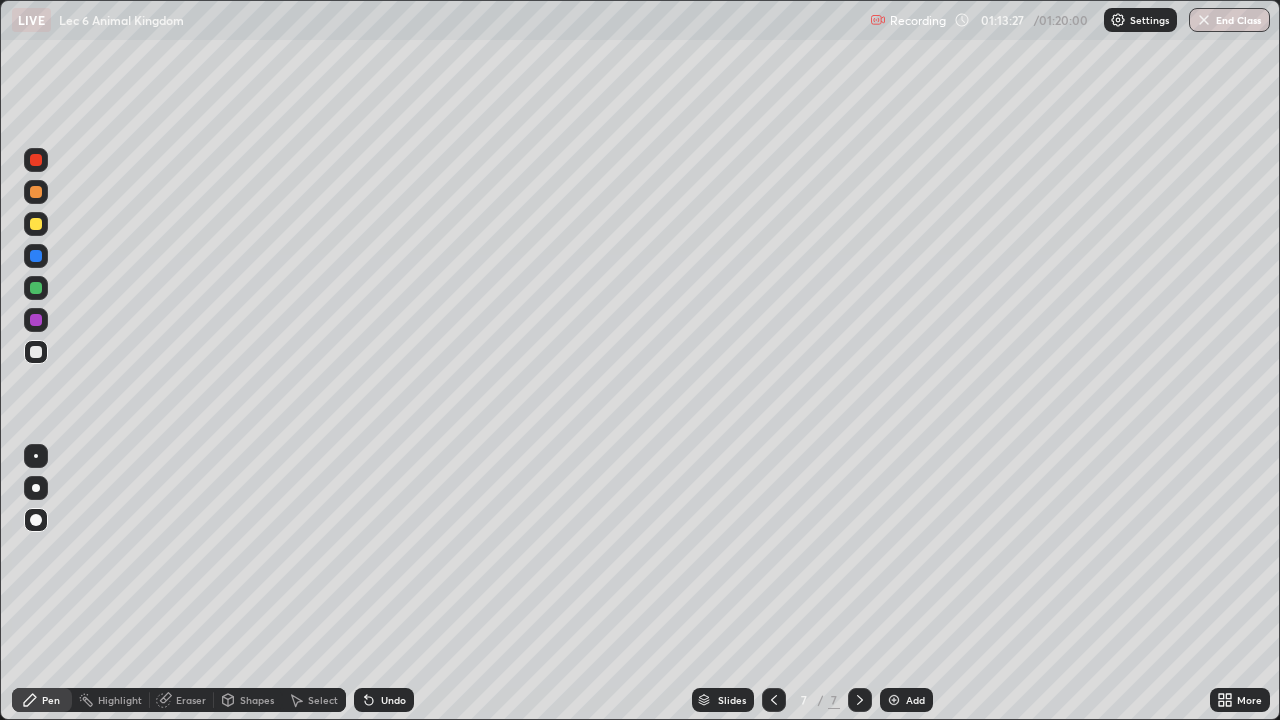 click at bounding box center [36, 456] 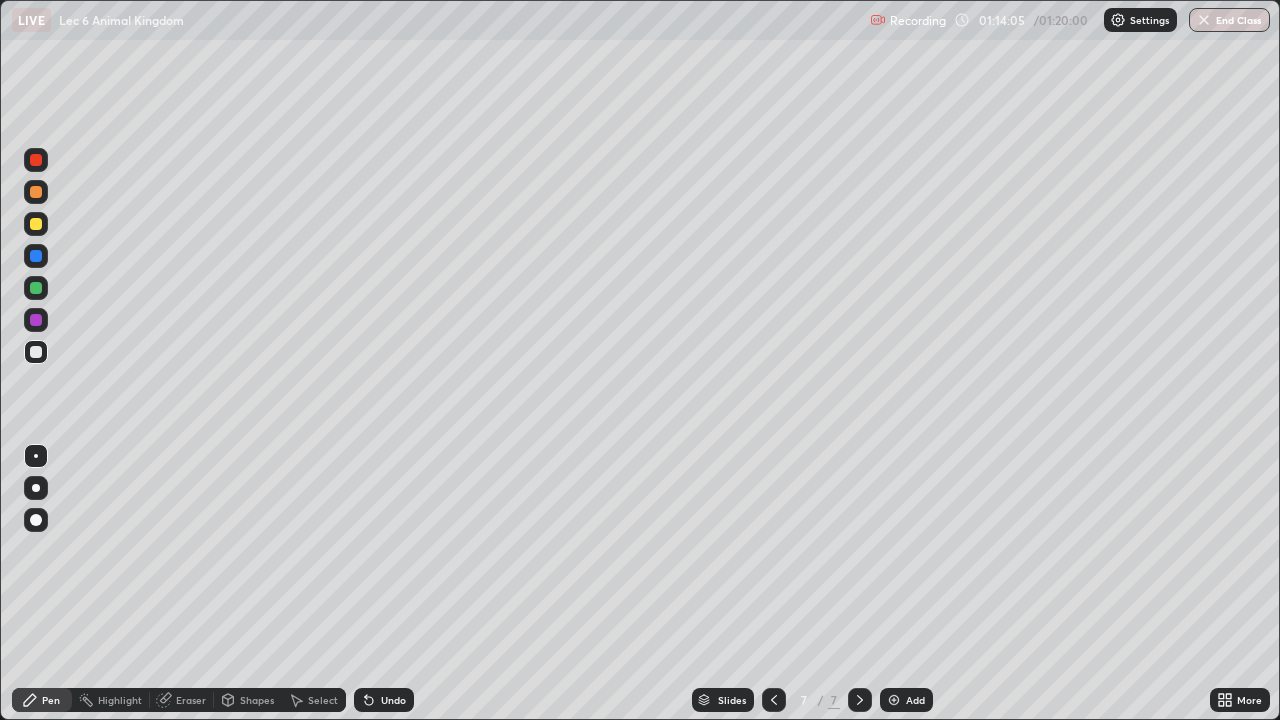 click 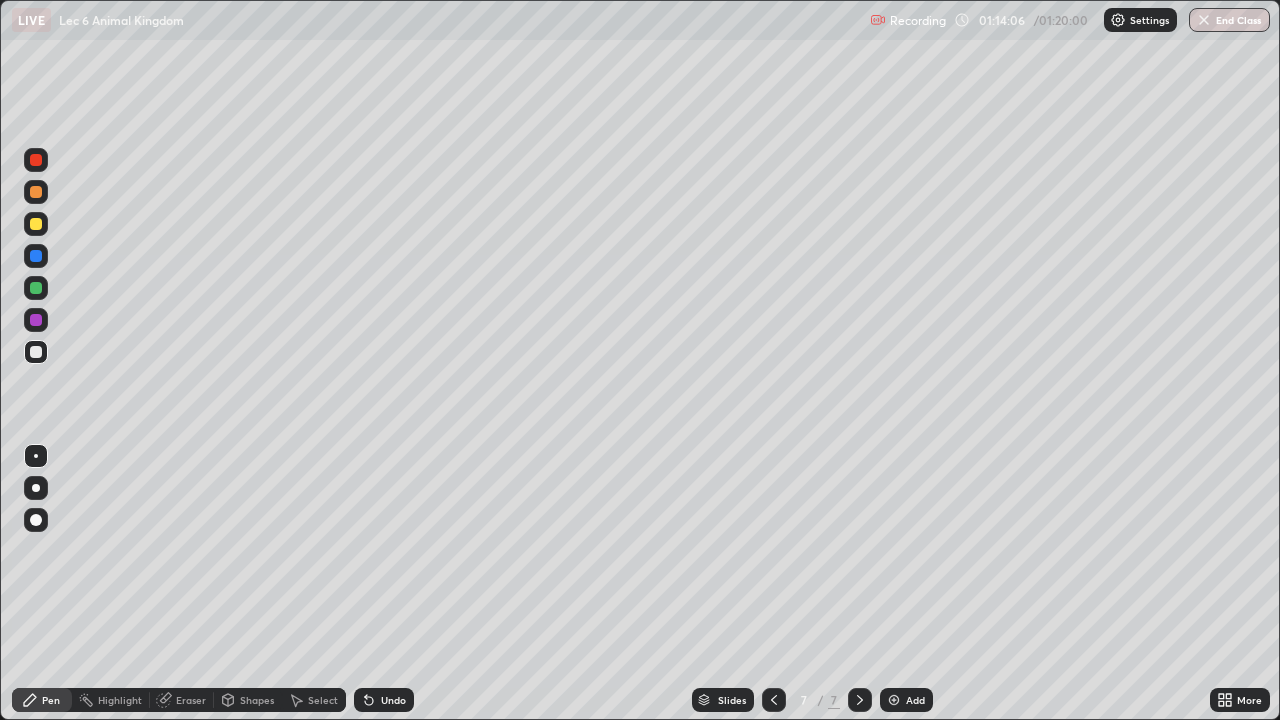 click 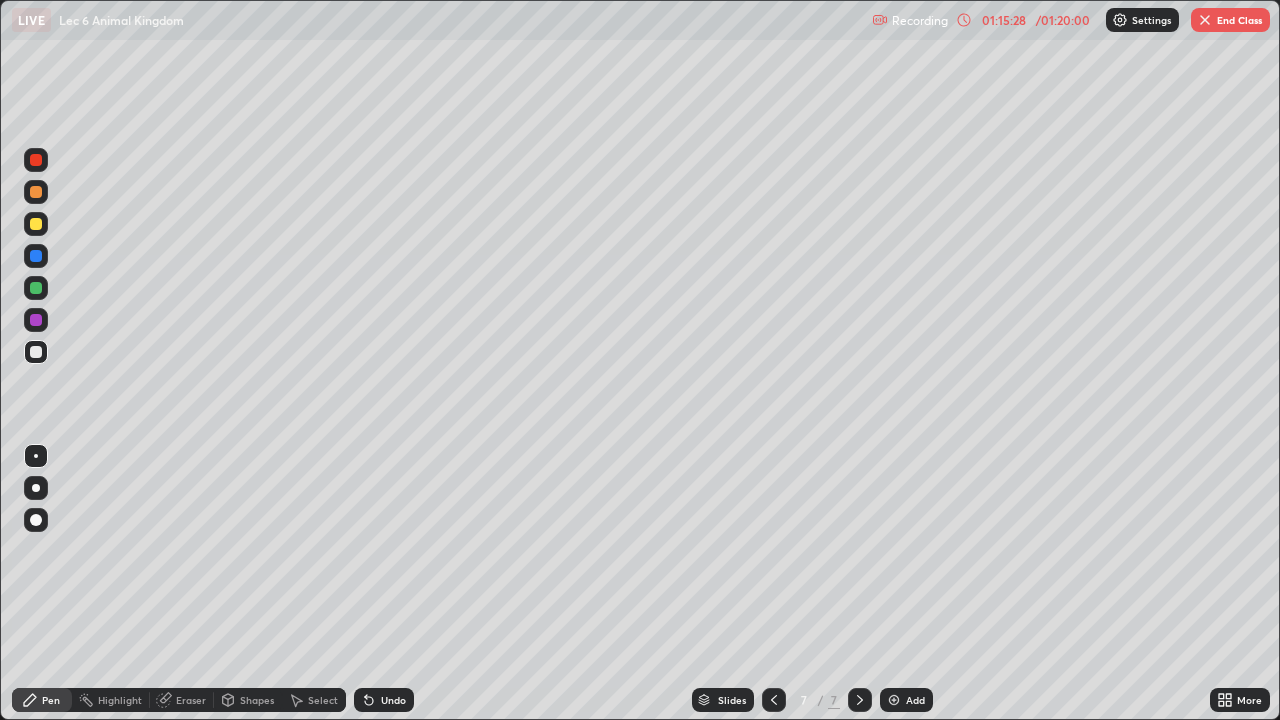 click on "Slides 7 / 7 Add" at bounding box center [812, 700] 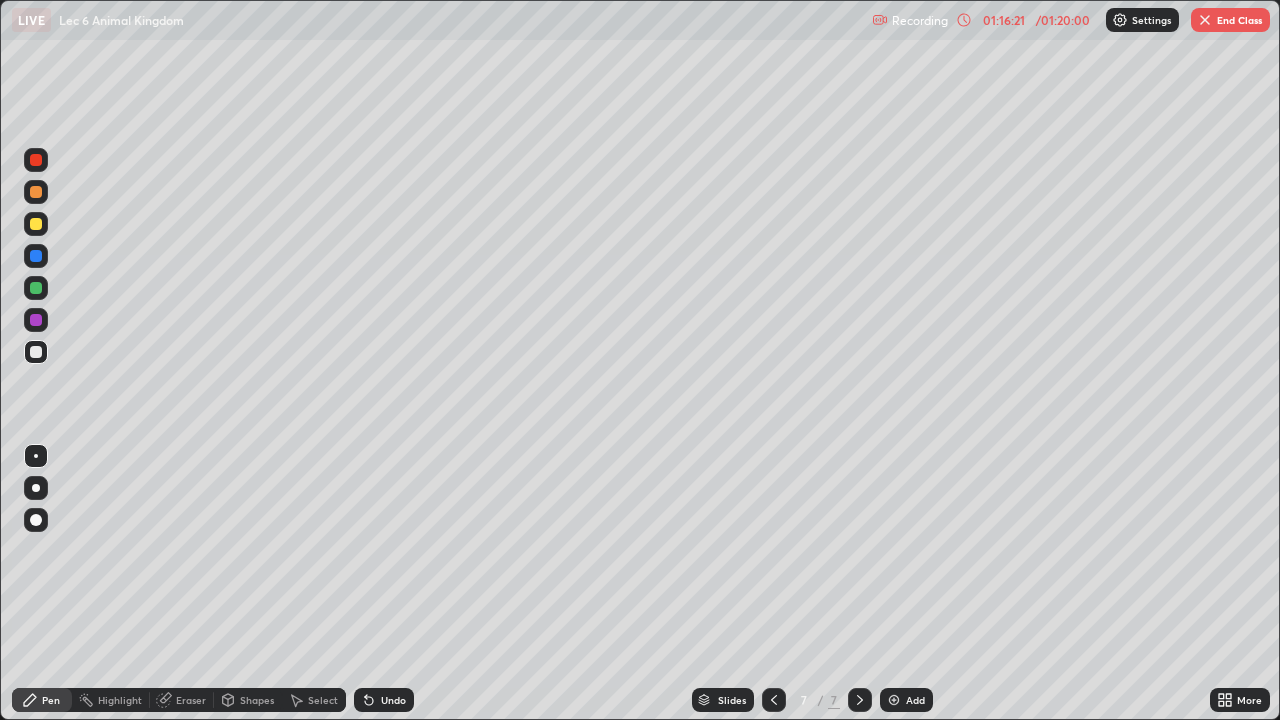 click on "More" at bounding box center (1240, 700) 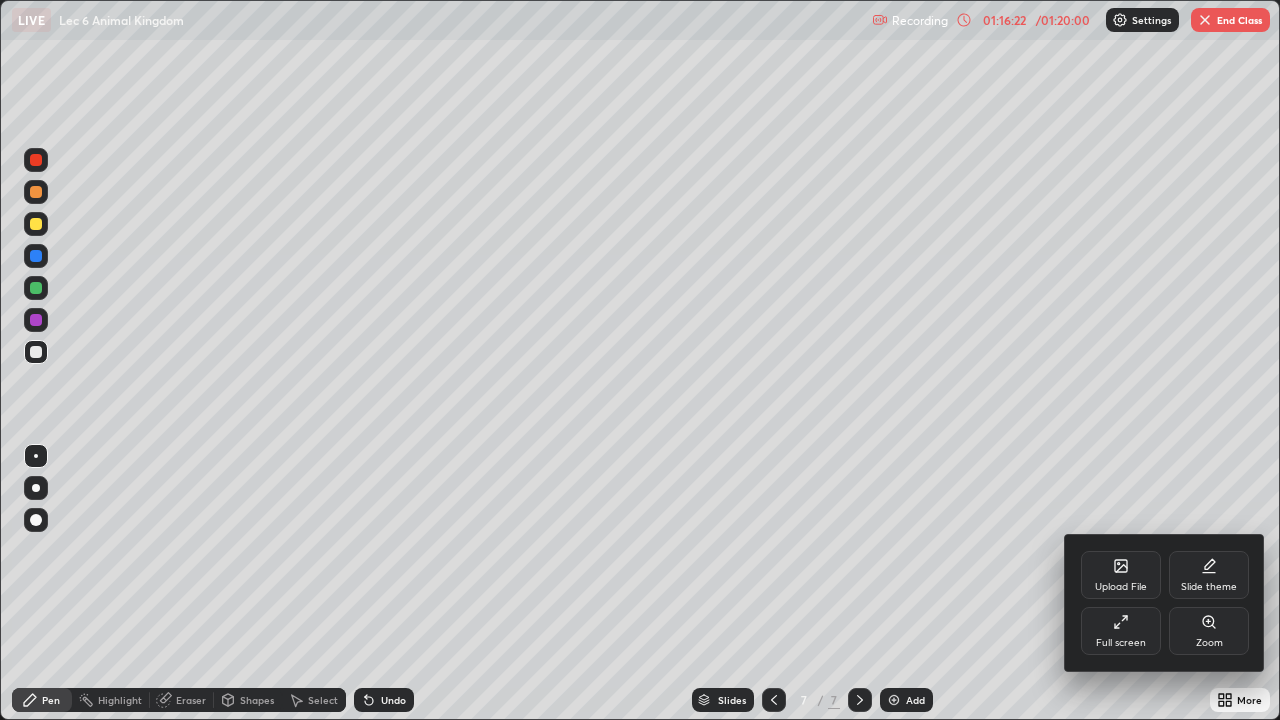 click on "Full screen" at bounding box center [1121, 643] 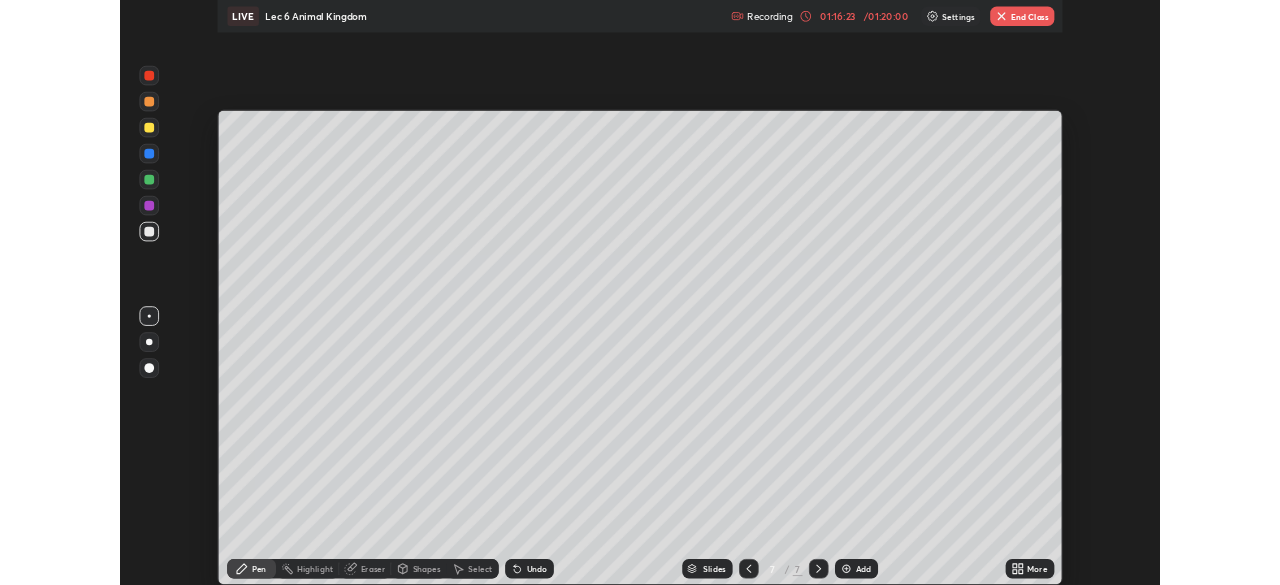 scroll, scrollTop: 585, scrollLeft: 1280, axis: both 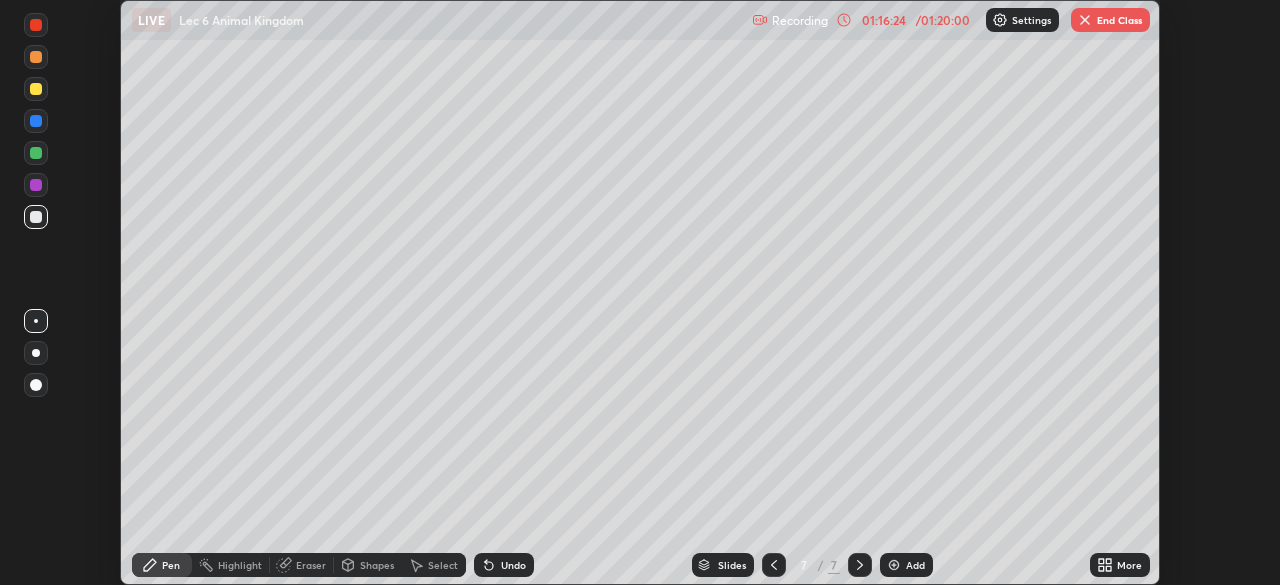 click on "End Class" at bounding box center (1110, 20) 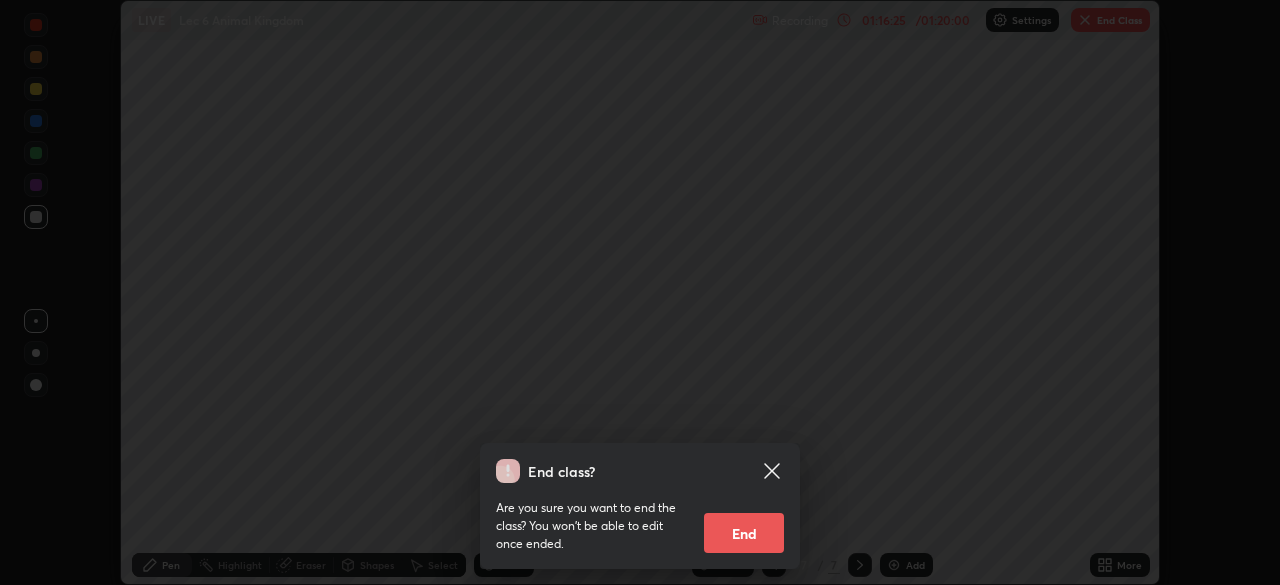 click on "End" at bounding box center (744, 533) 